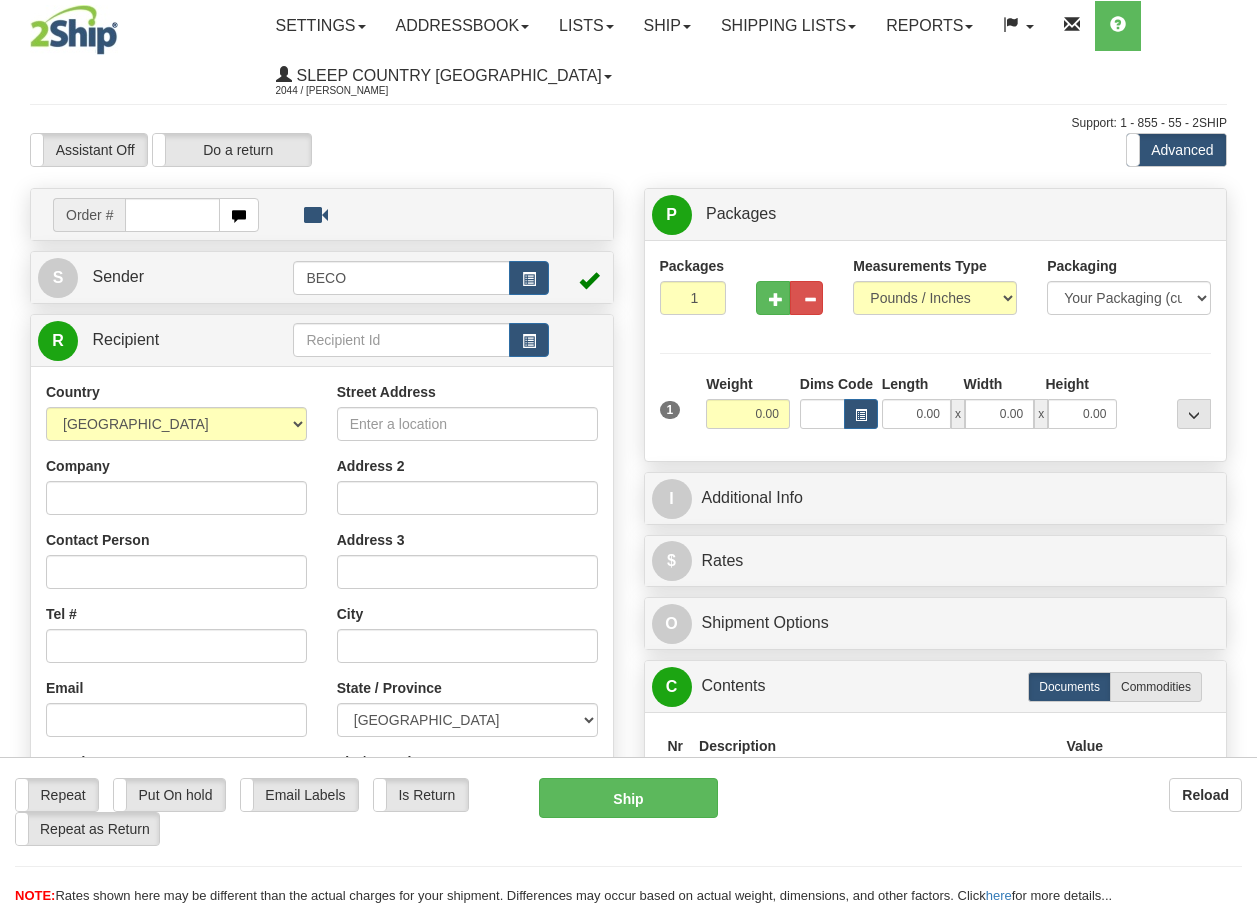 scroll, scrollTop: 0, scrollLeft: 0, axis: both 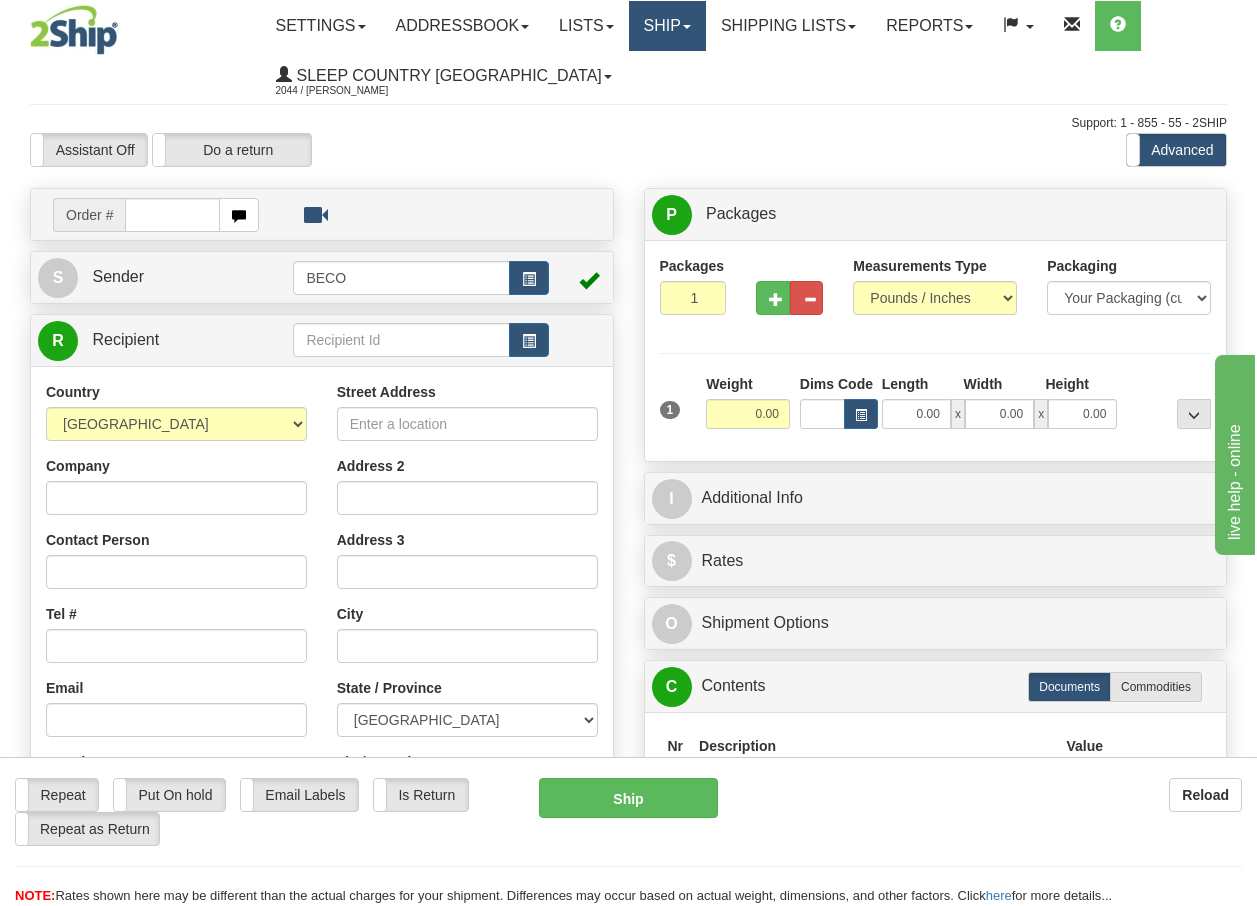 click on "Ship" at bounding box center (667, 26) 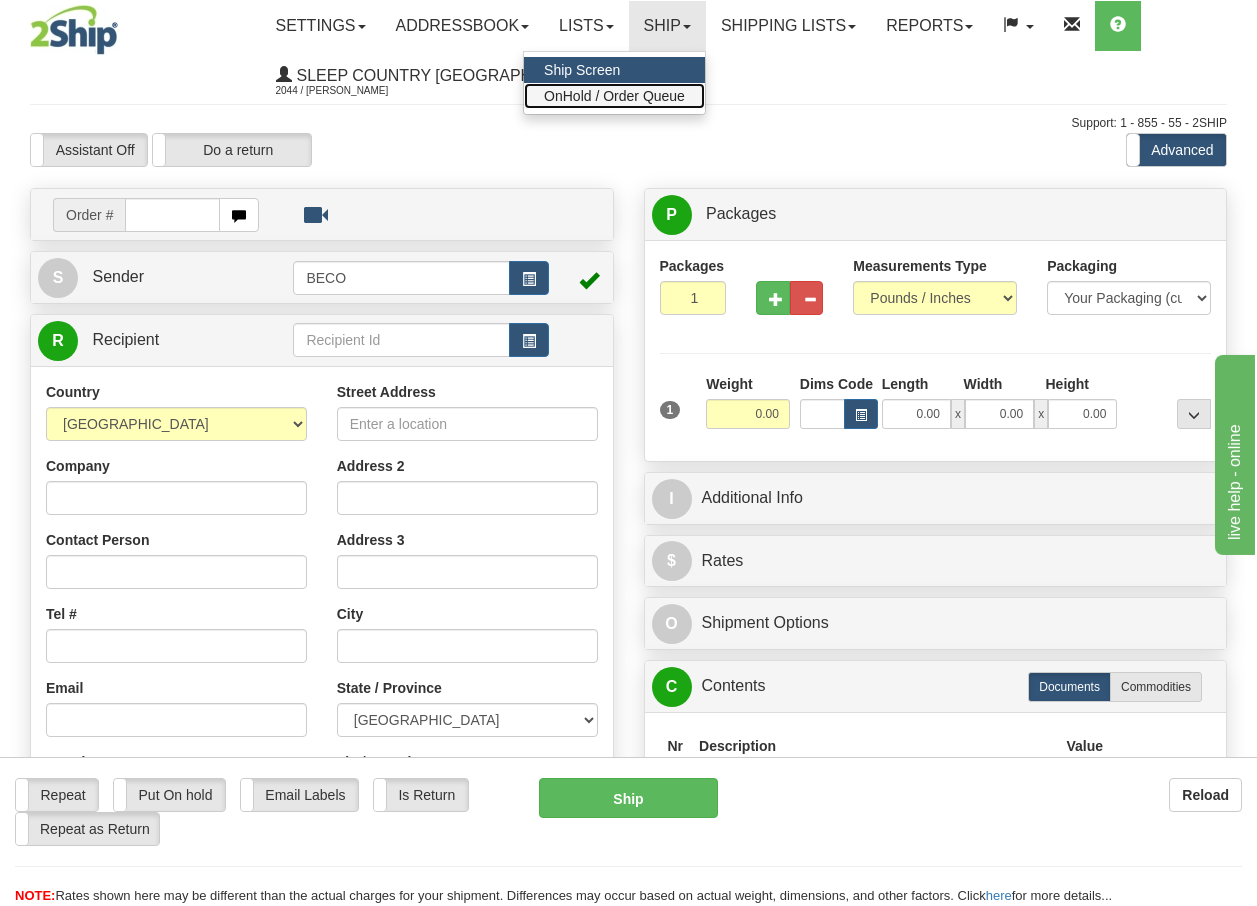 click on "OnHold / Order Queue" at bounding box center [614, 96] 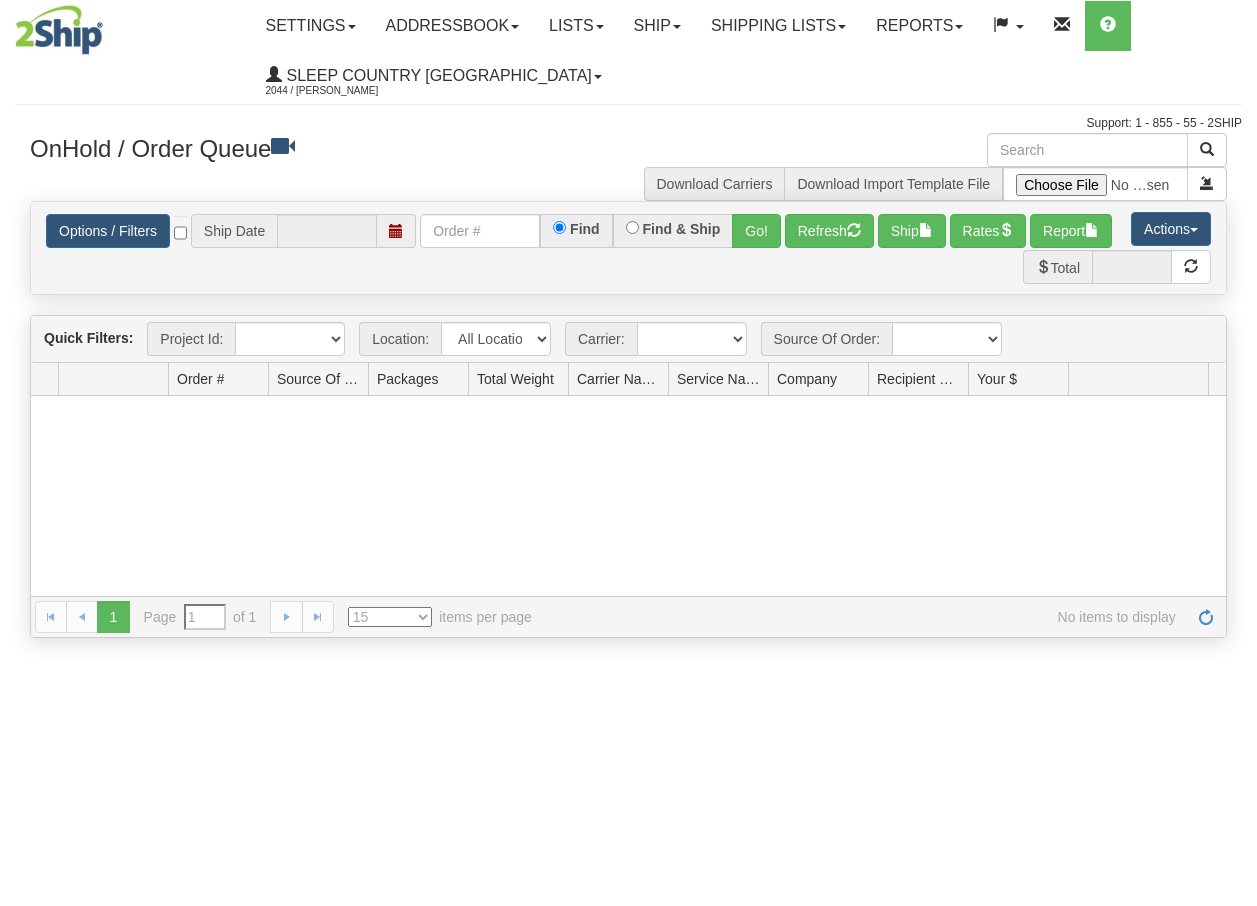 scroll, scrollTop: 0, scrollLeft: 0, axis: both 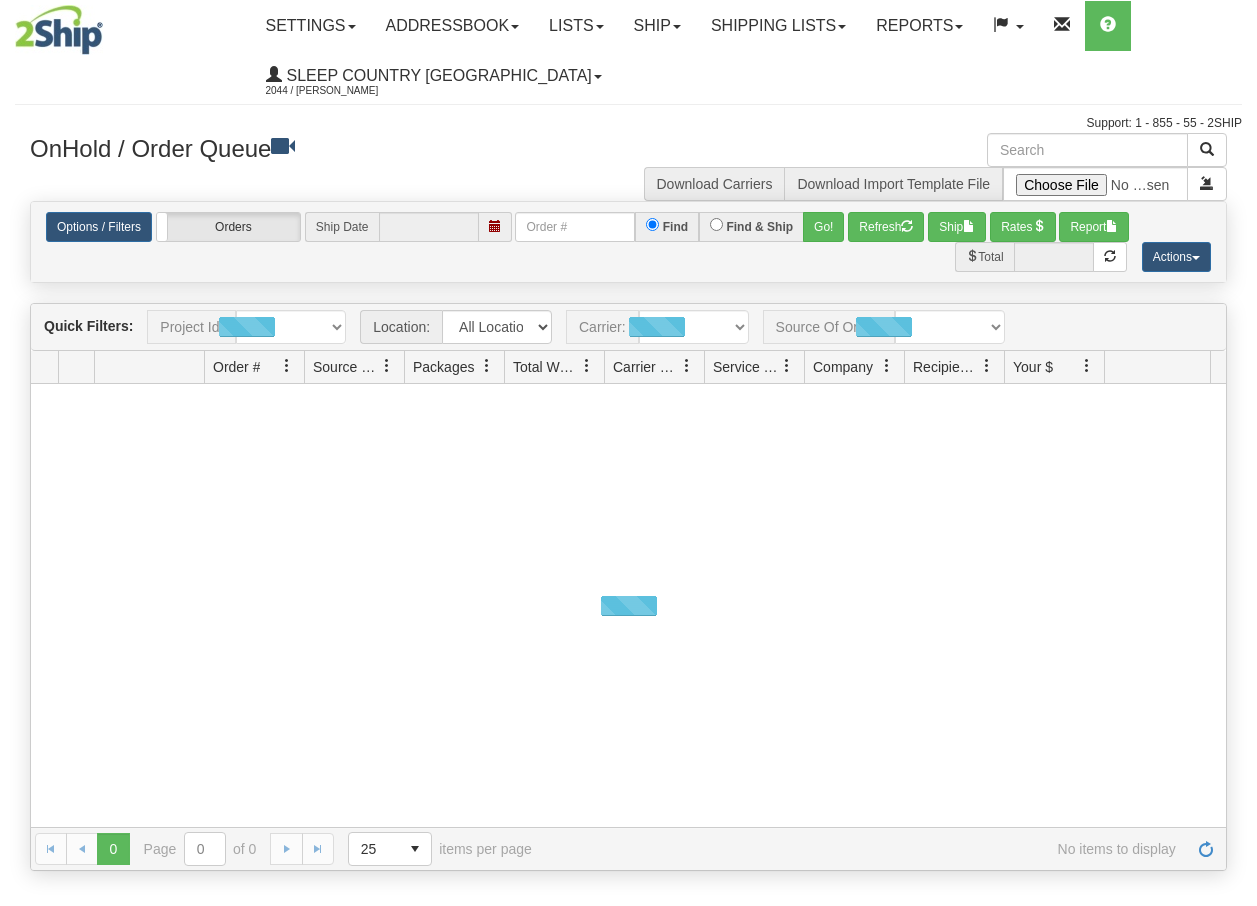type on "[DATE]" 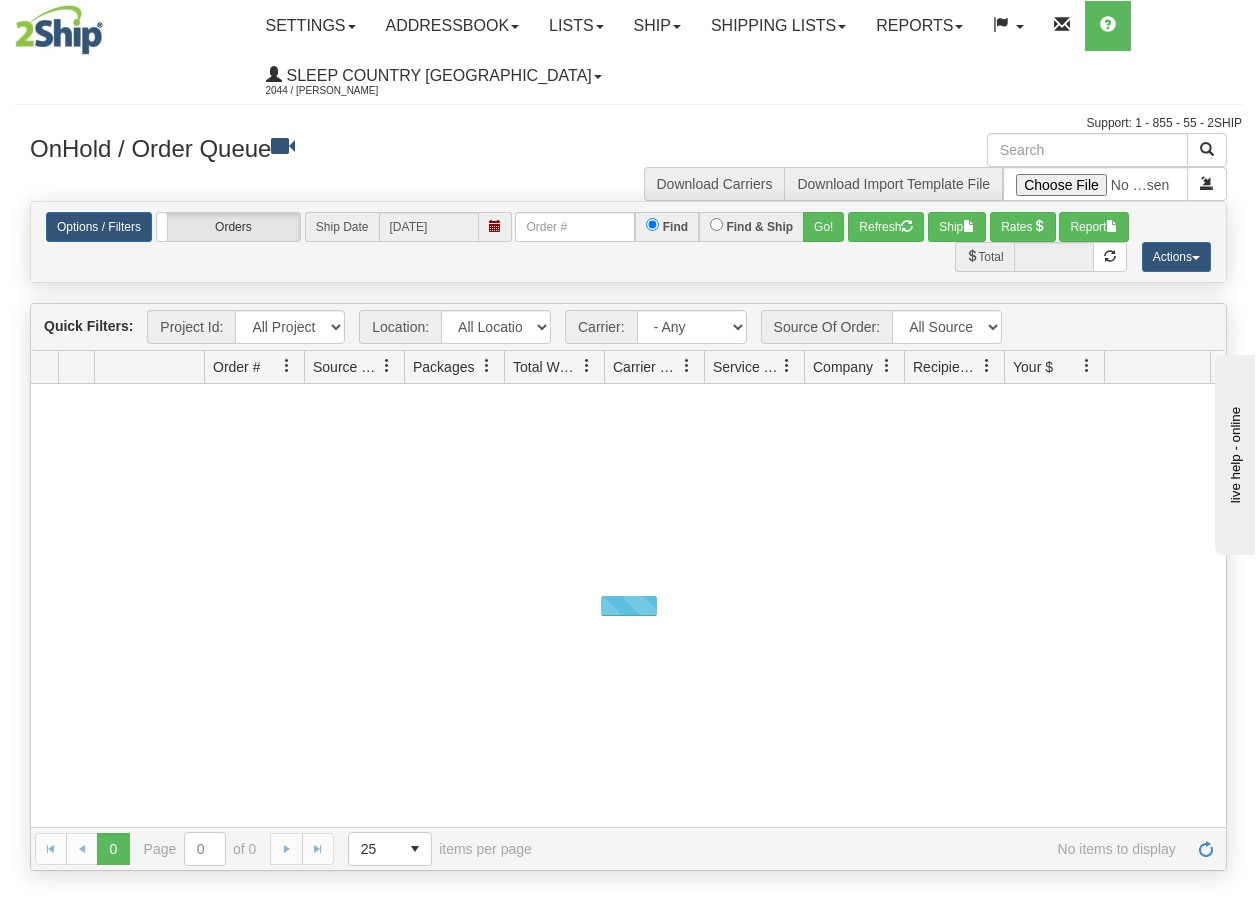 scroll, scrollTop: 0, scrollLeft: 0, axis: both 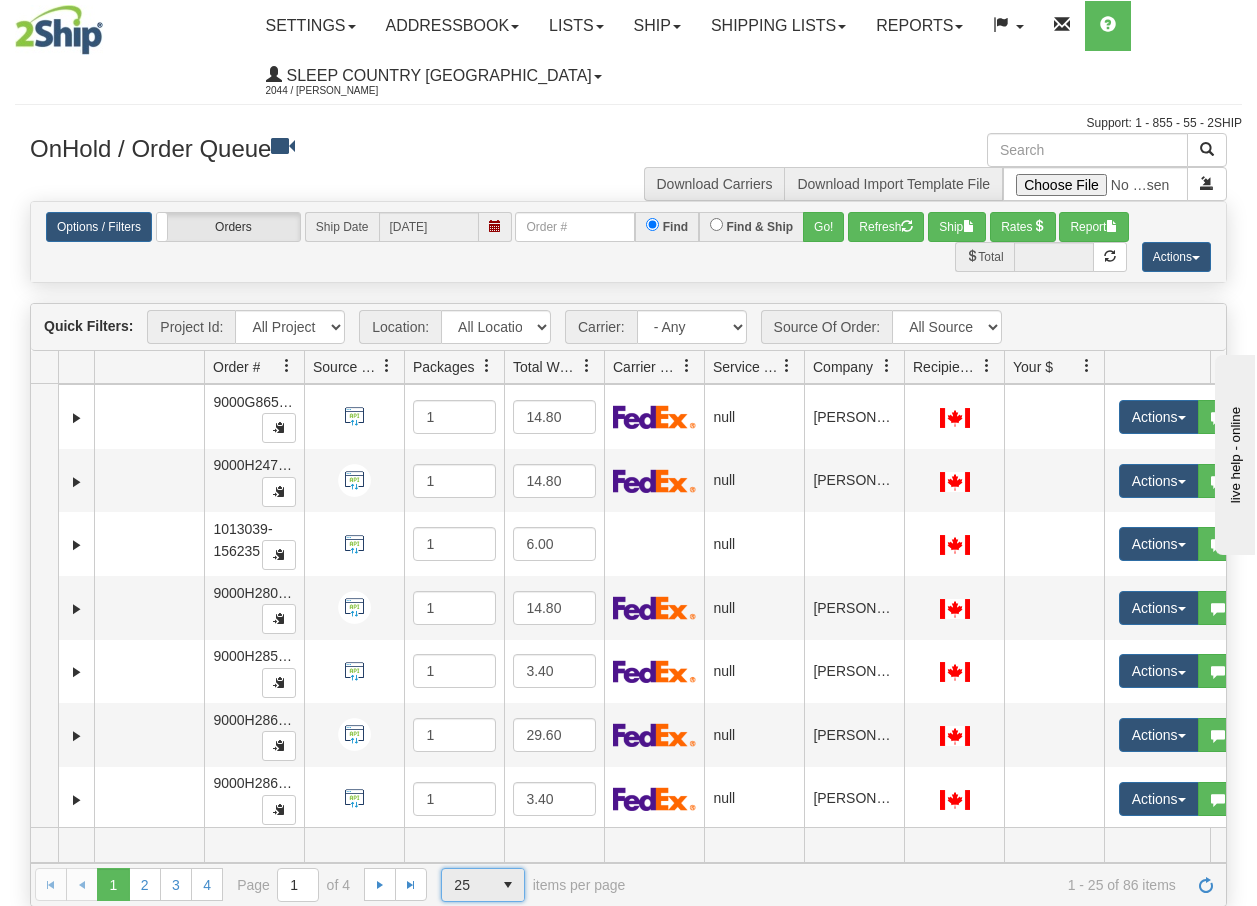 click at bounding box center [508, 885] 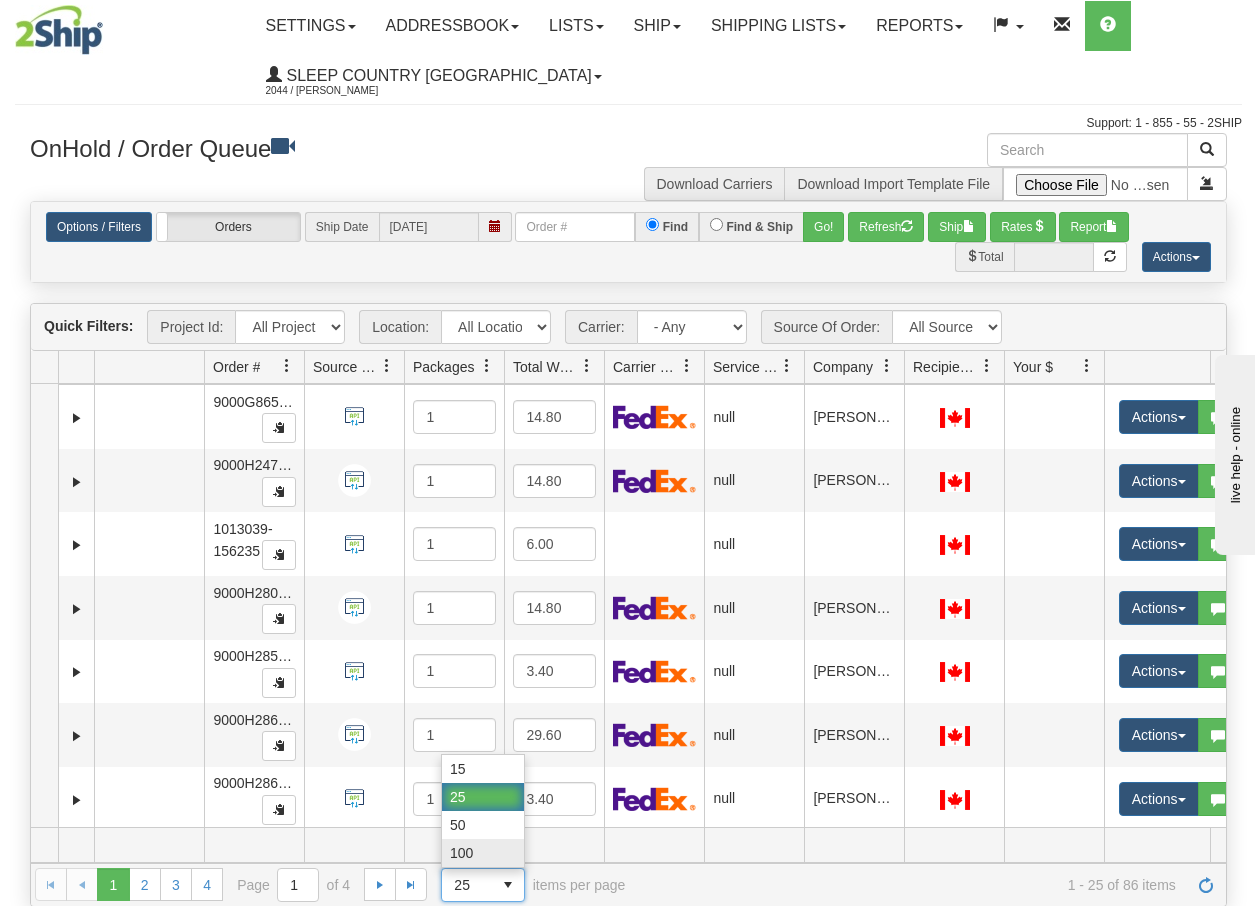 click on "100" at bounding box center [483, 853] 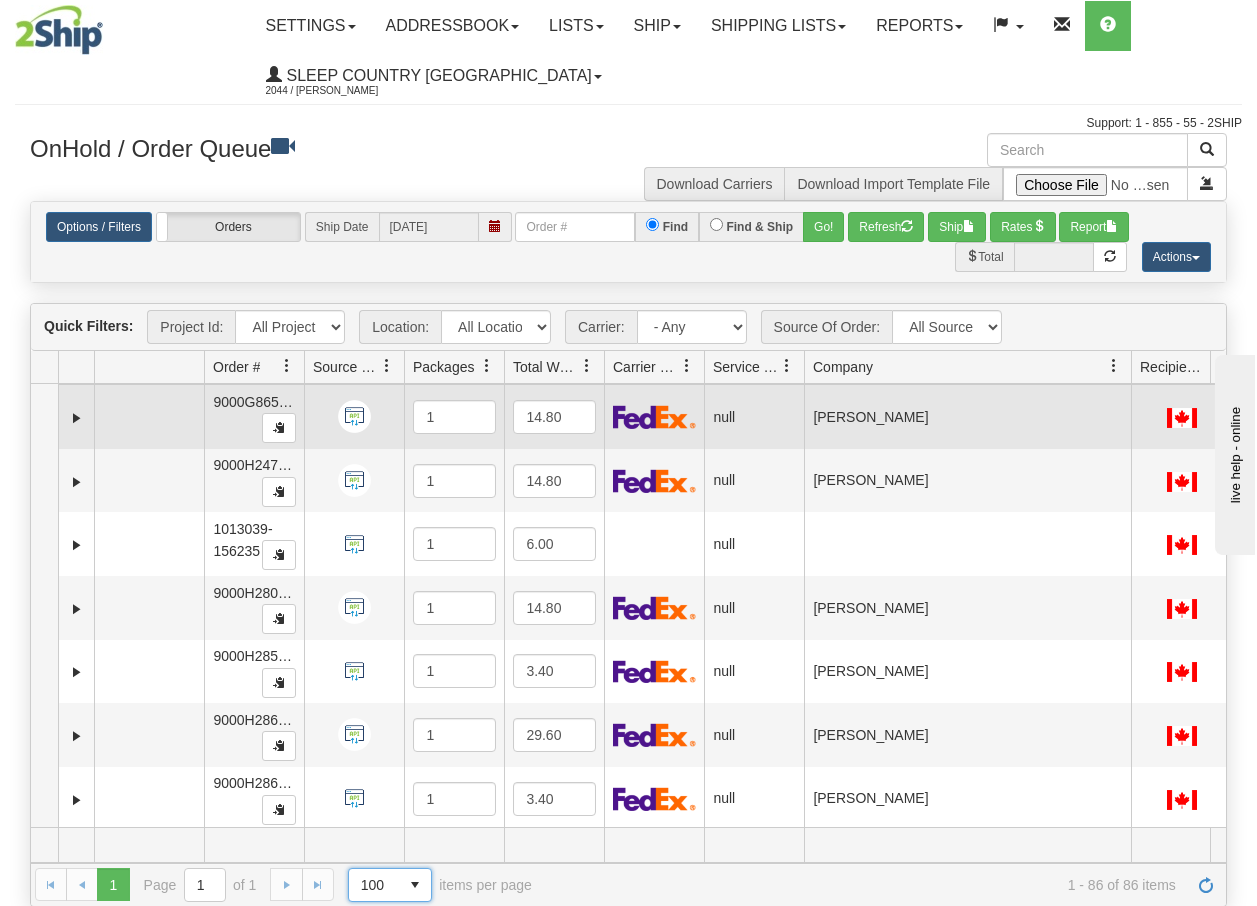 drag, startPoint x: 905, startPoint y: 373, endPoint x: 1133, endPoint y: 400, distance: 229.59312 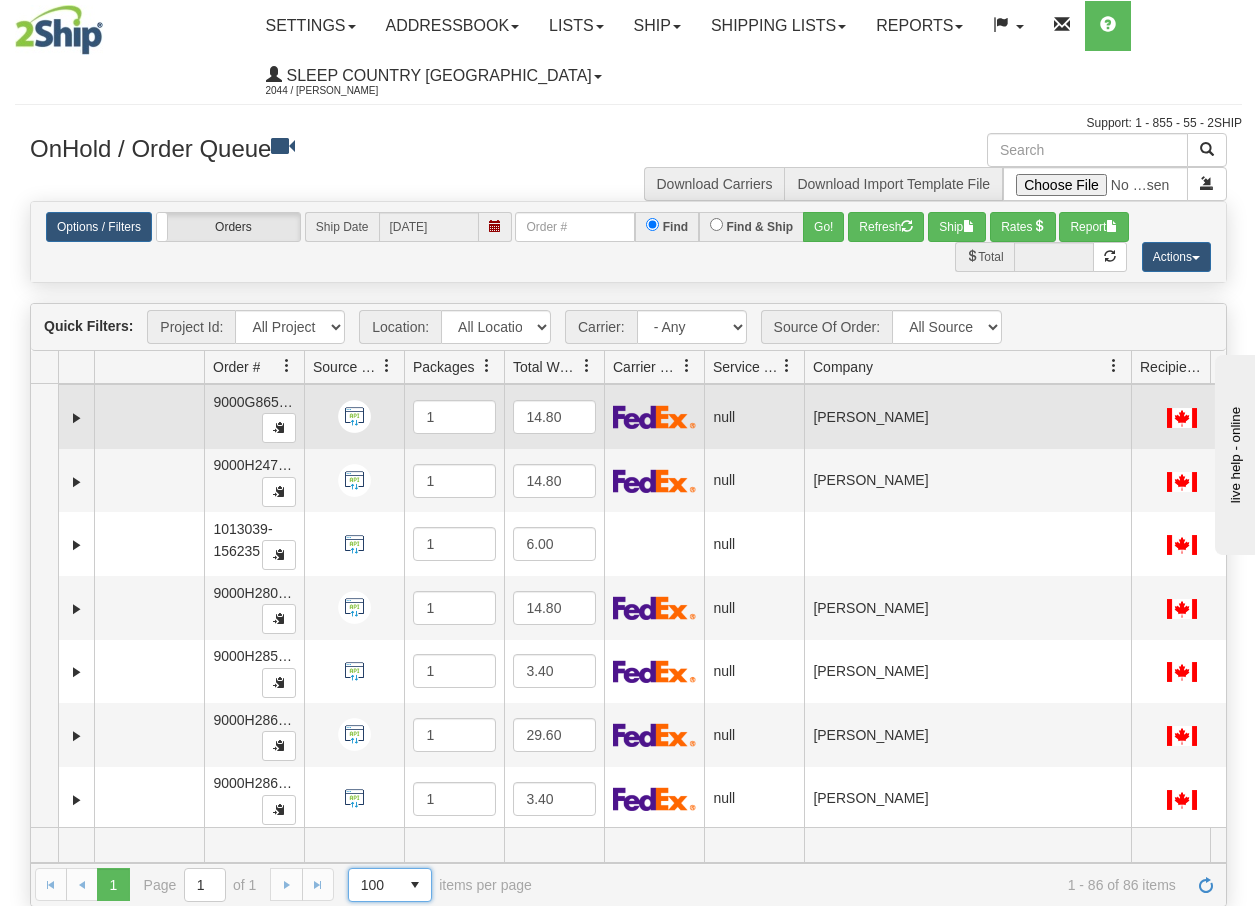 click on "Quick Filters:
Project Id:
All Projects
Location:
All Locations
BECO
Carrier:
- Any
- Has NO carrier assigned
- Has a carrier assigned
FedEx Express®
Source Of Order:
All Sources
API
Aggregation Group Id   Id Location Request Id Reply Id Order # Source Of Order Packages Total Weight Carrier Name Service Name By User Company Contact Person Origin Country Origin Country State / Province City Street Address Zip / Postal Email Tel # Company Contact Person Recipient Country Recipient Country State / Province City Street Address Zip / Postal Email Tel # Shipment Reference PO Number Department Code Master SKU Order Value Method Of Payment High fiscal risk goods Collect on Delivery Transaction Date List $ Your $" at bounding box center [628, 604] 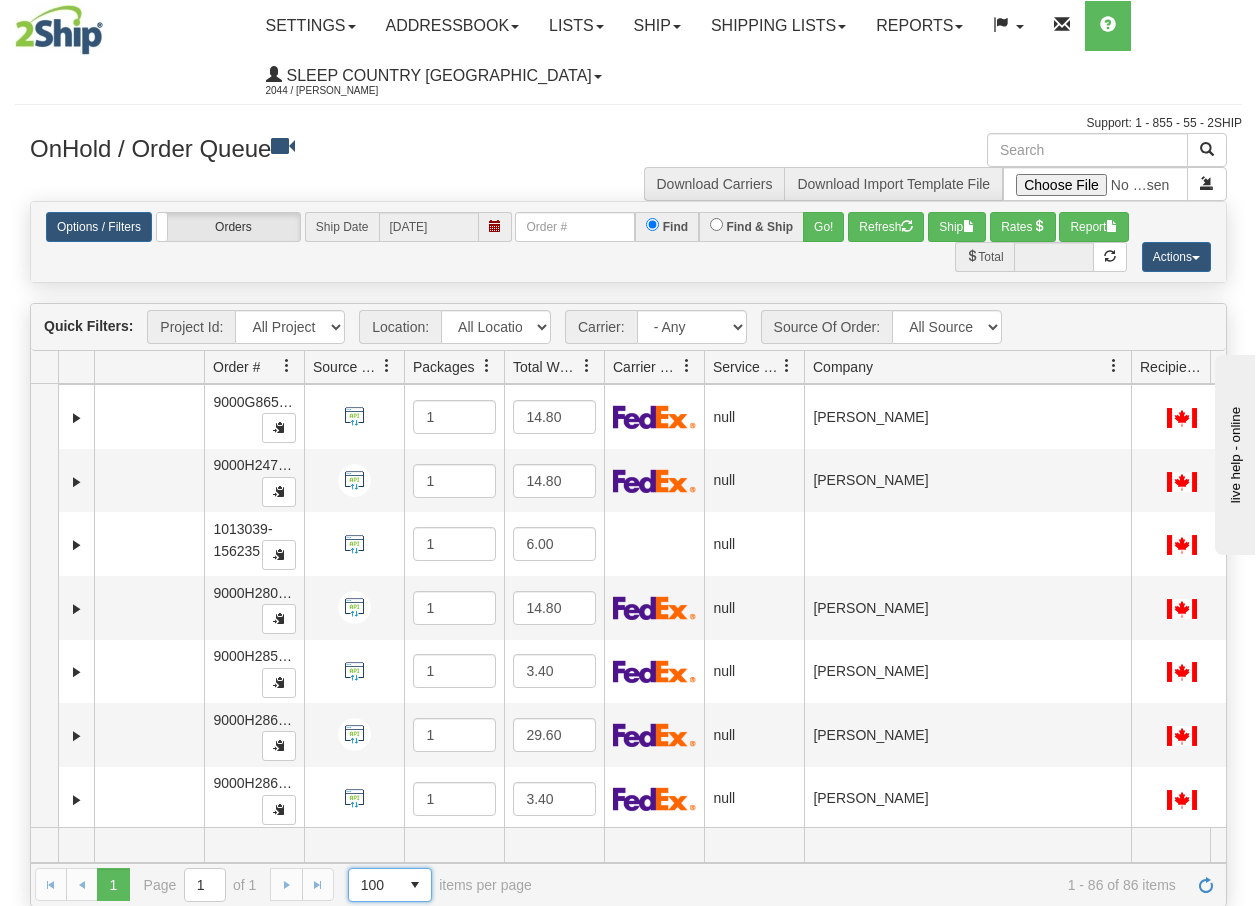 scroll, scrollTop: 0, scrollLeft: 262, axis: horizontal 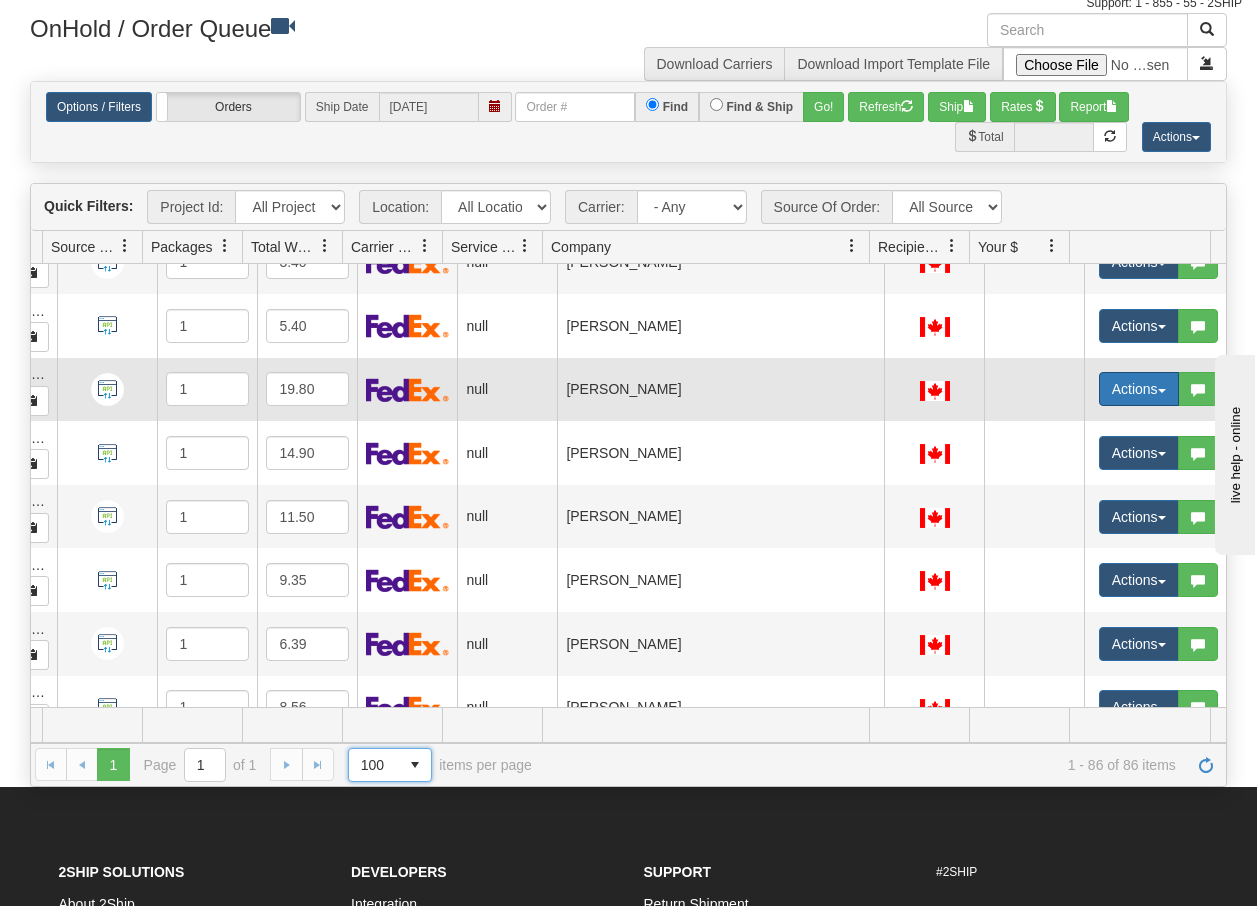 click at bounding box center (1162, 391) 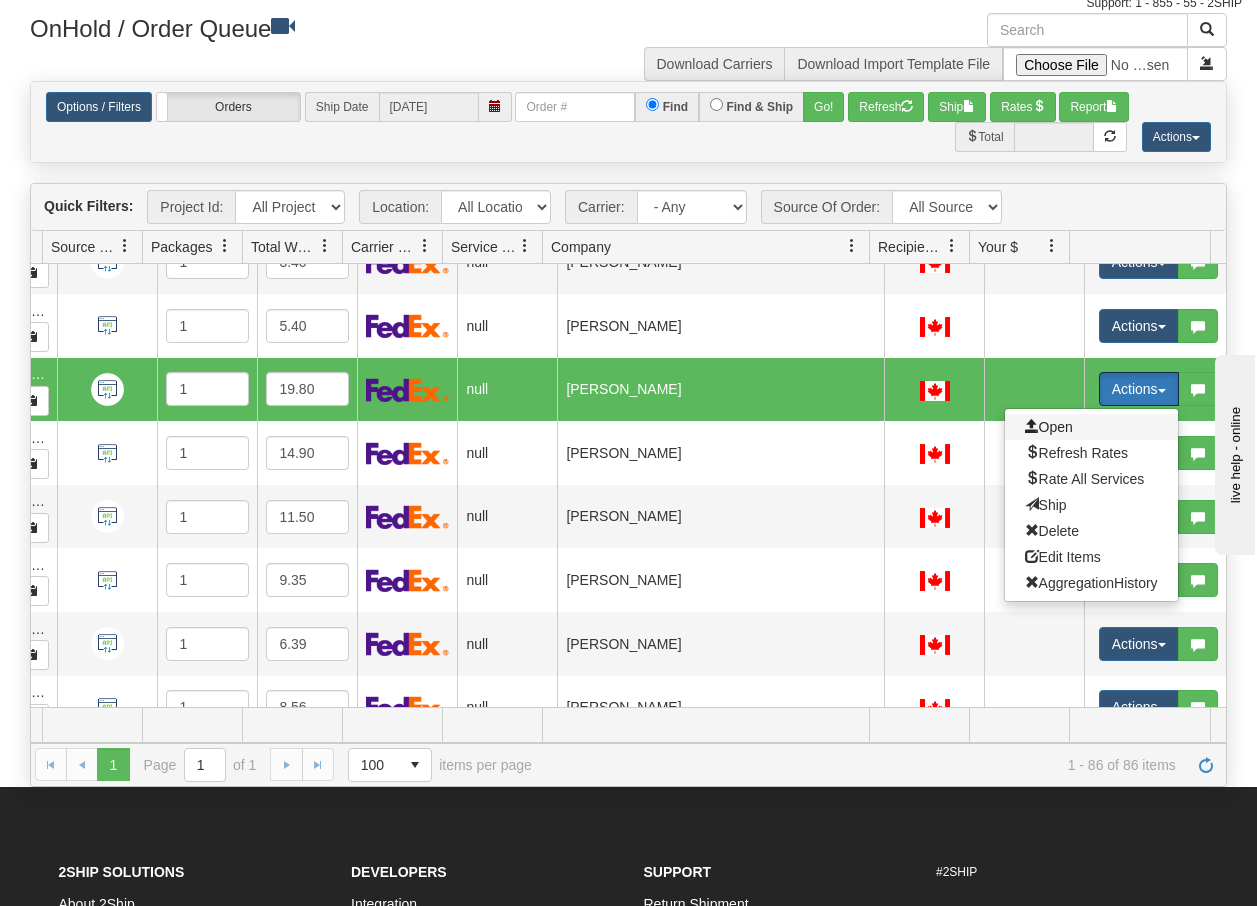 click on "Open" at bounding box center [1049, 427] 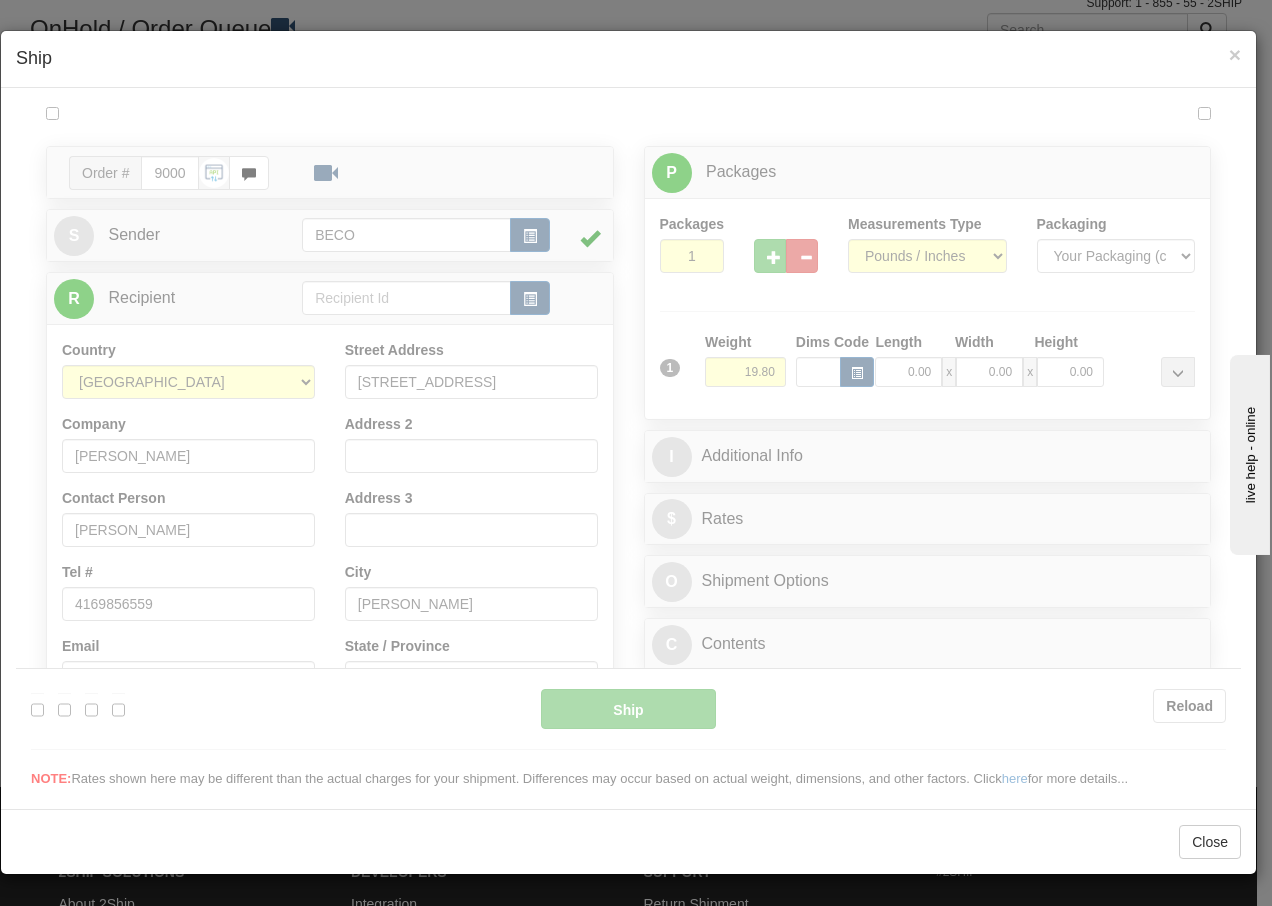 scroll, scrollTop: 0, scrollLeft: 0, axis: both 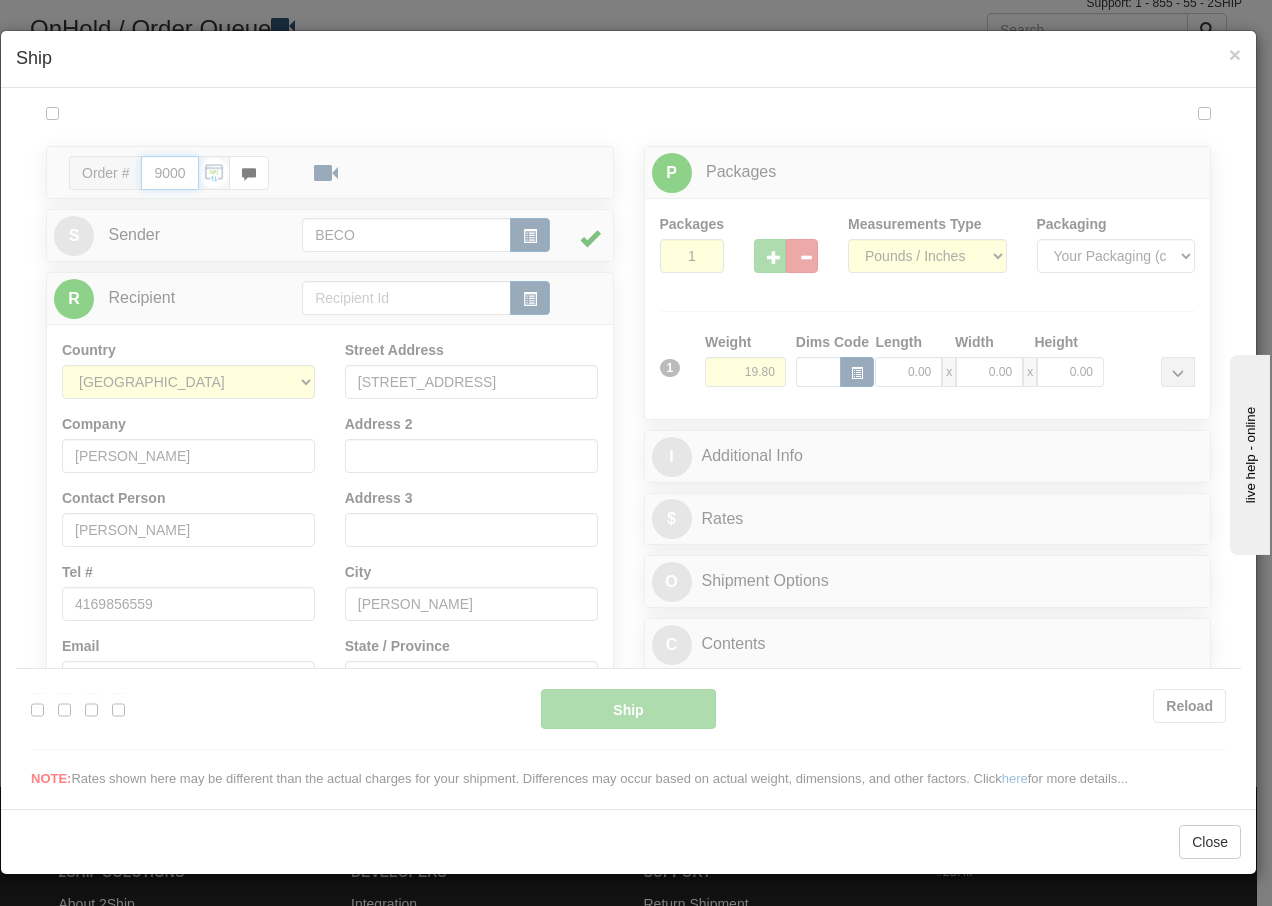 type on "14:47" 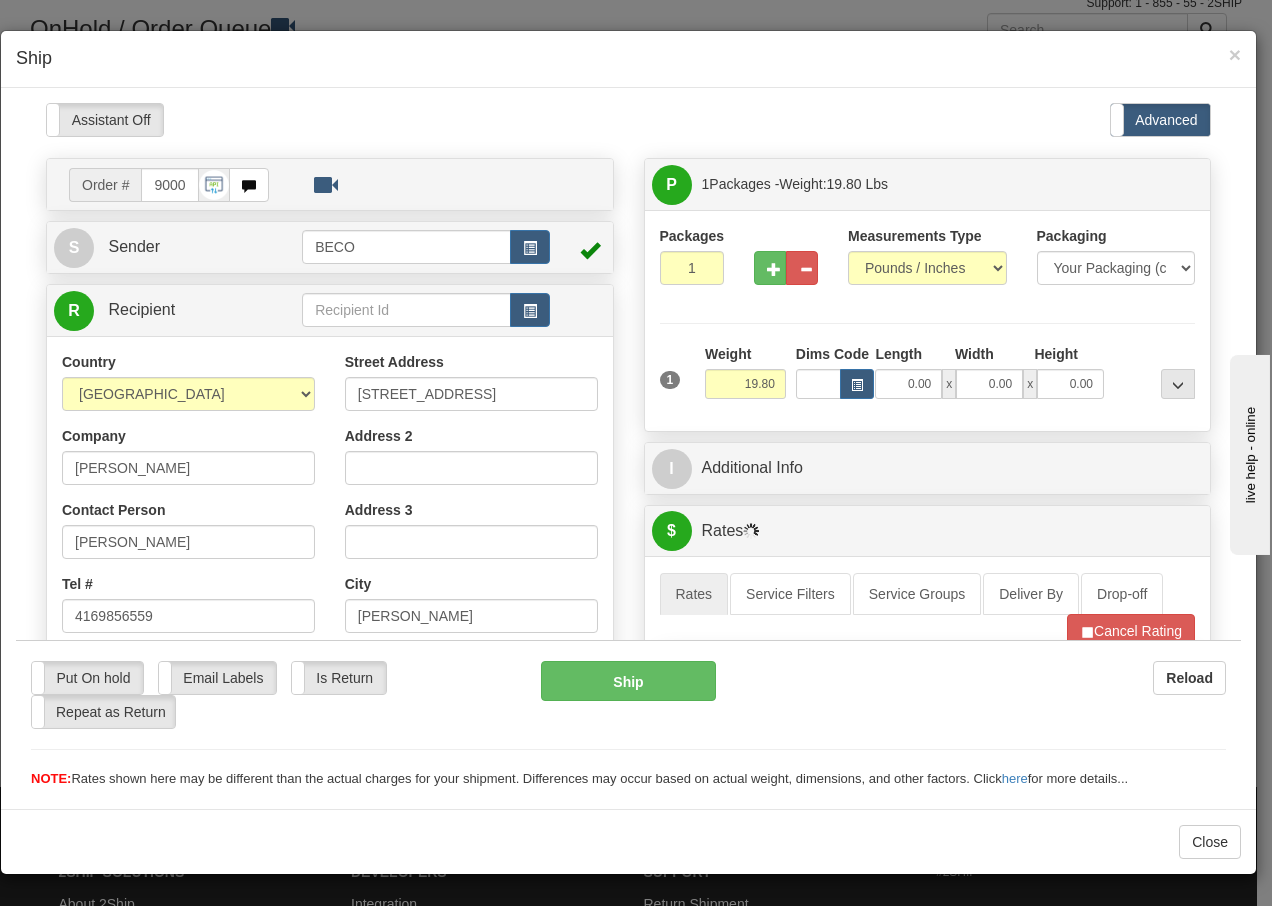 click on "Please wait...
Attention!
Ok
Add to Bidding...
Preview Custom Documents
Preview Custom Documents
Close
Close" at bounding box center (628, 817) 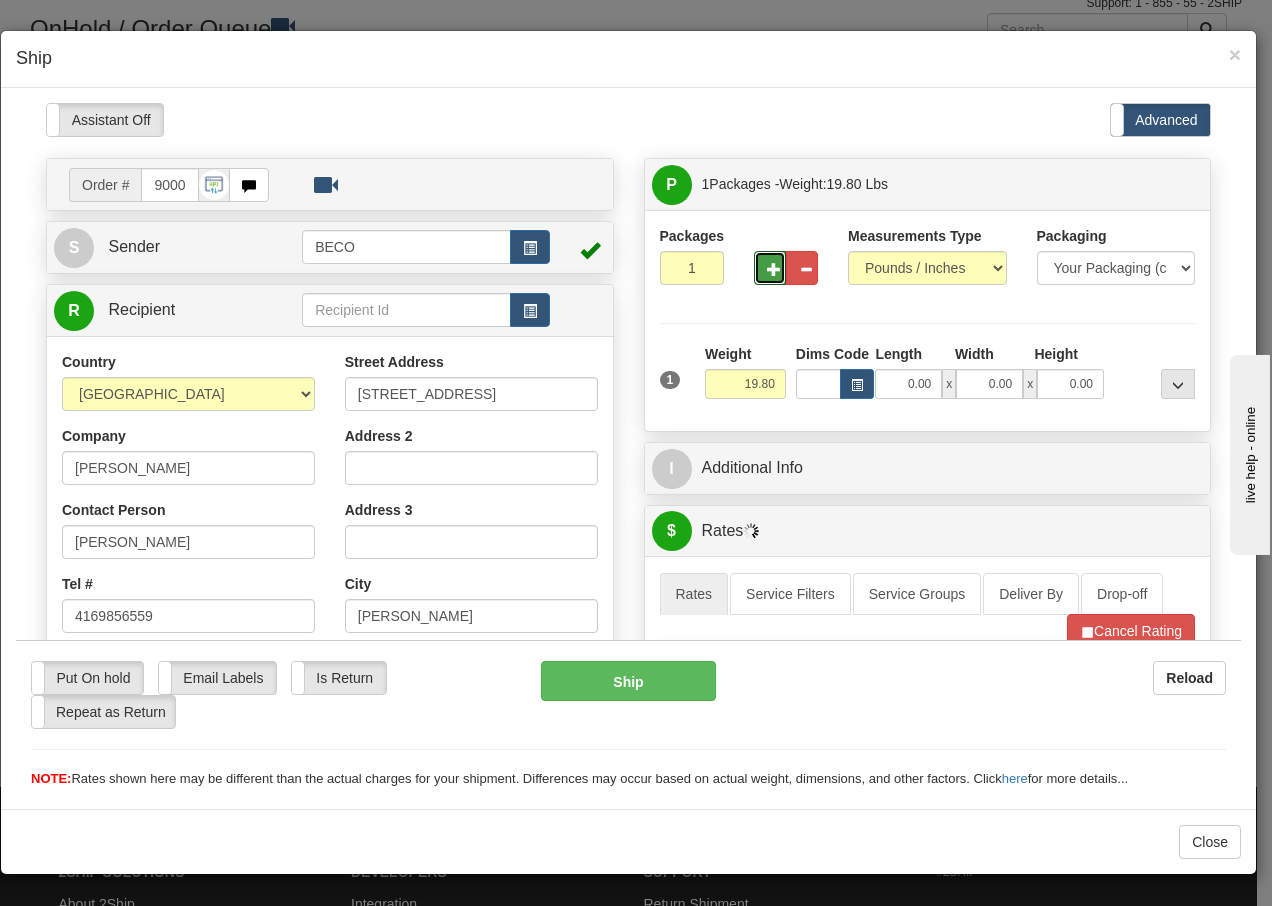 click at bounding box center [774, 268] 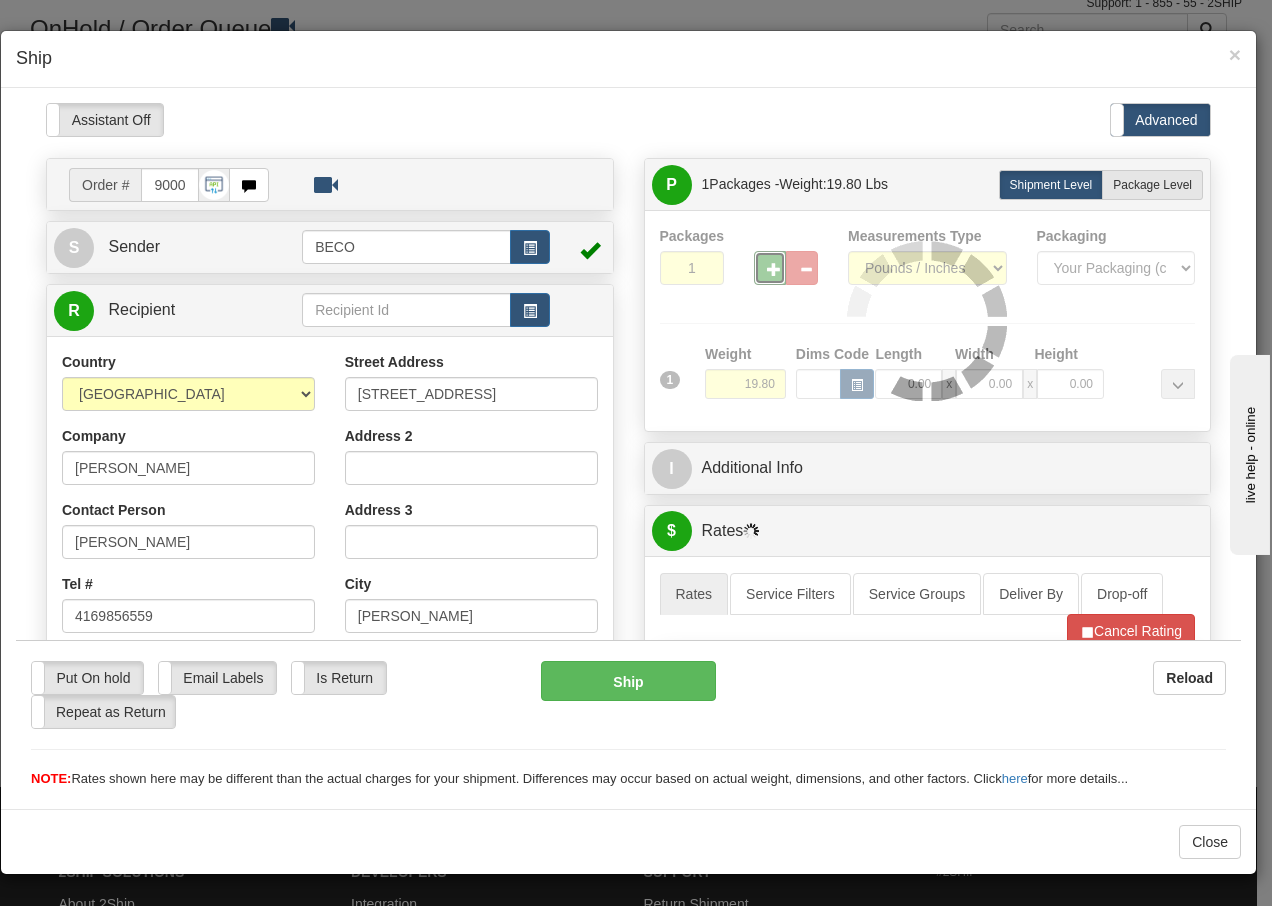 type on "2" 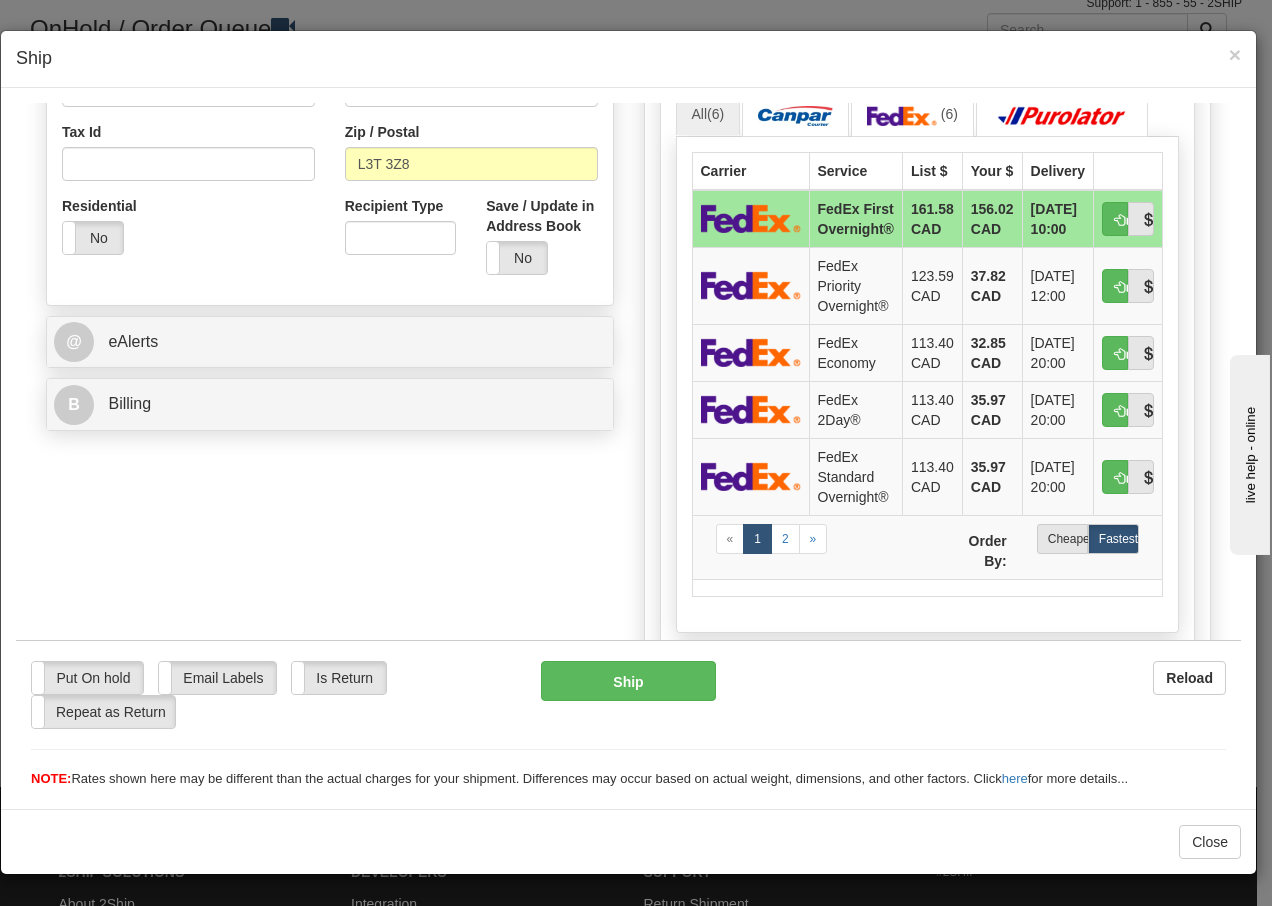 scroll, scrollTop: 640, scrollLeft: 0, axis: vertical 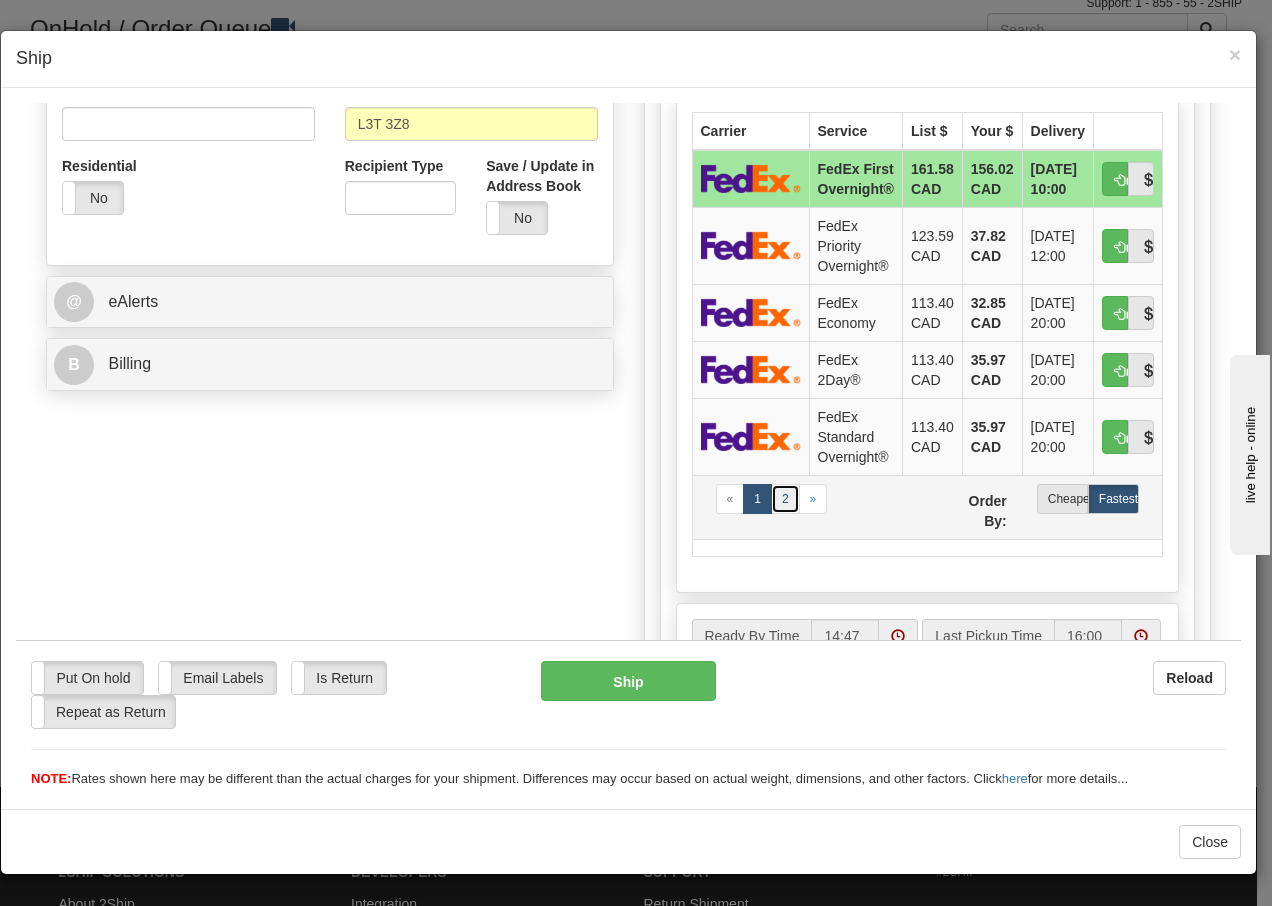 click on "2" at bounding box center [785, 498] 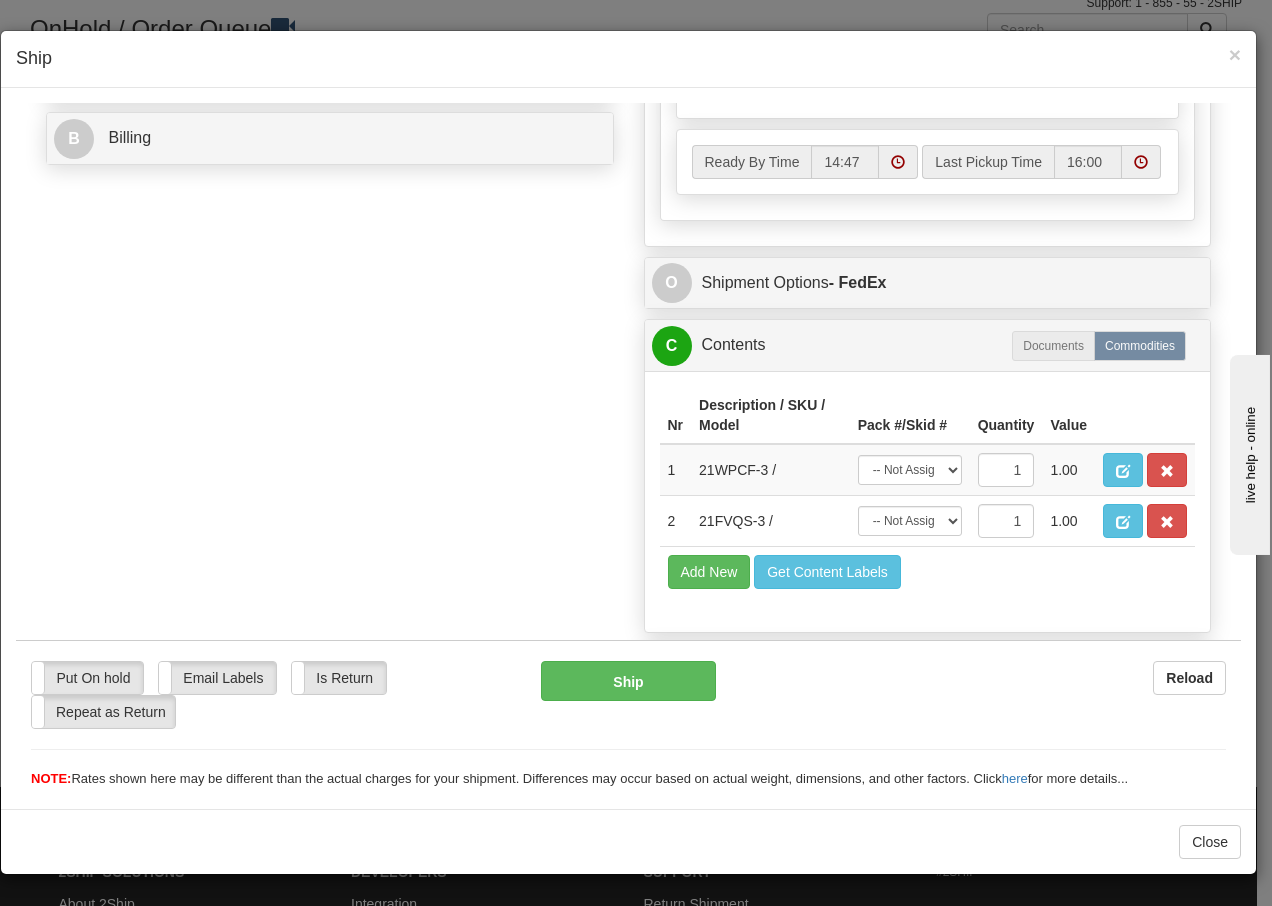 scroll, scrollTop: 919, scrollLeft: 0, axis: vertical 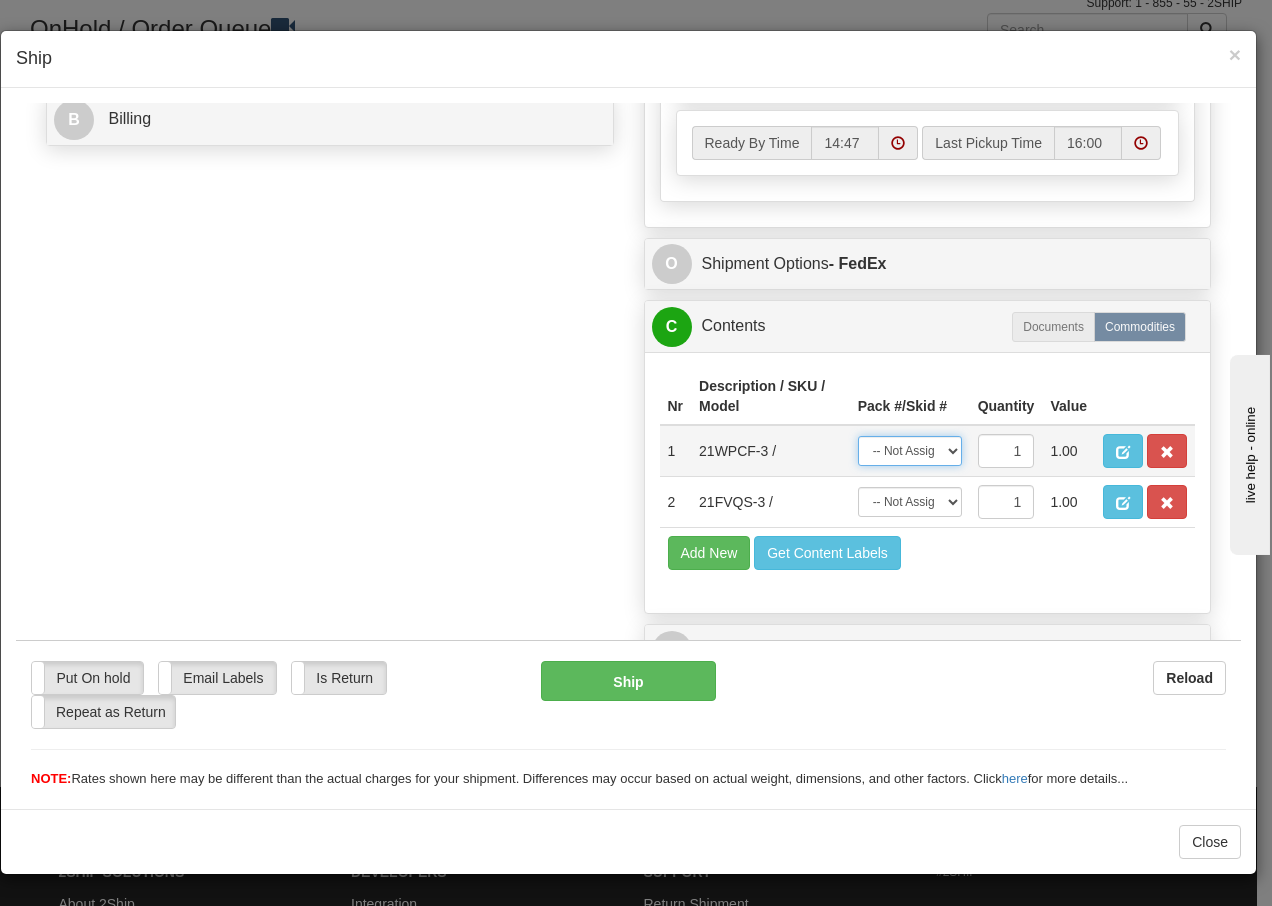 click on "-- Not Assigned --
Package 1
Package 2" at bounding box center [910, 450] 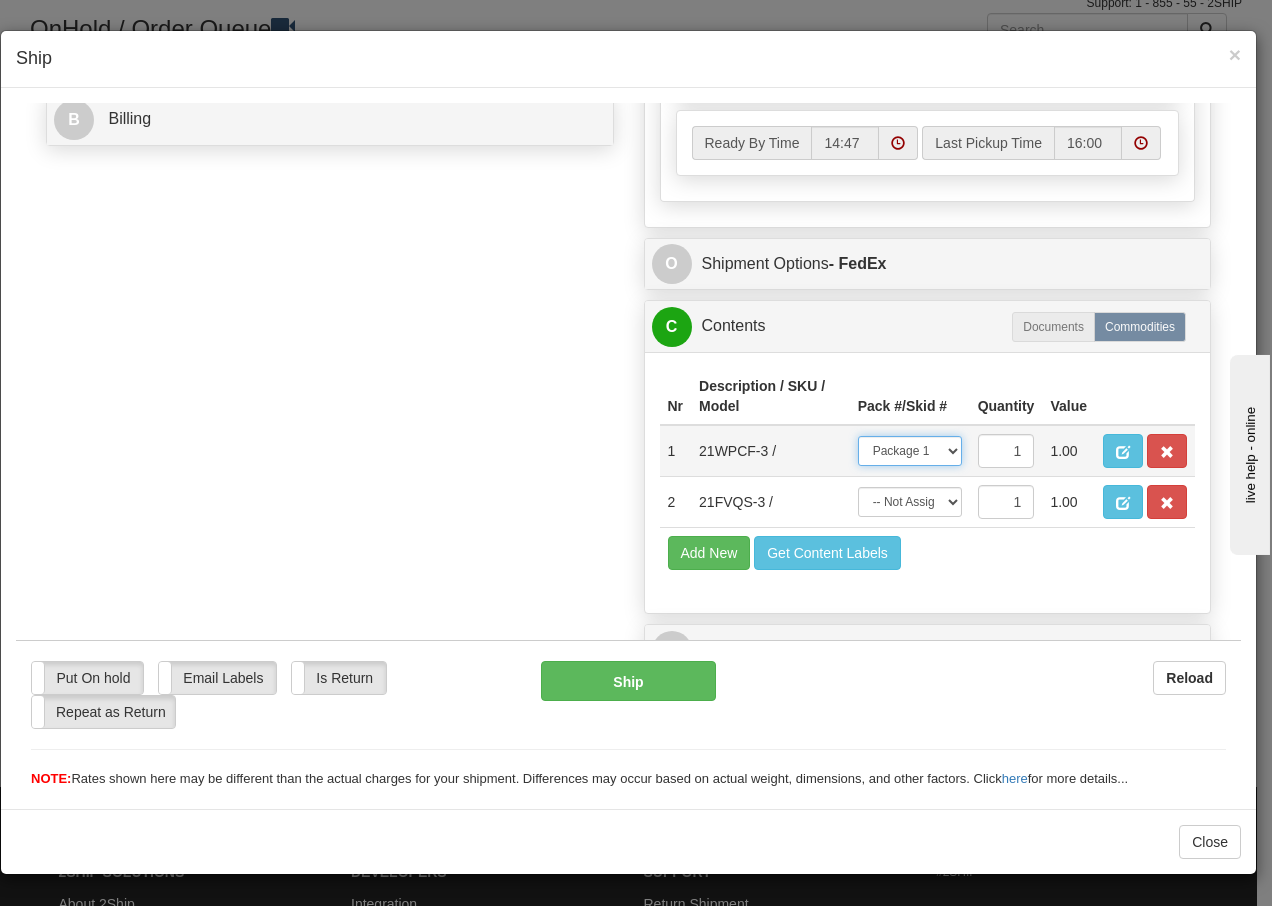 click on "-- Not Assigned --
Package 1
Package 2" at bounding box center [910, 450] 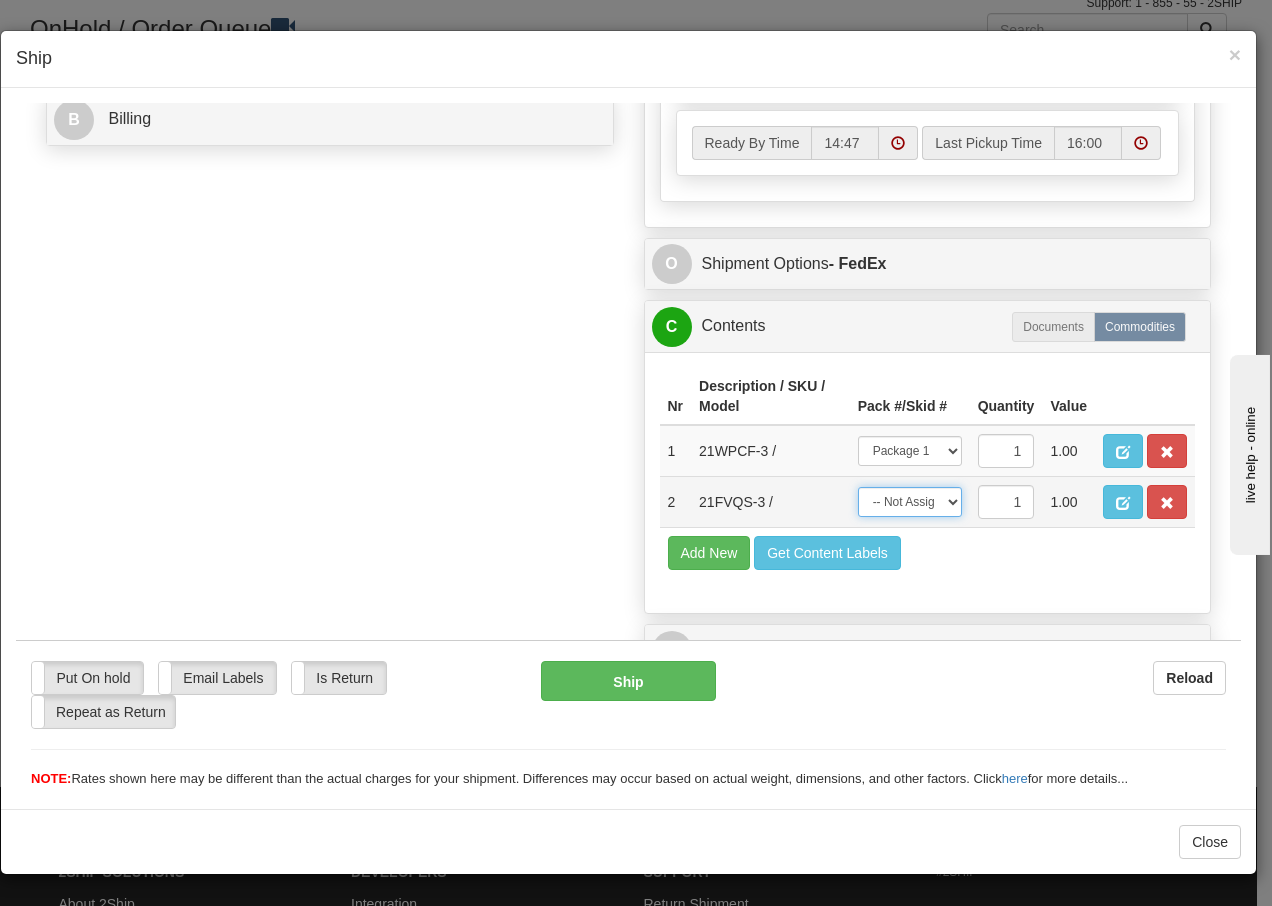 click on "-- Not Assigned --
Package 1
Package 2" at bounding box center [910, 501] 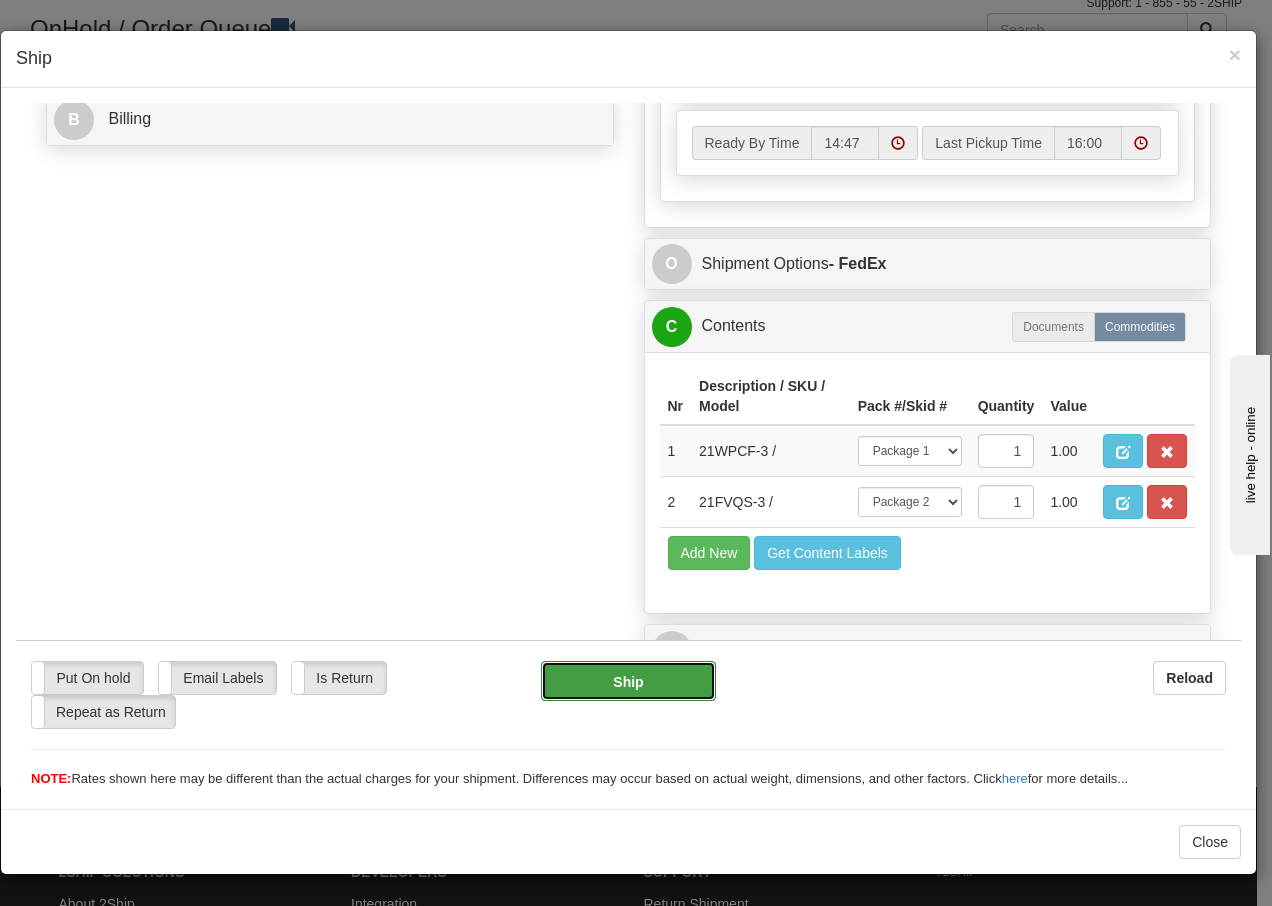 click on "Ship" at bounding box center (628, 680) 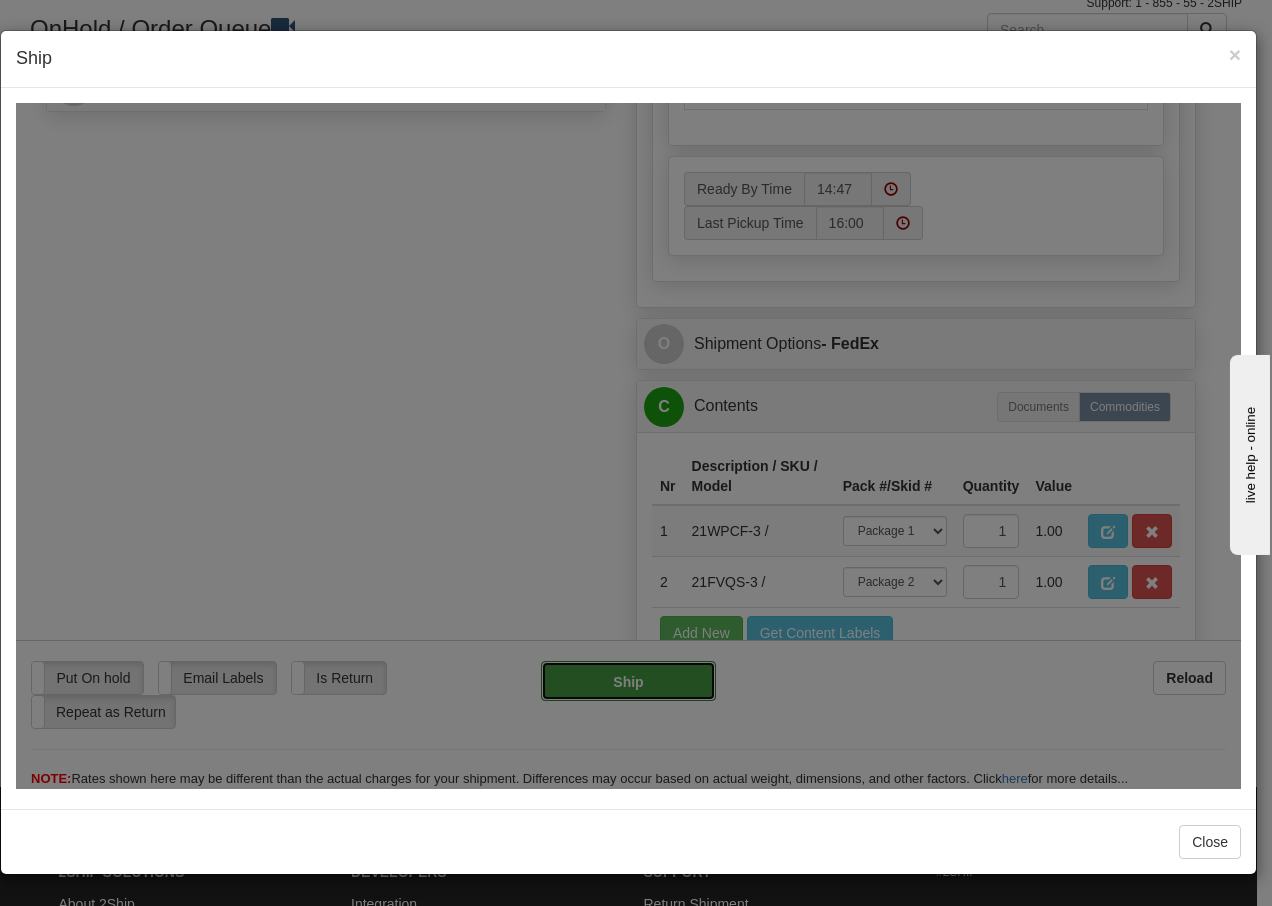 type on "92" 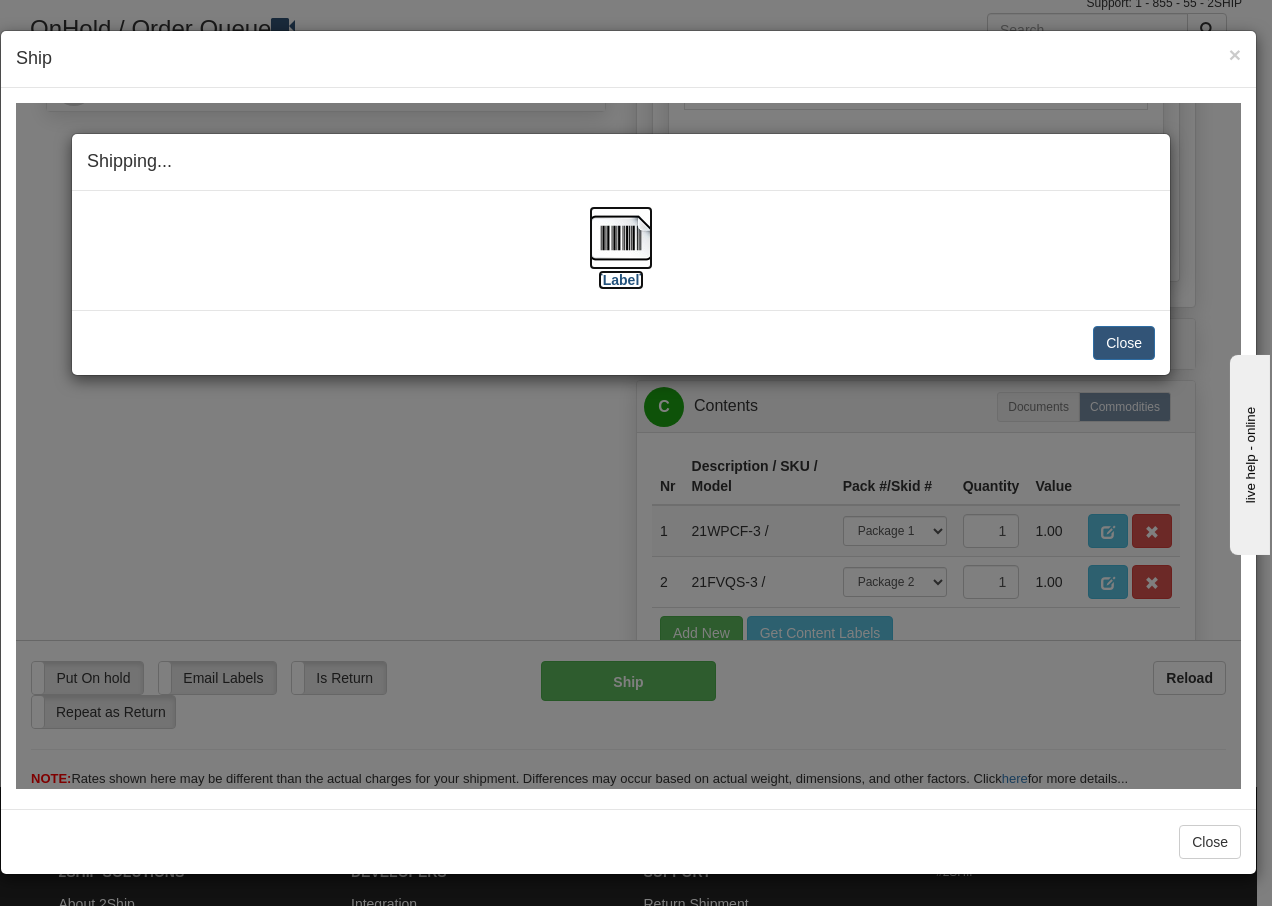 click at bounding box center (621, 237) 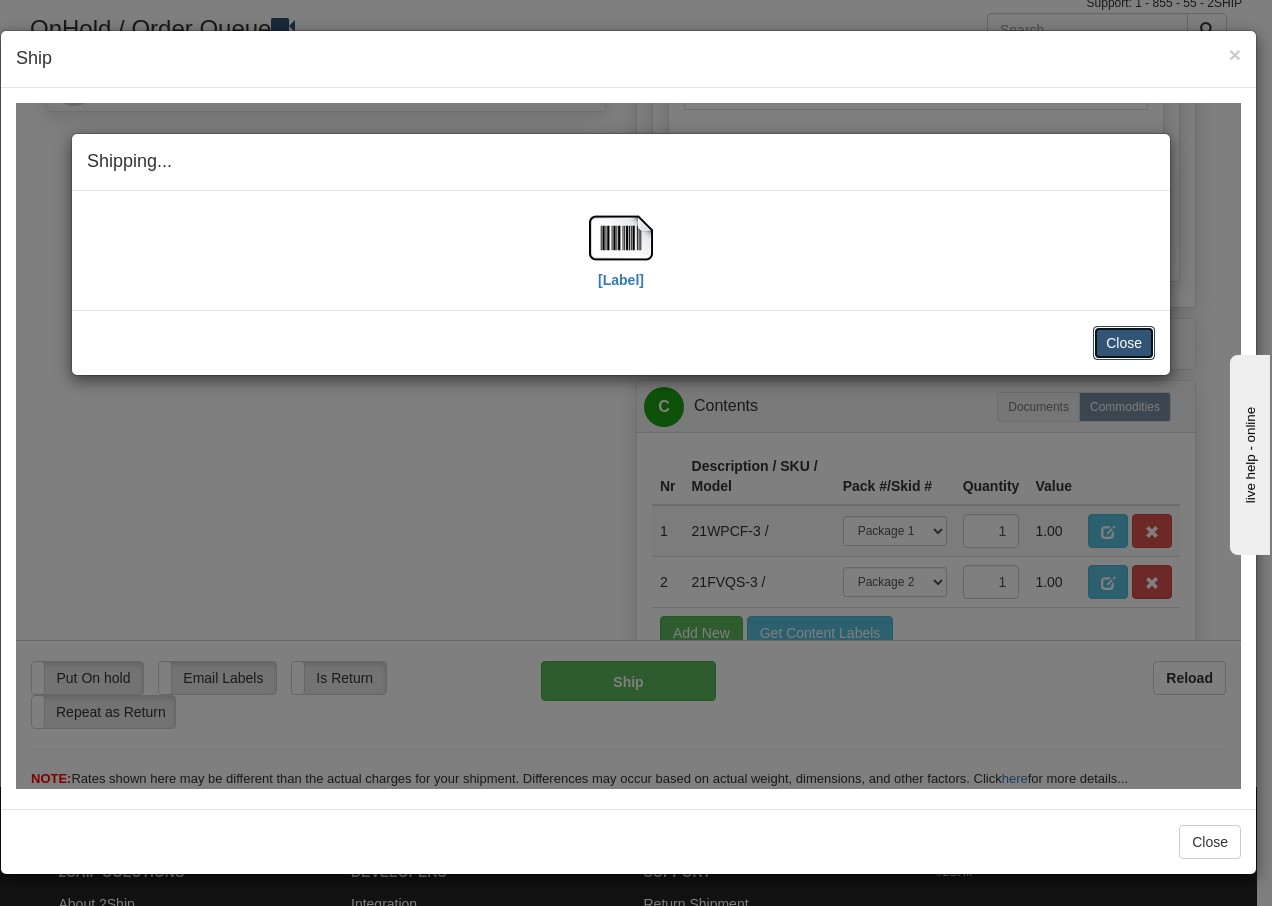 click on "Close" at bounding box center [1124, 342] 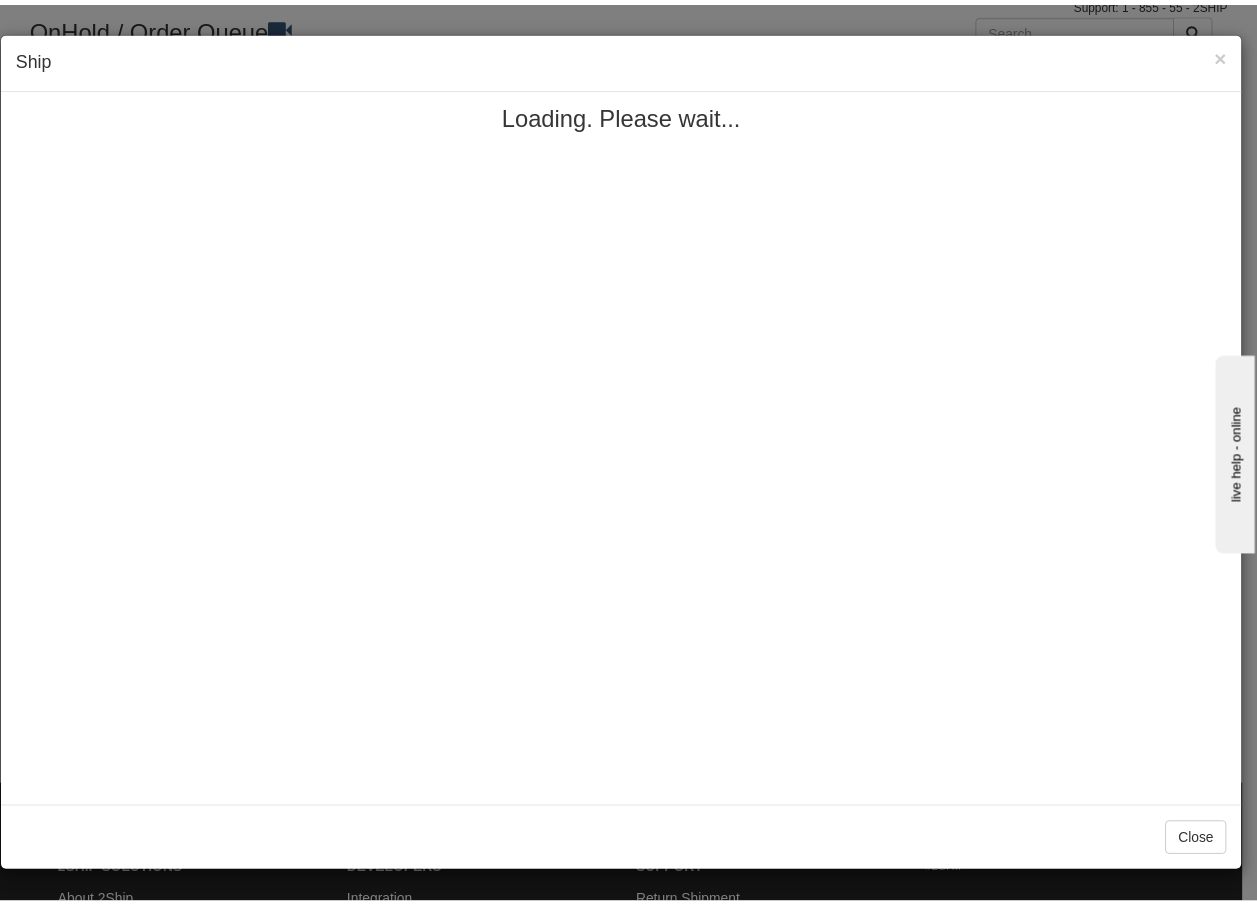 scroll, scrollTop: 0, scrollLeft: 0, axis: both 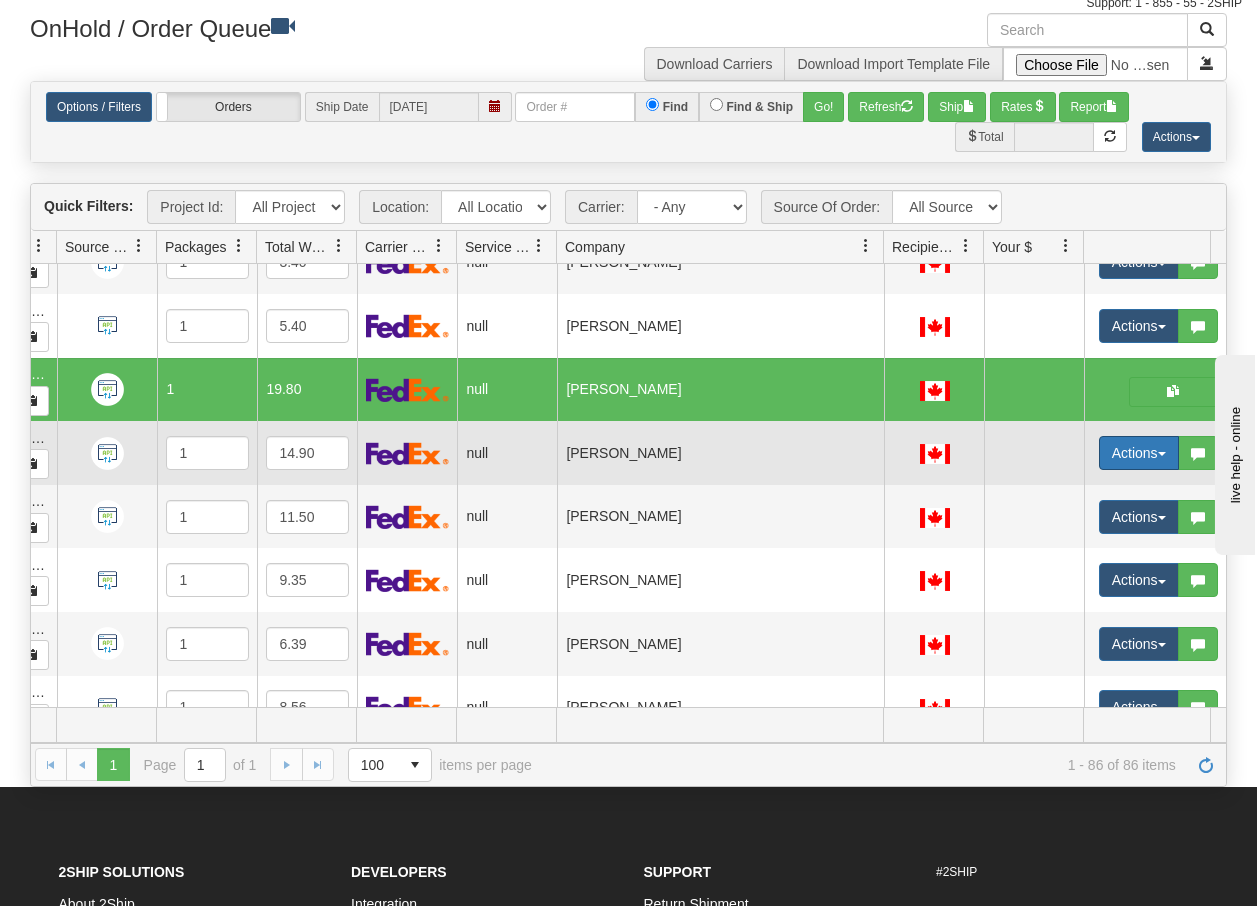 click at bounding box center (1162, 454) 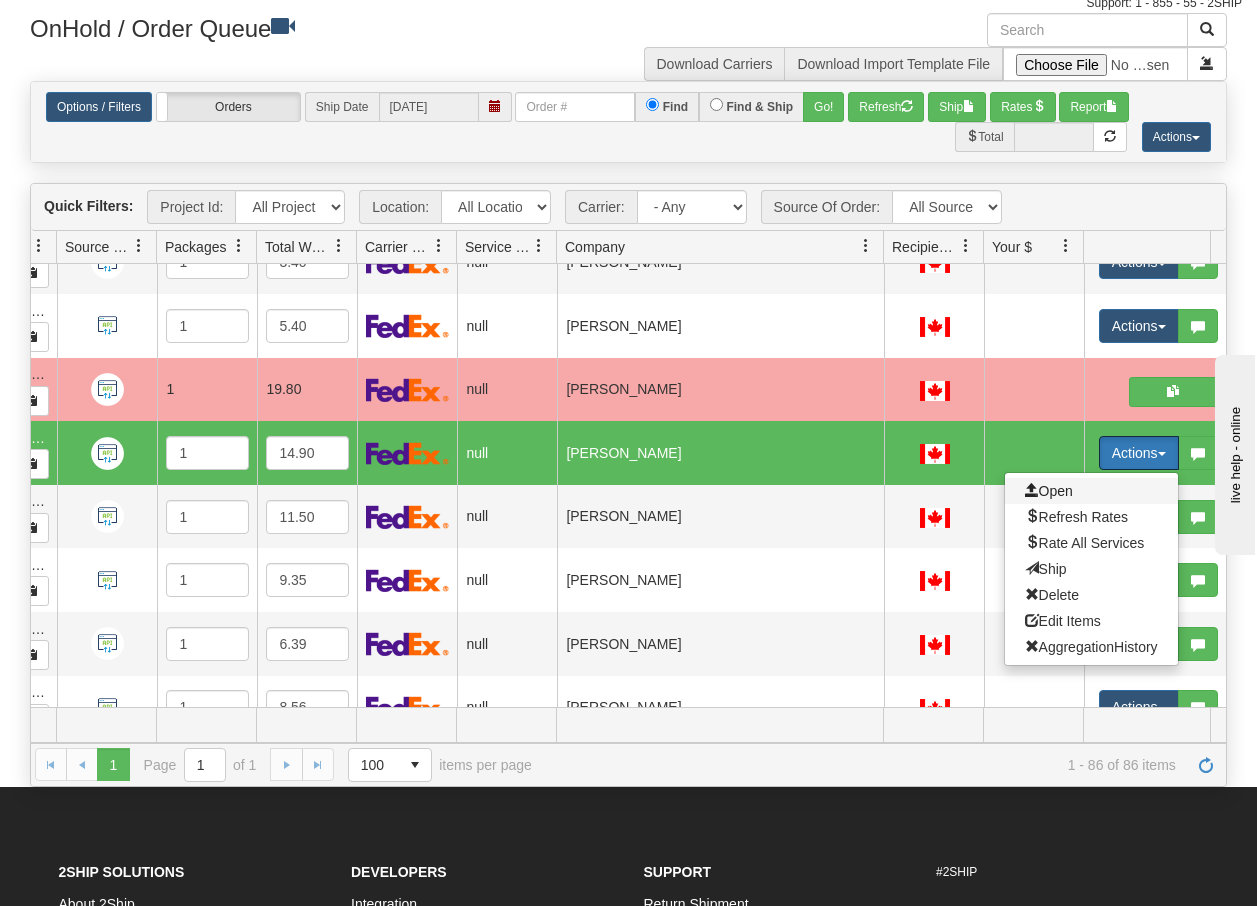 click on "Open" at bounding box center (1049, 491) 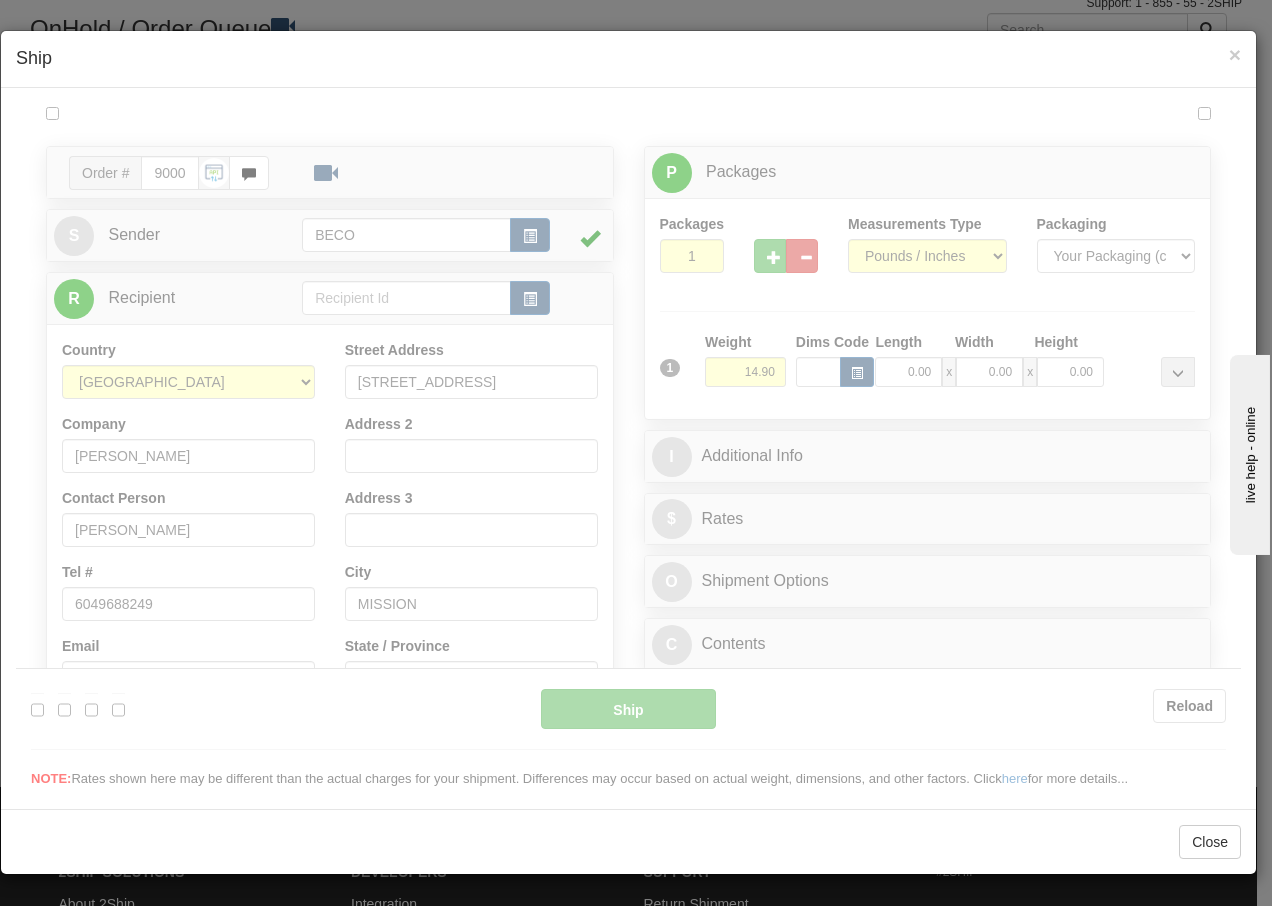 scroll, scrollTop: 0, scrollLeft: 0, axis: both 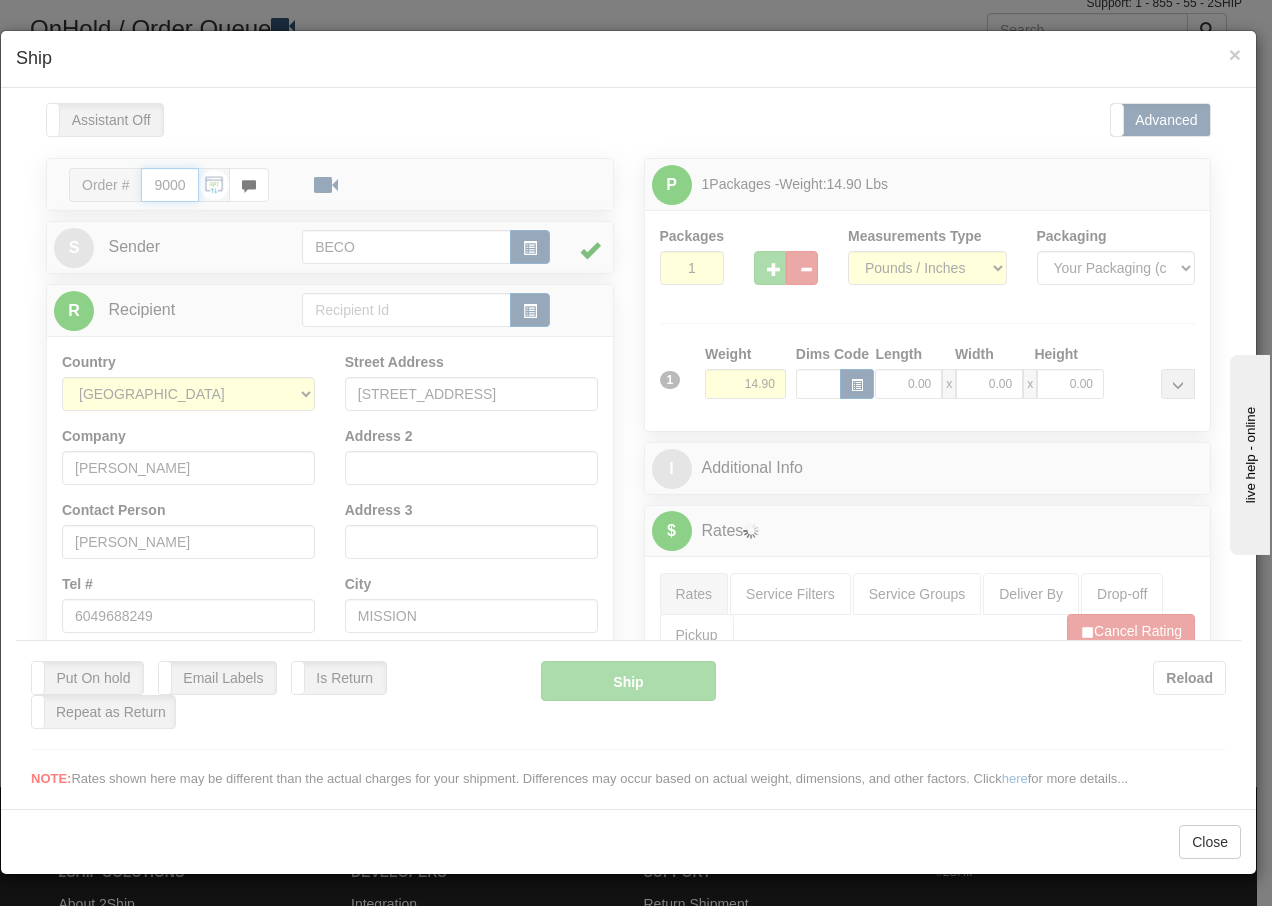 type on "14:48" 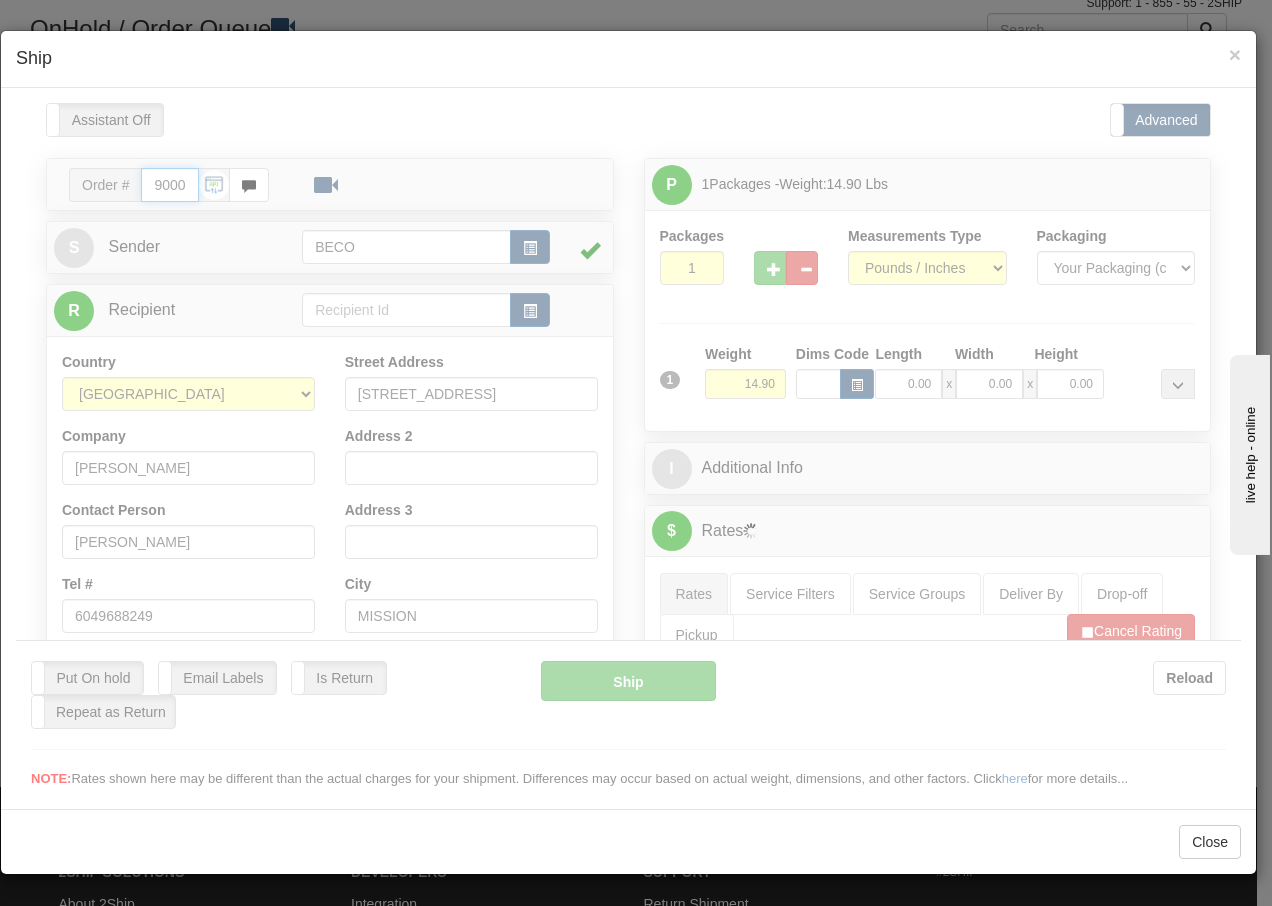 type on "16:00" 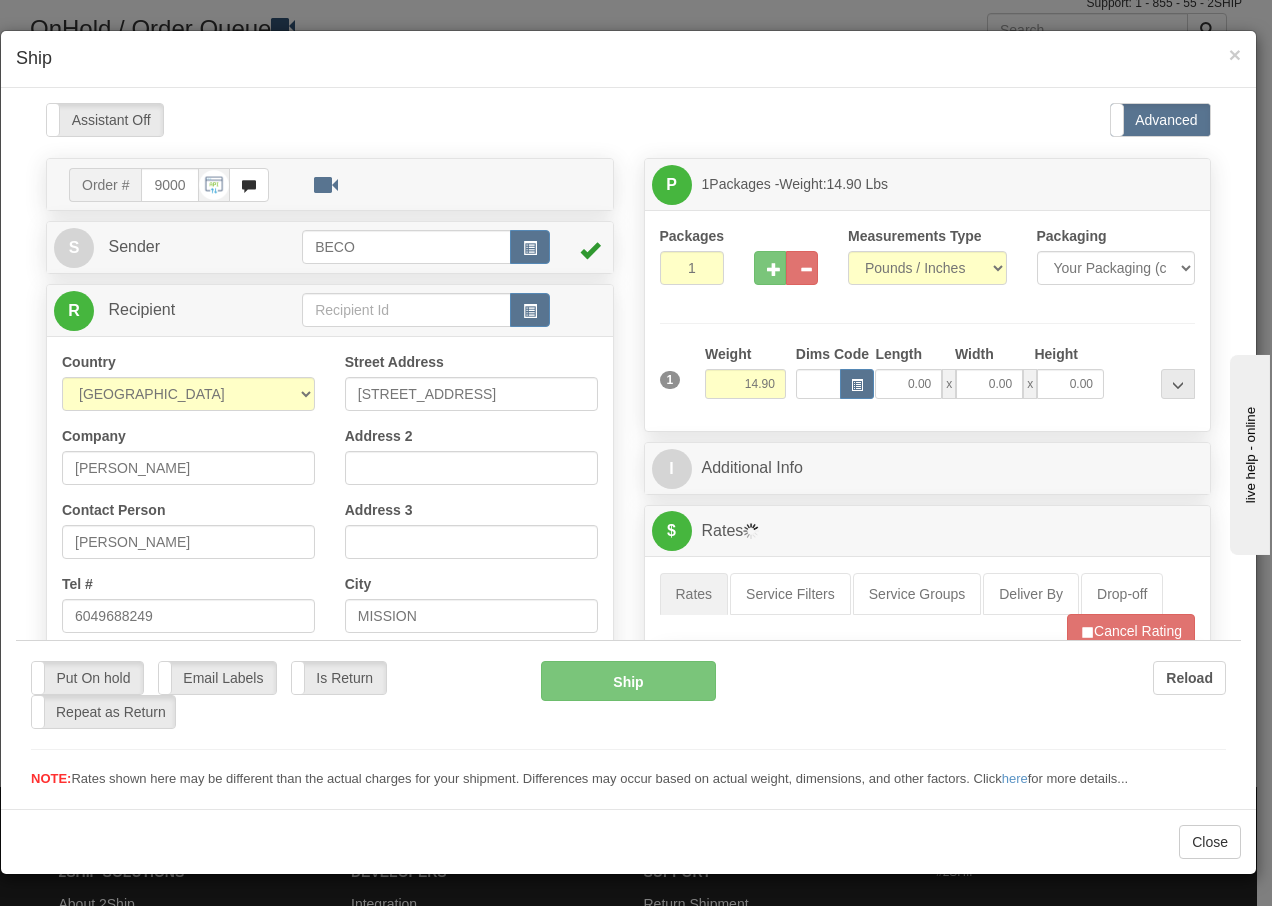click at bounding box center [628, 445] 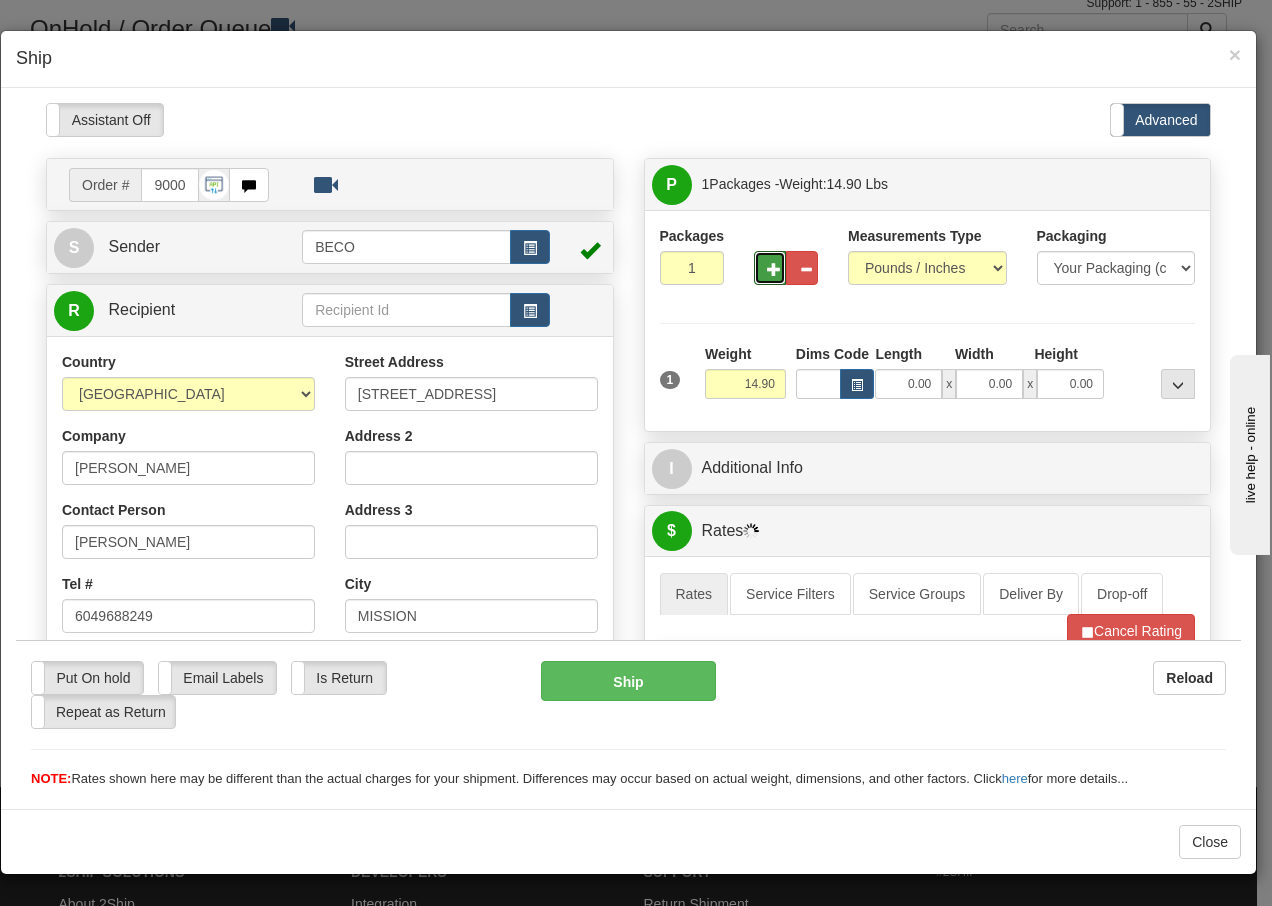 click at bounding box center [774, 268] 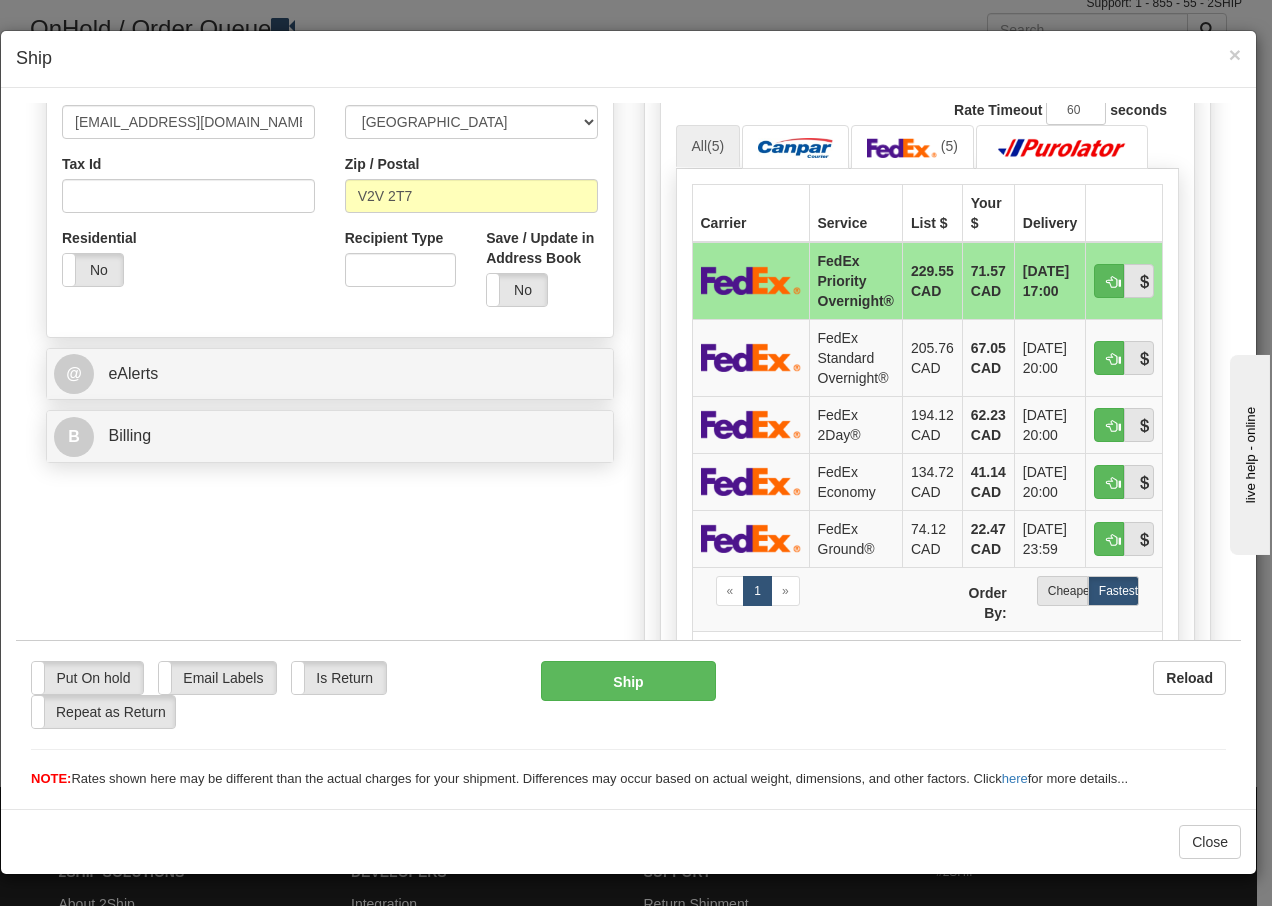 scroll, scrollTop: 586, scrollLeft: 0, axis: vertical 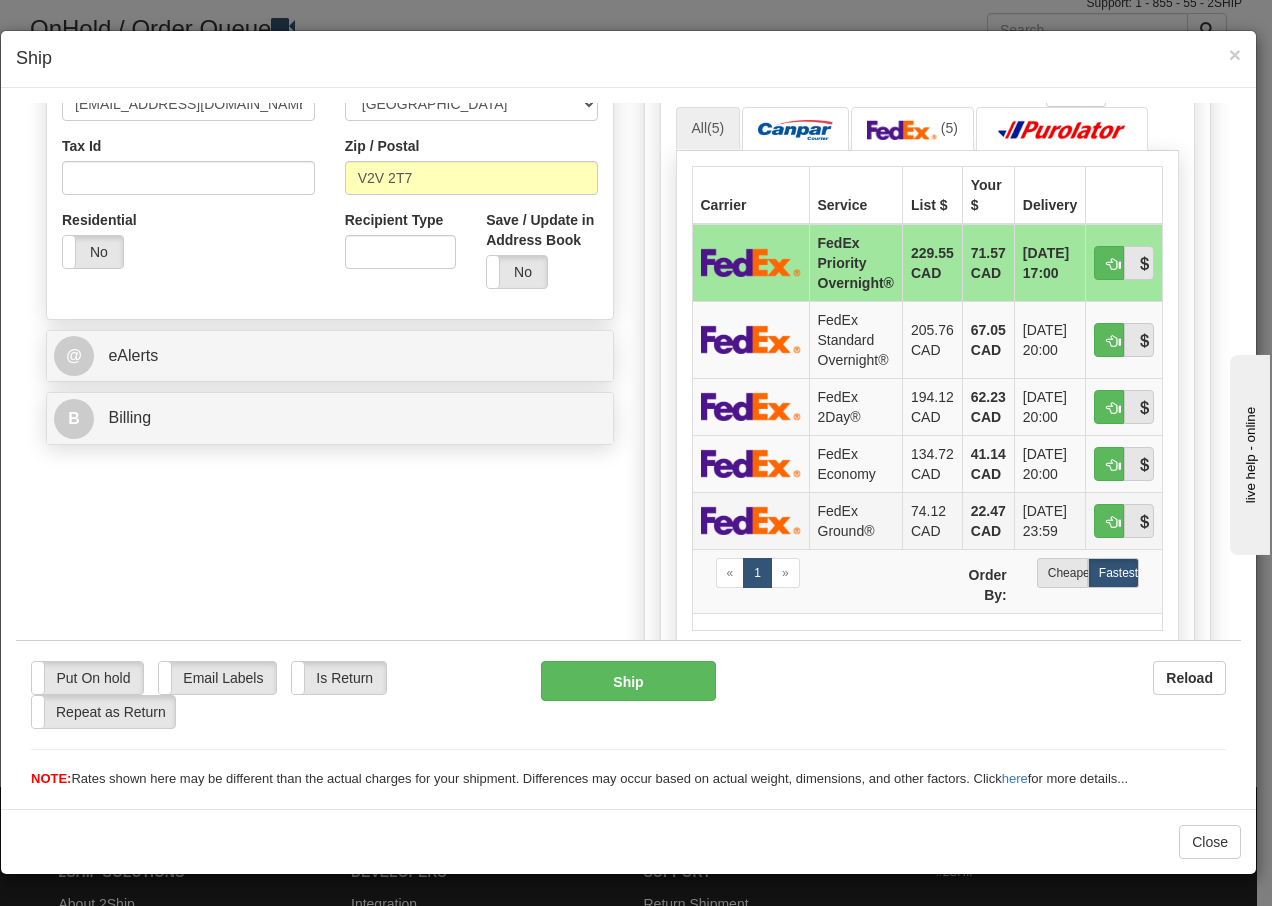 click on "FedEx Ground®" at bounding box center (855, 519) 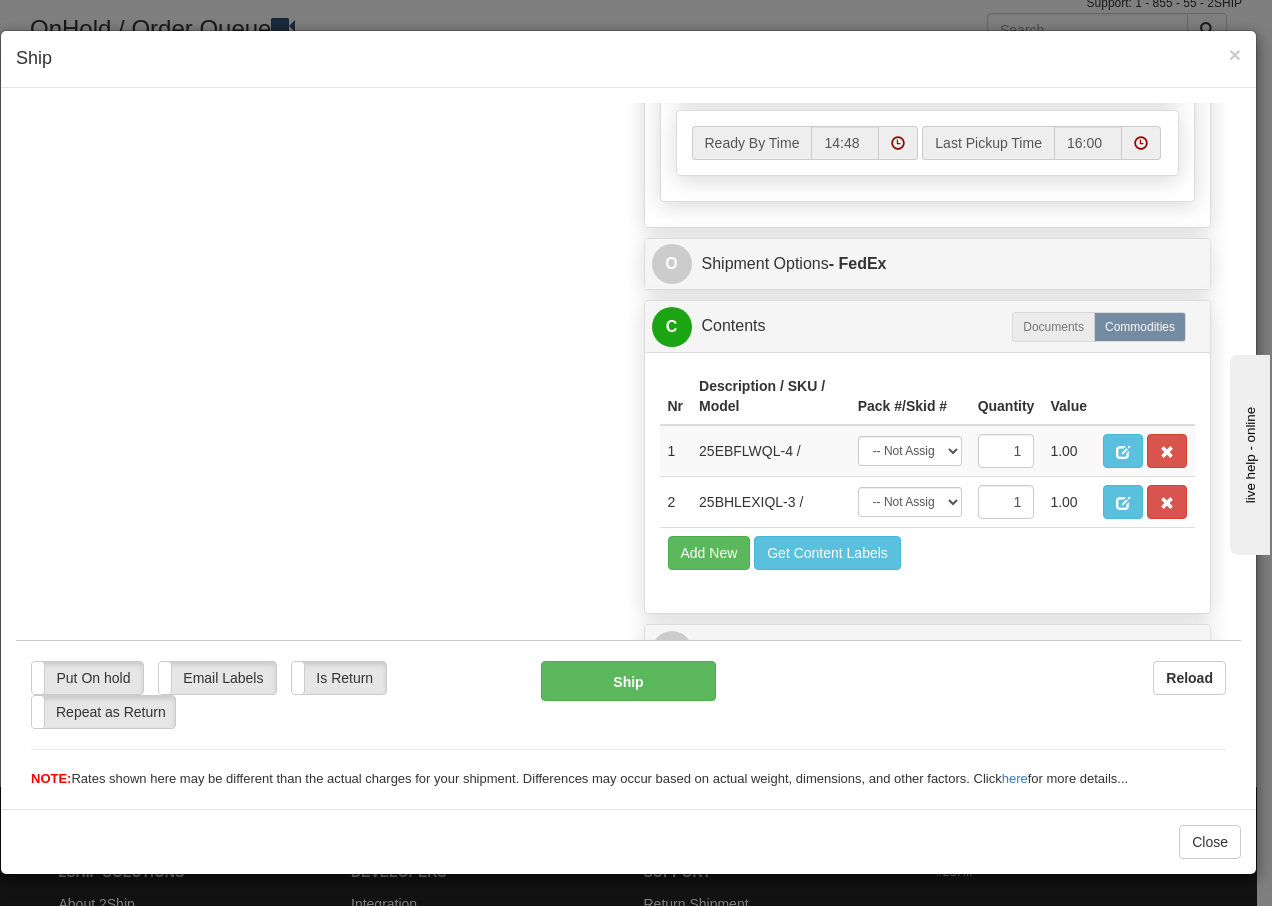 scroll, scrollTop: 1187, scrollLeft: 0, axis: vertical 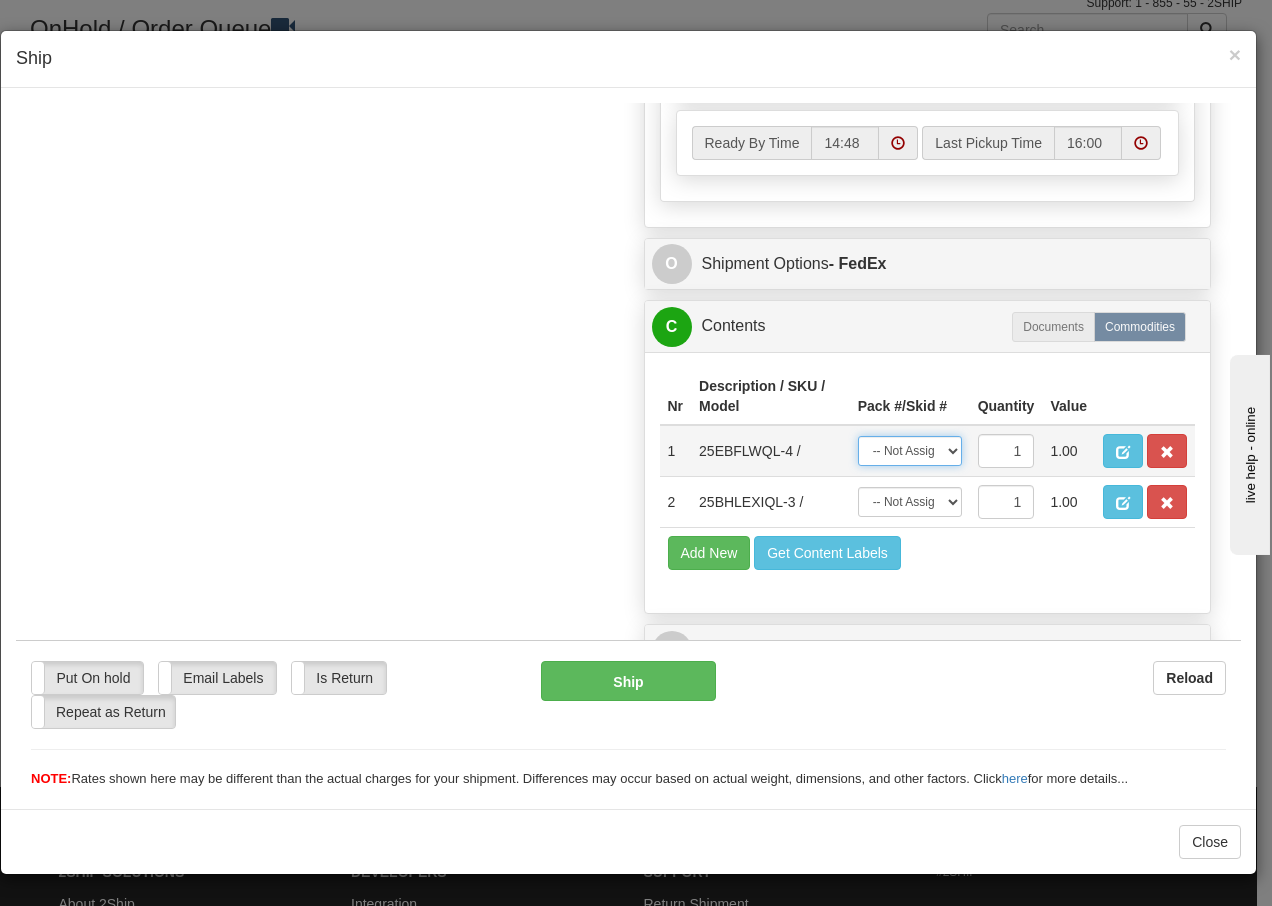 click on "-- Not Assigned --
Package 1
Package 2" at bounding box center [910, 450] 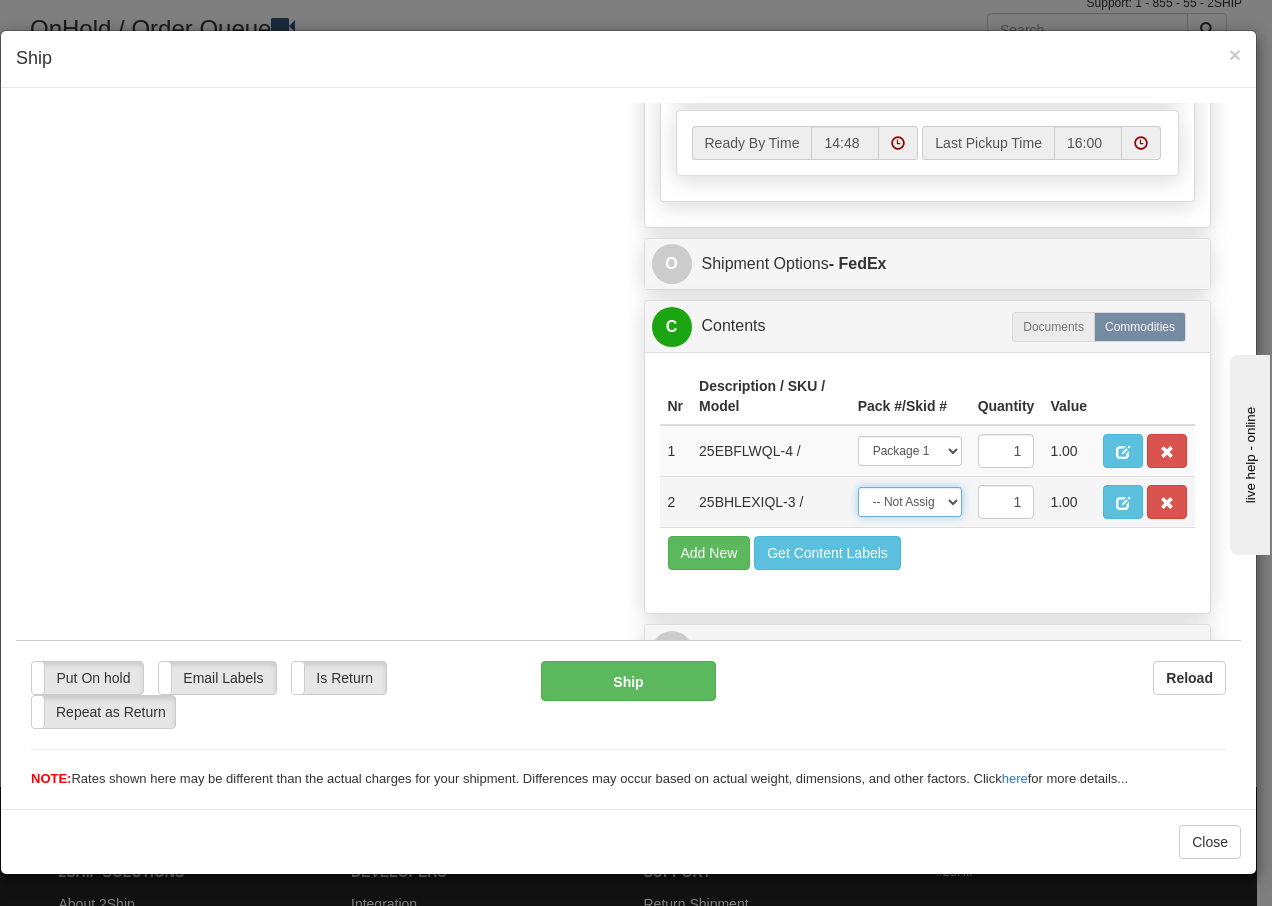 click on "-- Not Assigned --
Package 1
Package 2" at bounding box center (910, 501) 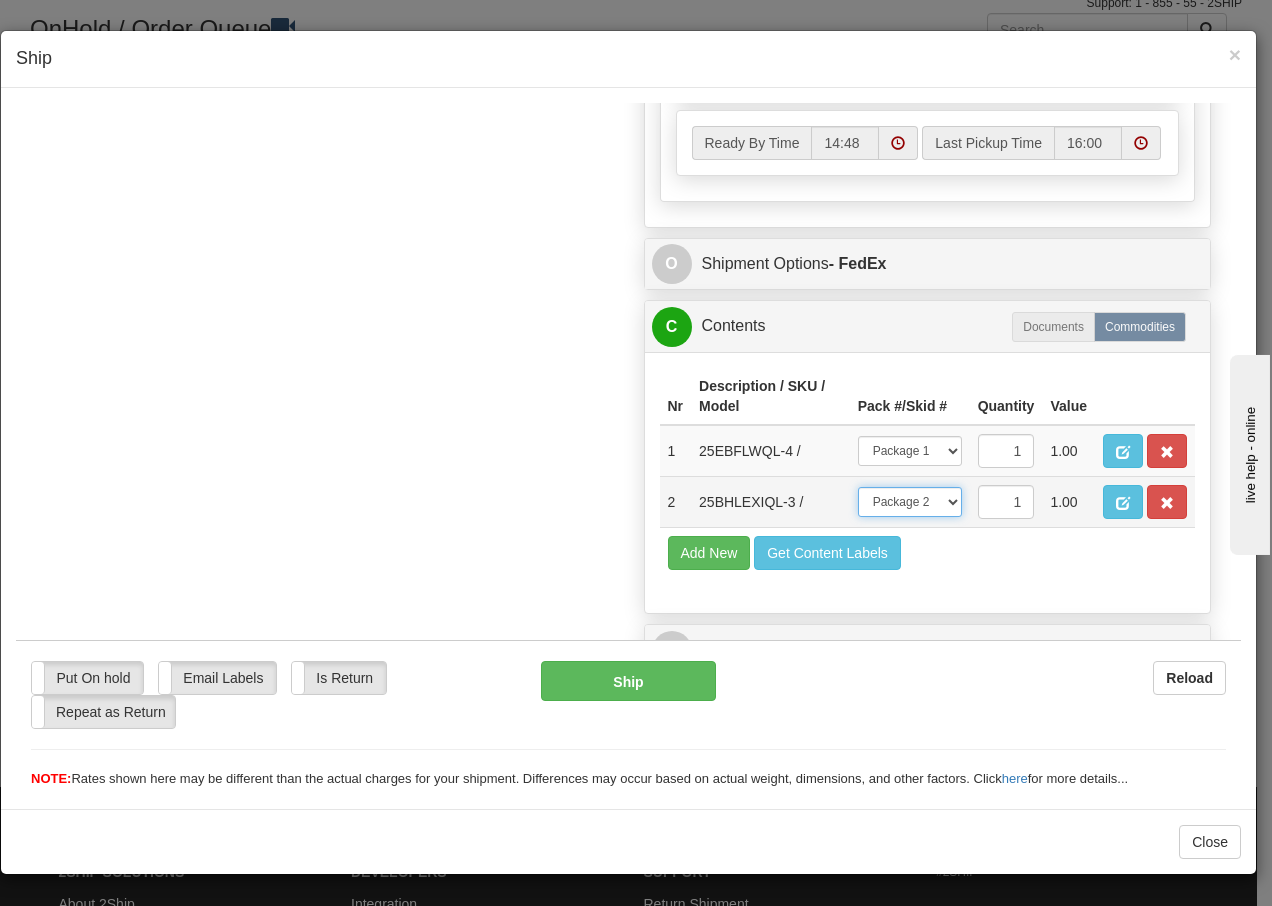 click on "-- Not Assigned --
Package 1
Package 2" at bounding box center (910, 501) 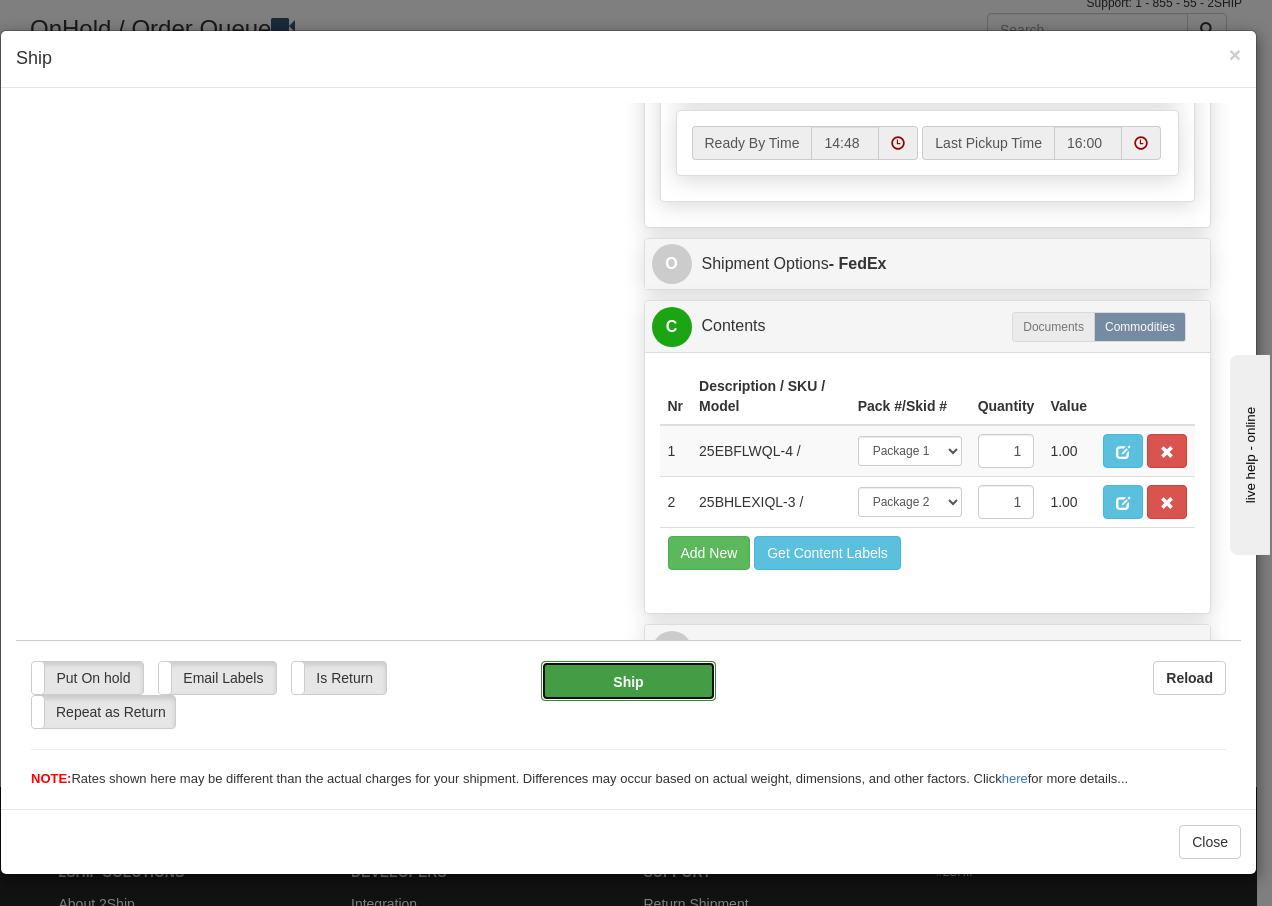 click on "Ship" at bounding box center [628, 680] 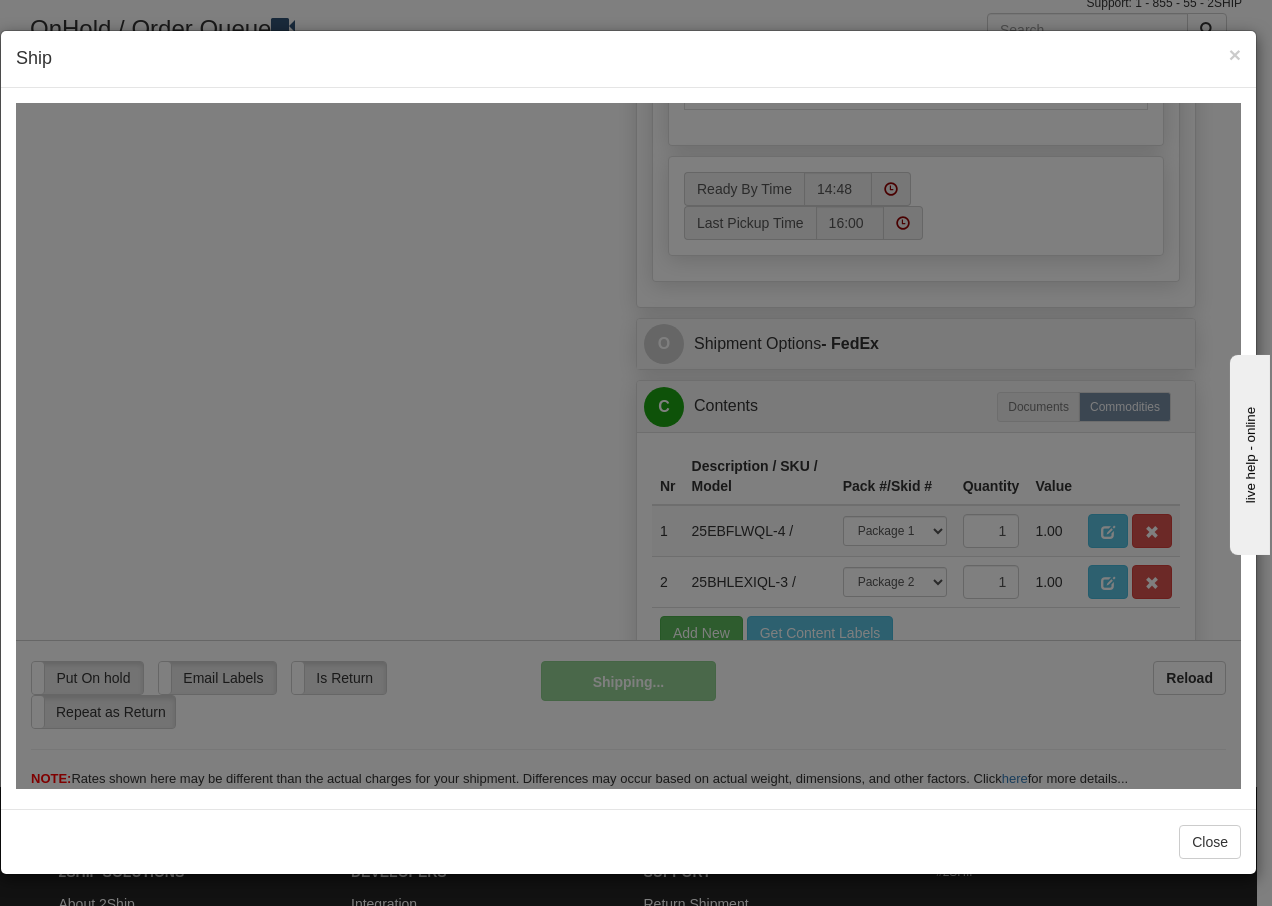 scroll, scrollTop: 1267, scrollLeft: 0, axis: vertical 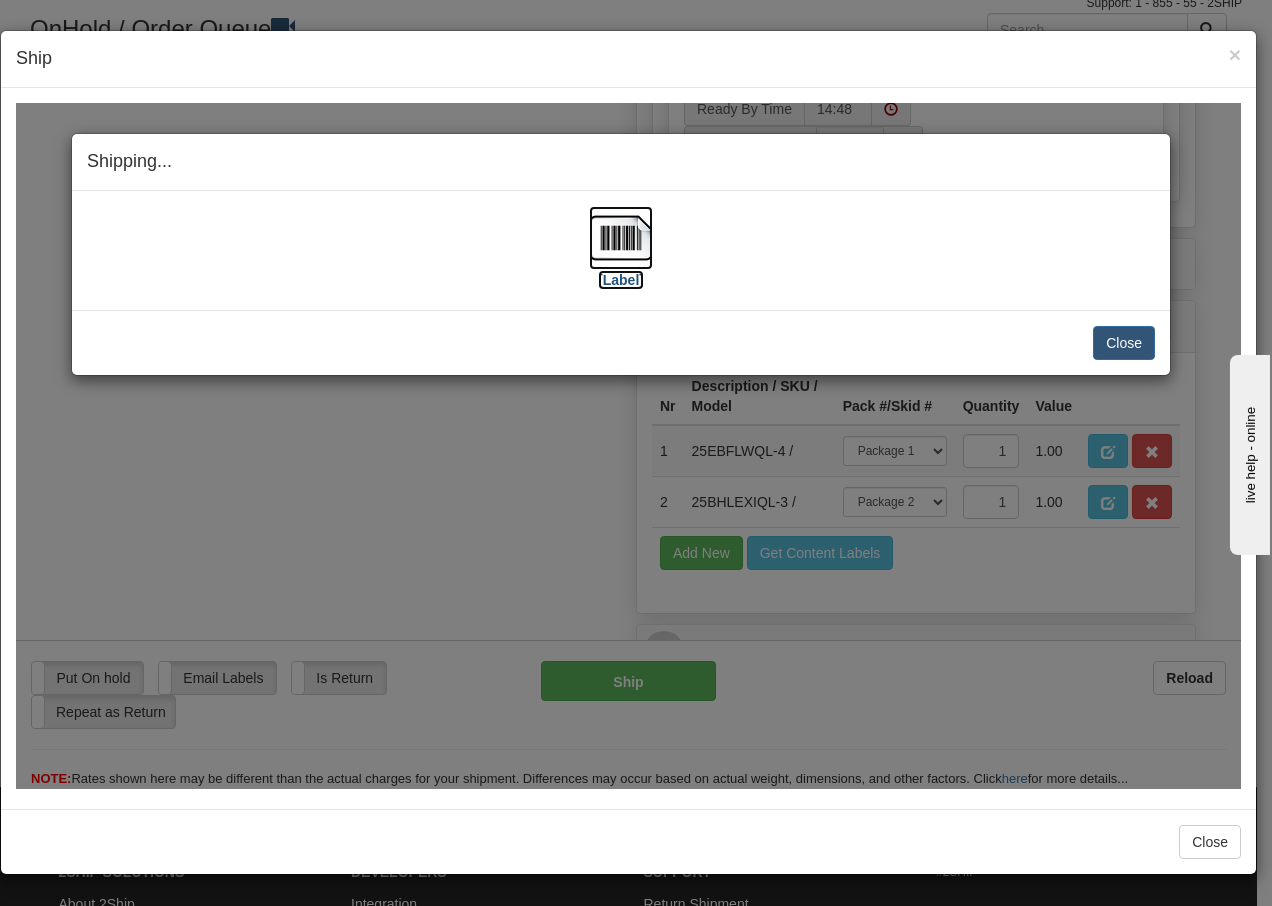 click at bounding box center [621, 237] 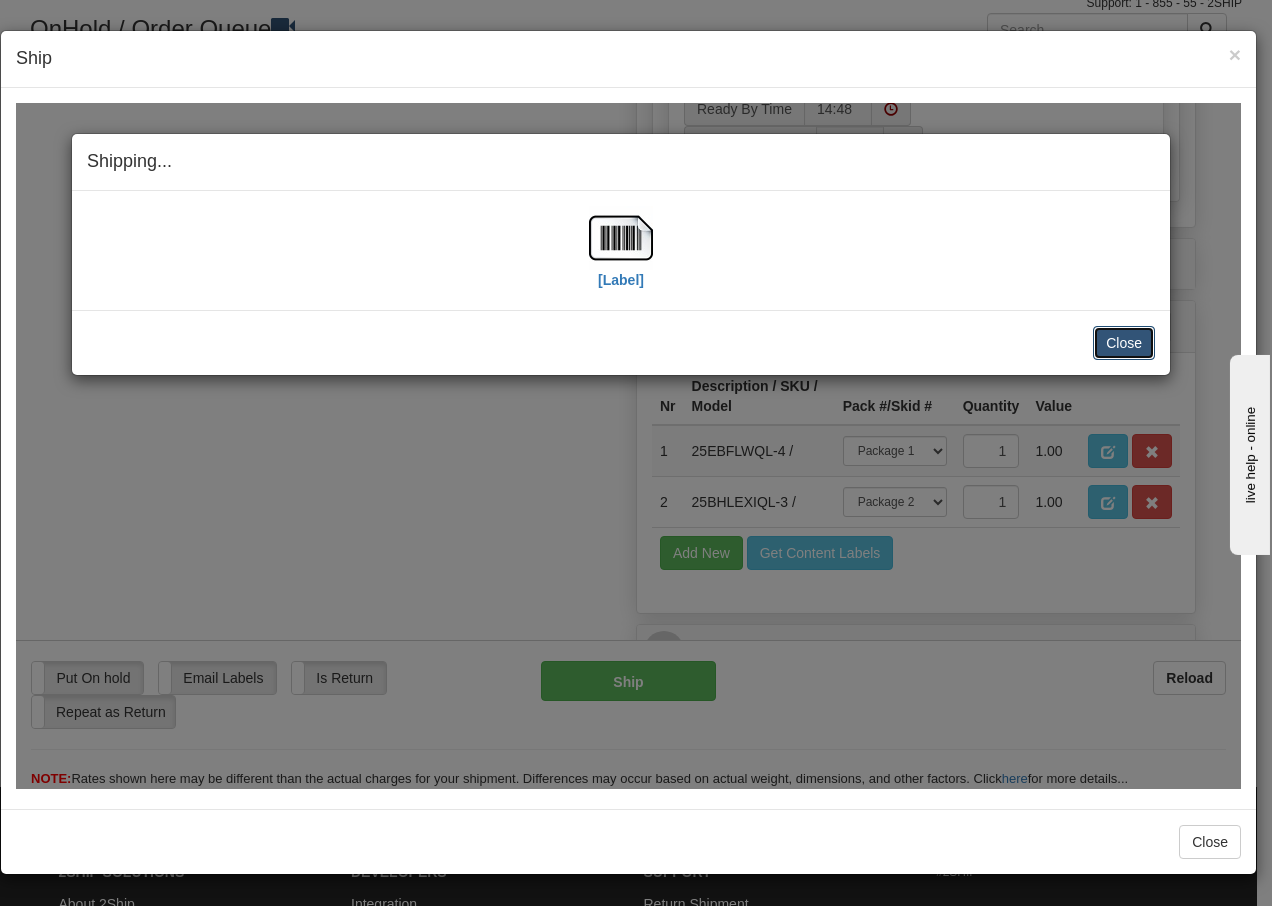 click on "Close" at bounding box center [1124, 342] 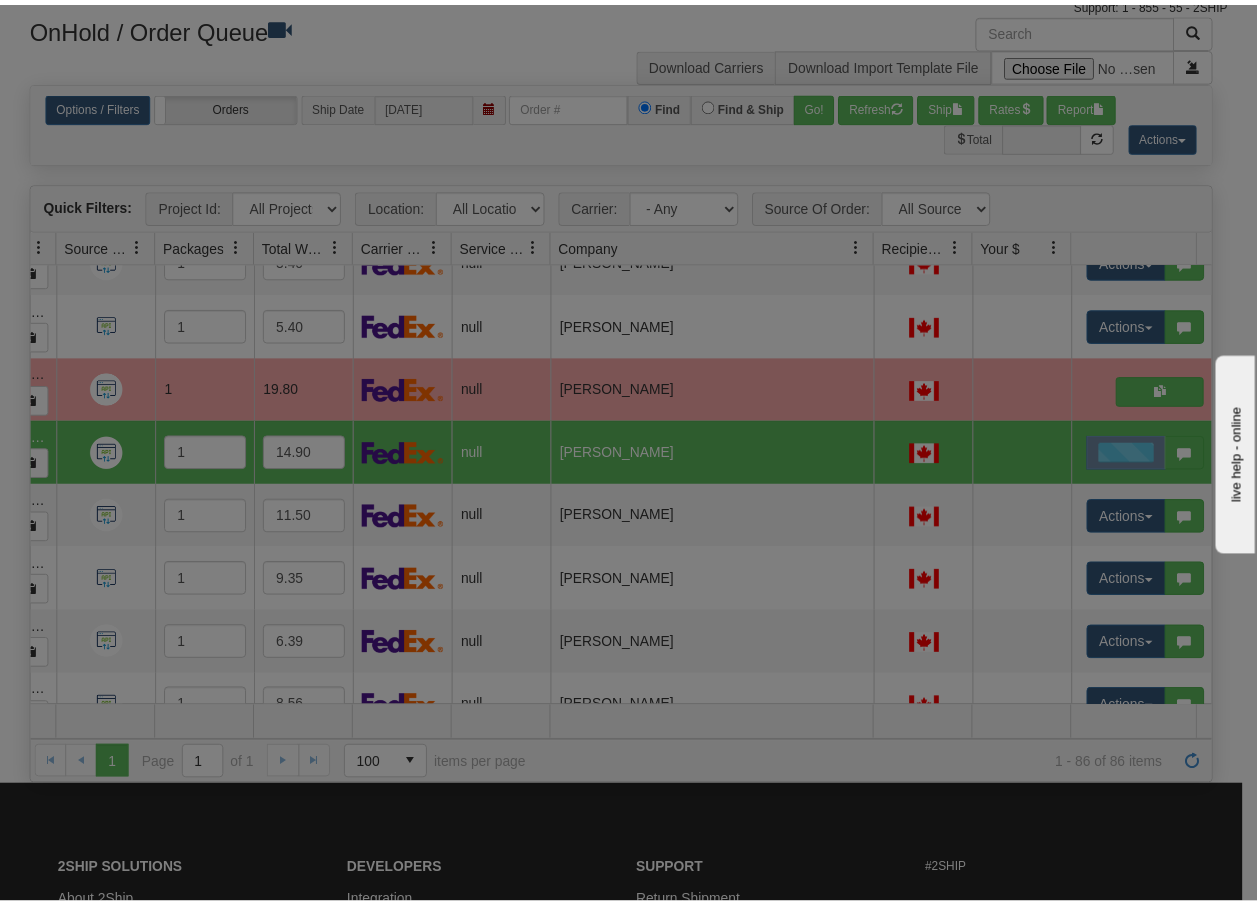 scroll, scrollTop: 0, scrollLeft: 0, axis: both 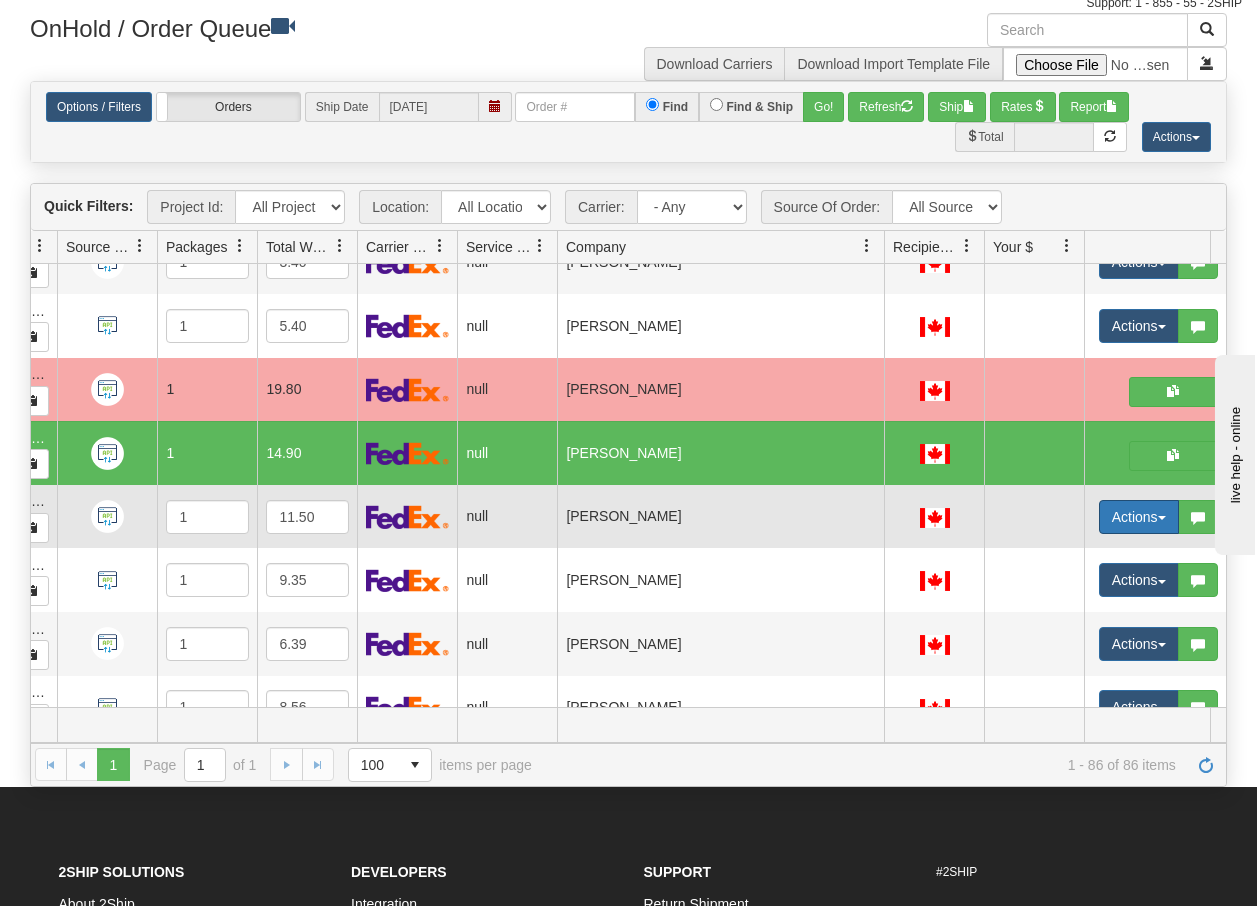 click on "Actions" at bounding box center (1139, 517) 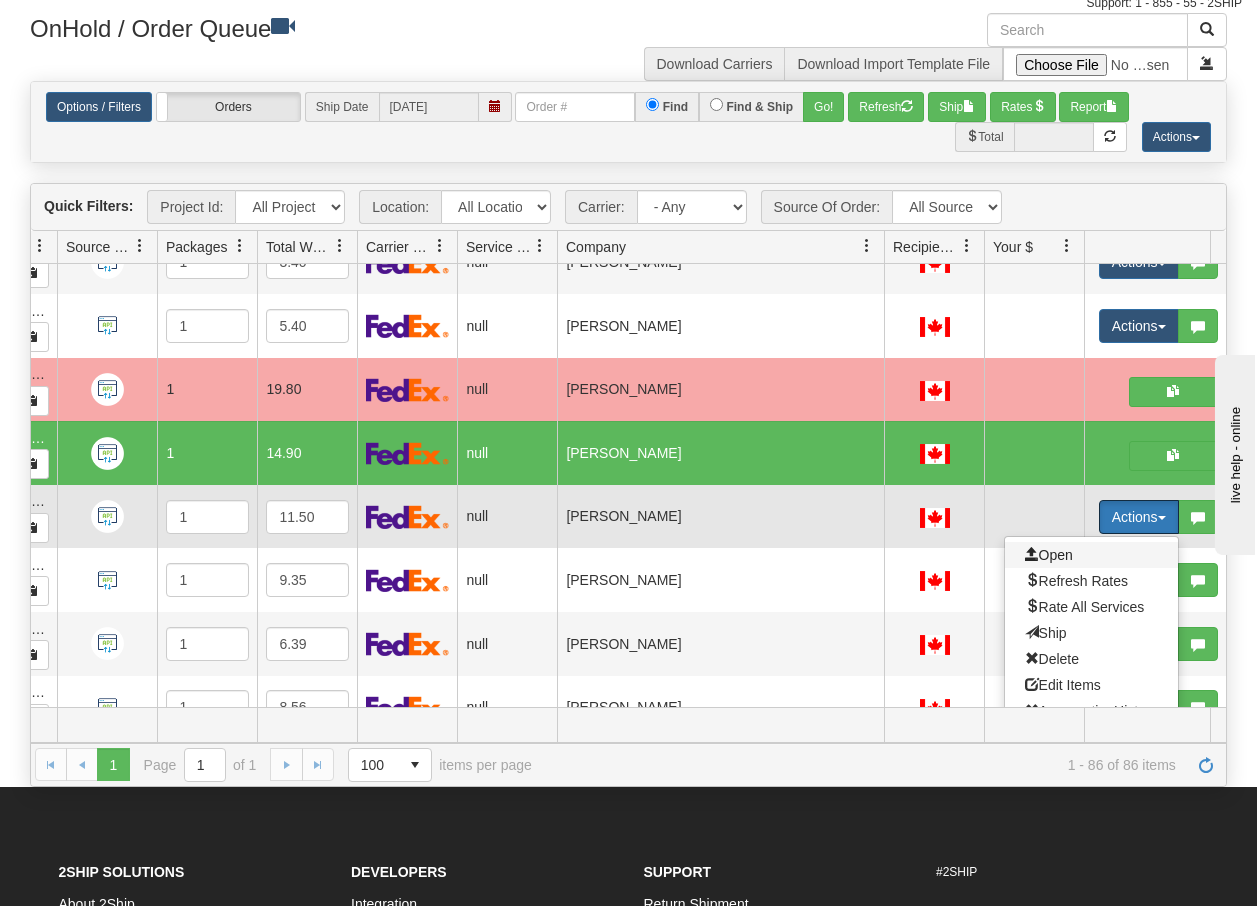 click on "Open" at bounding box center (1049, 555) 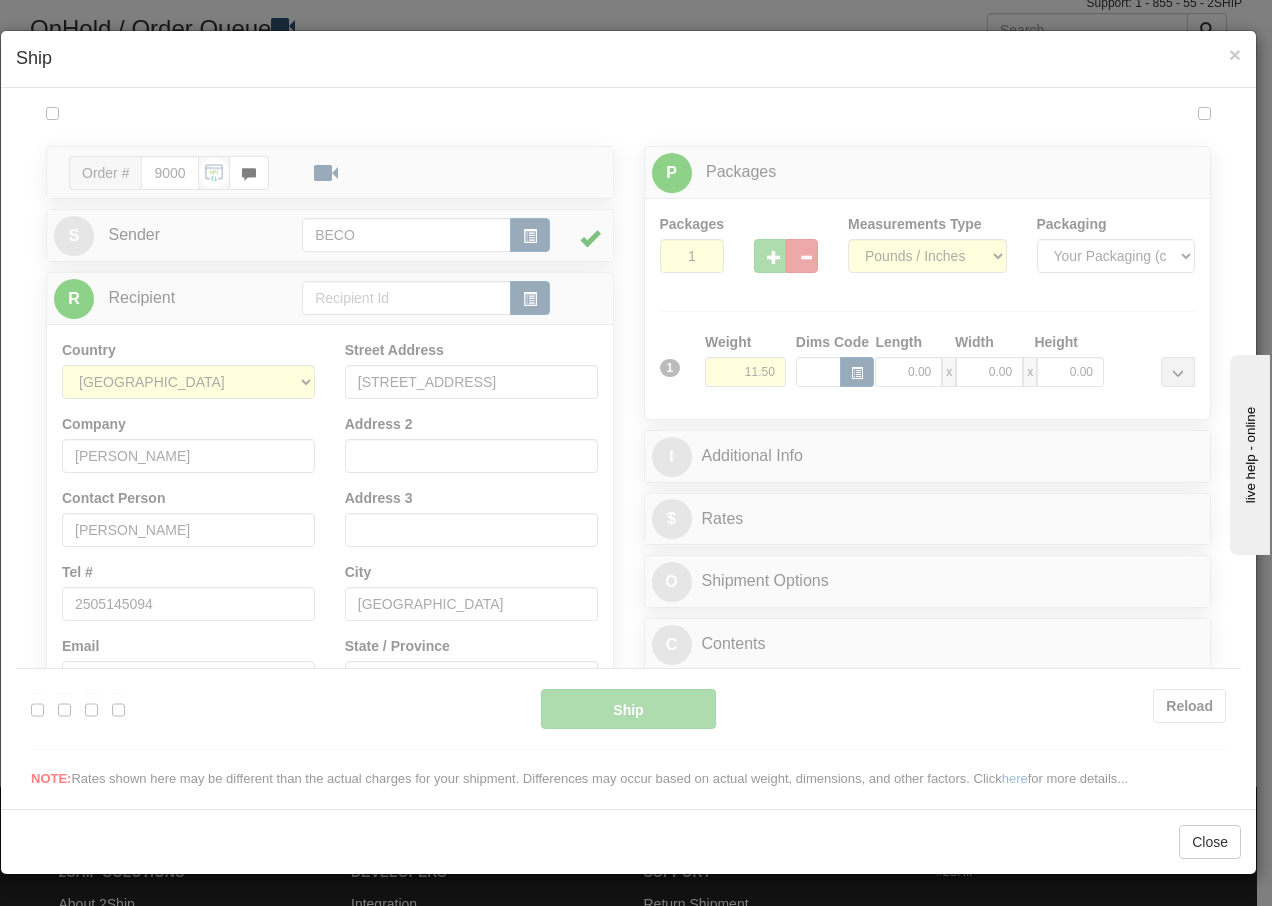 scroll, scrollTop: 0, scrollLeft: 0, axis: both 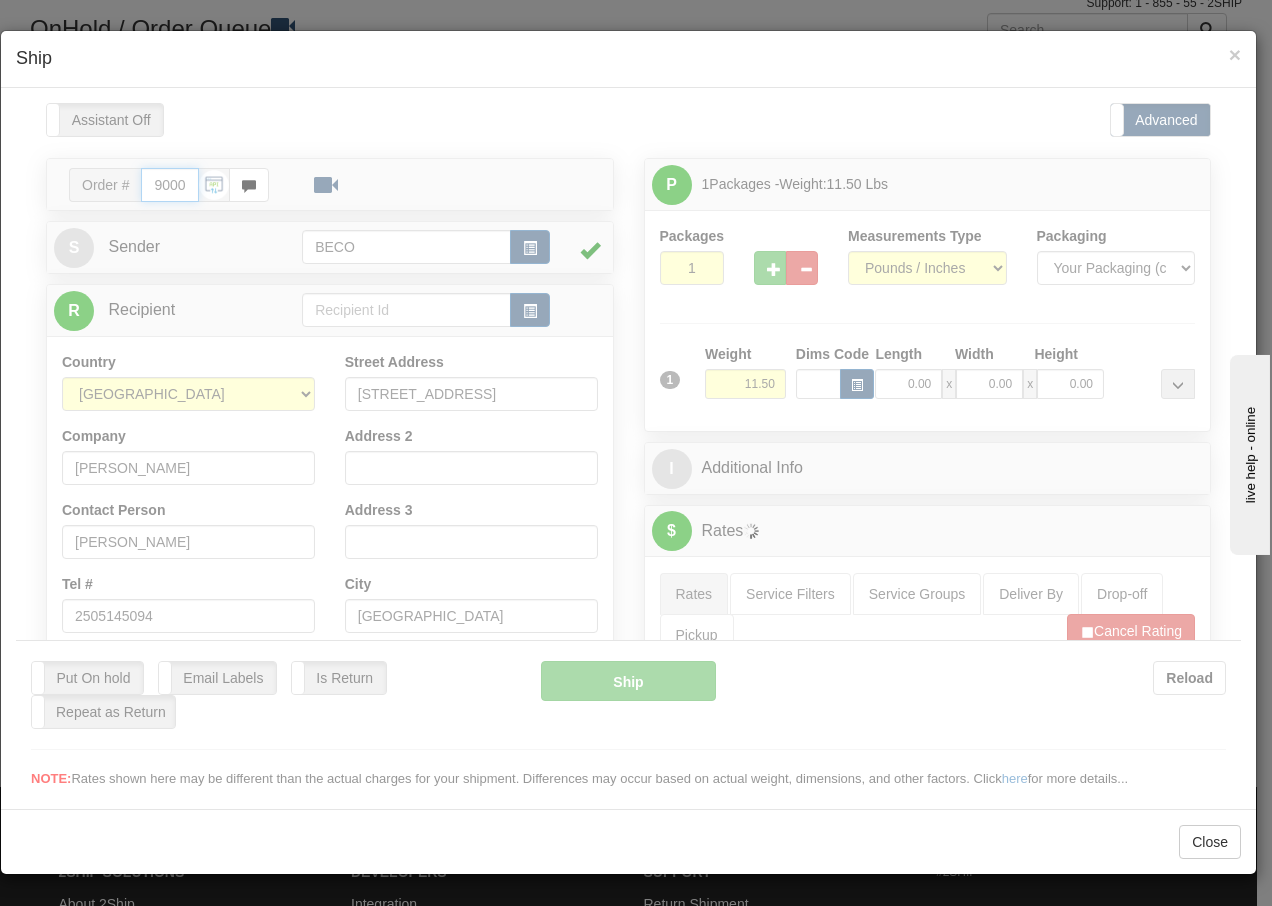 type on "14:48" 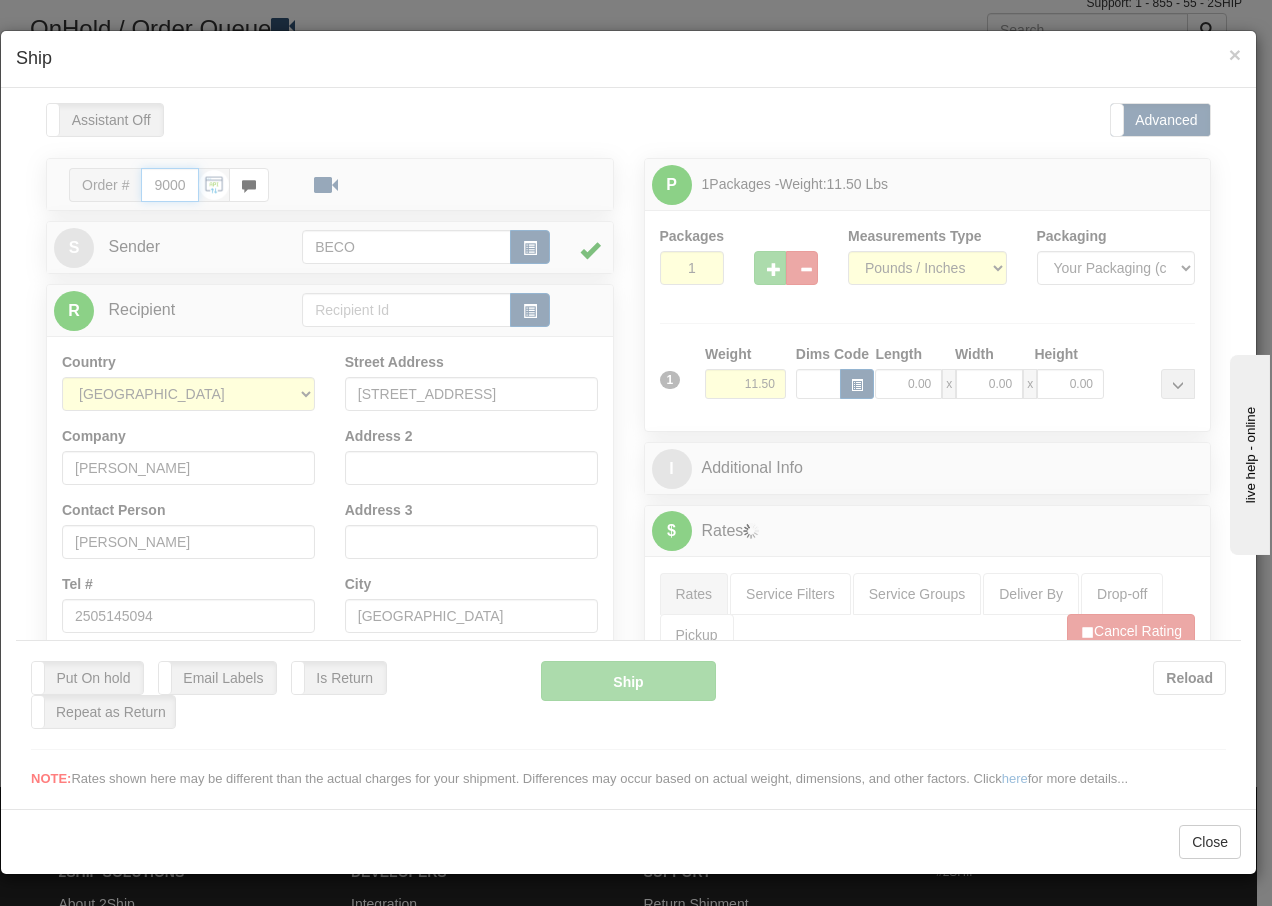 type on "16:00" 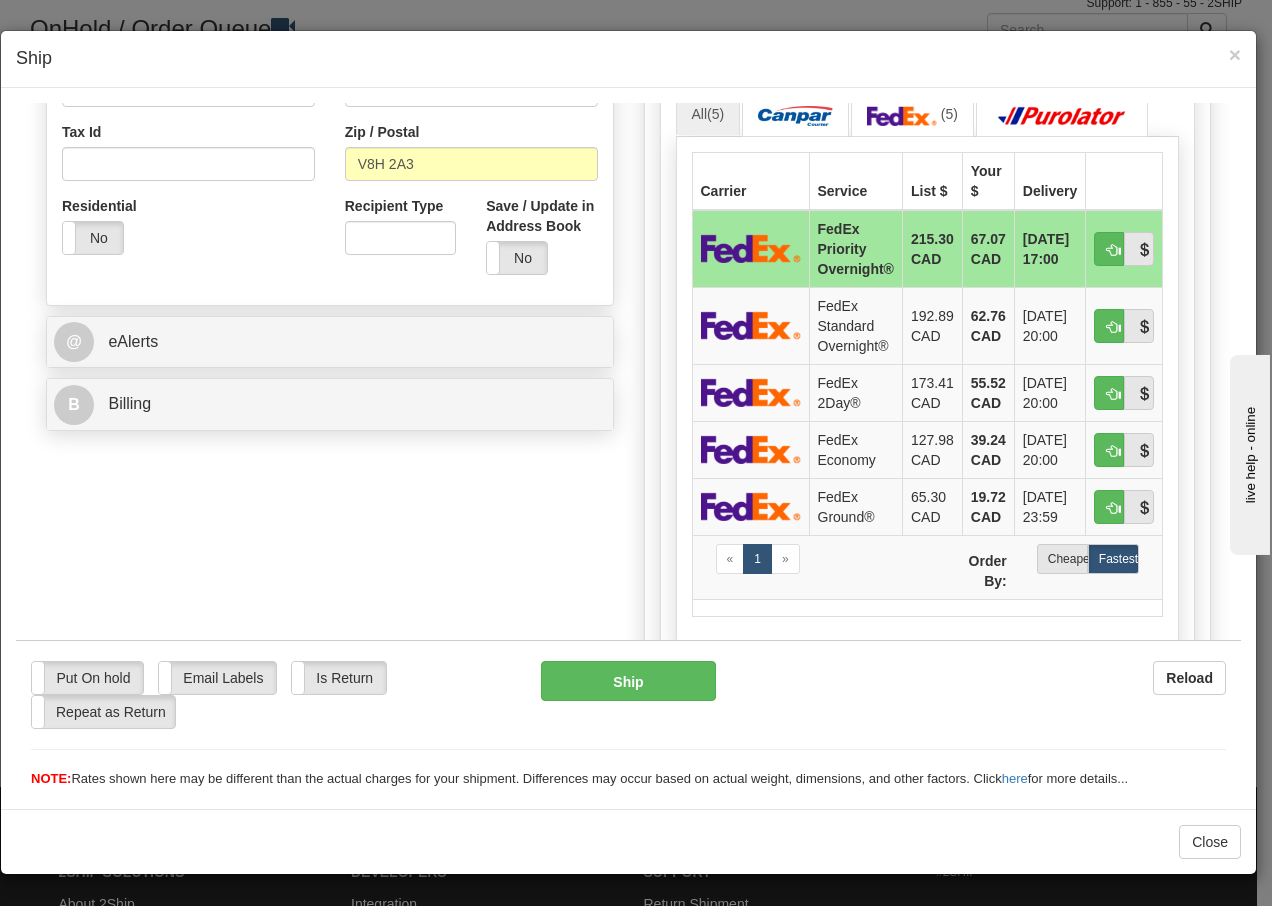 scroll, scrollTop: 613, scrollLeft: 0, axis: vertical 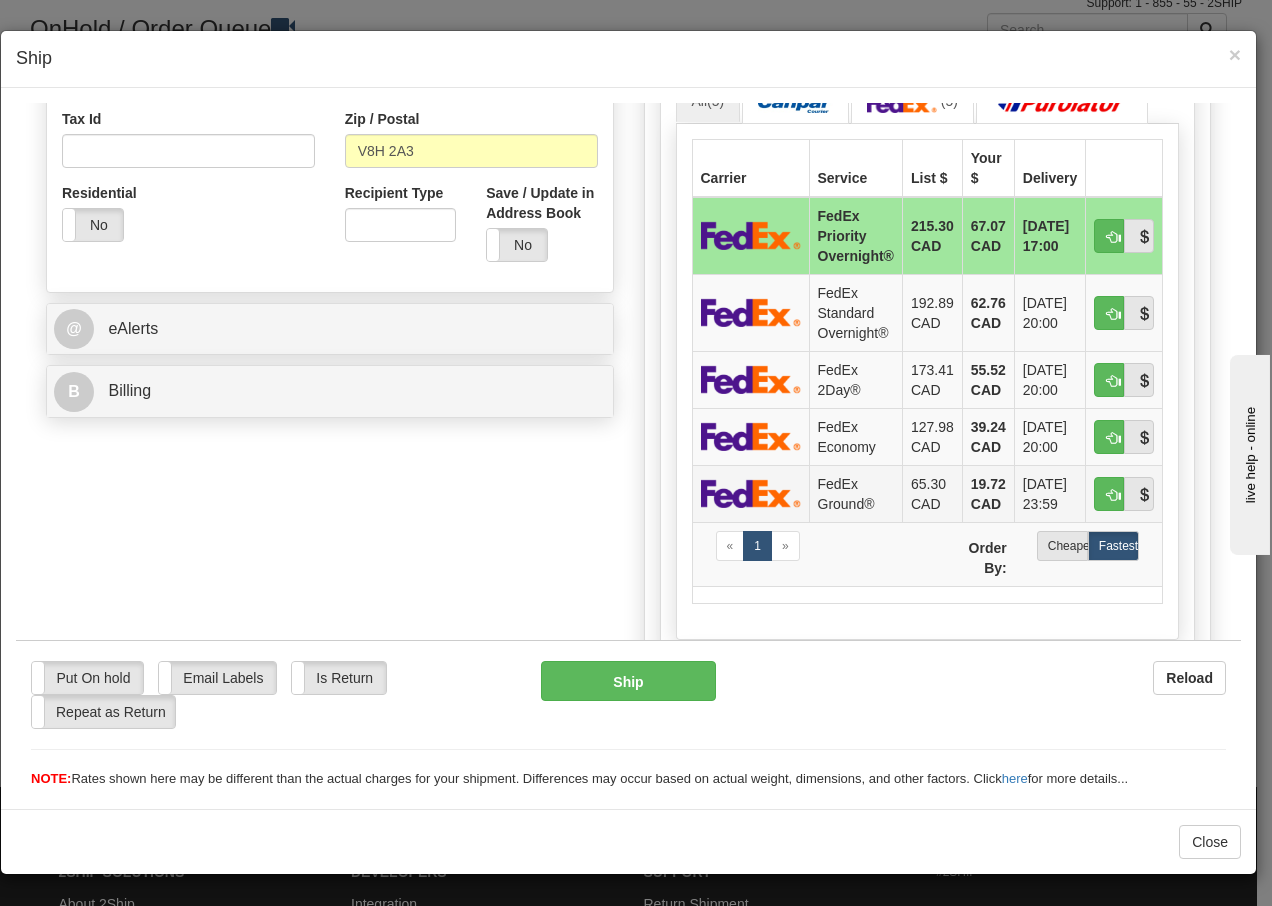 click on "FedEx Ground®" at bounding box center (855, 492) 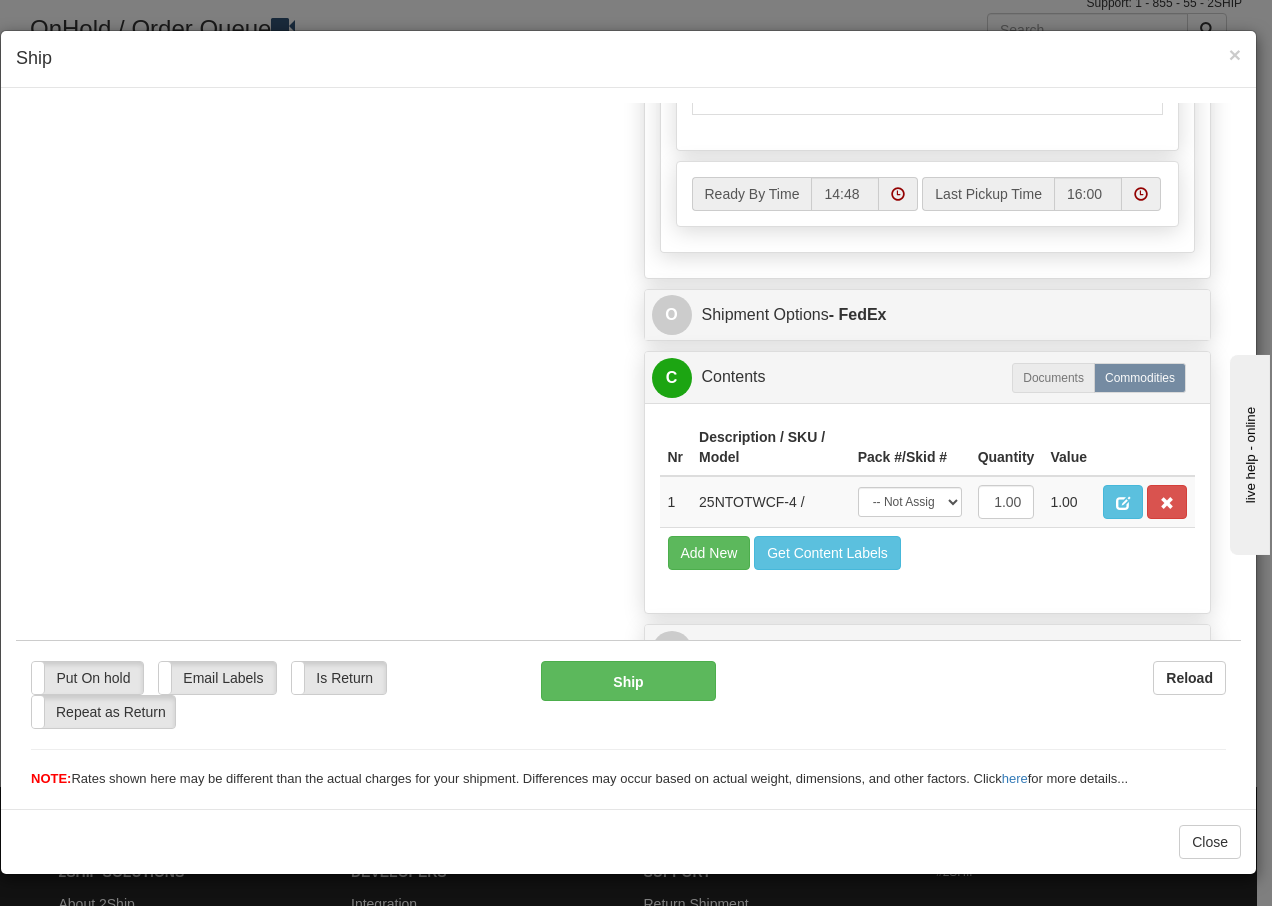 scroll, scrollTop: 1136, scrollLeft: 0, axis: vertical 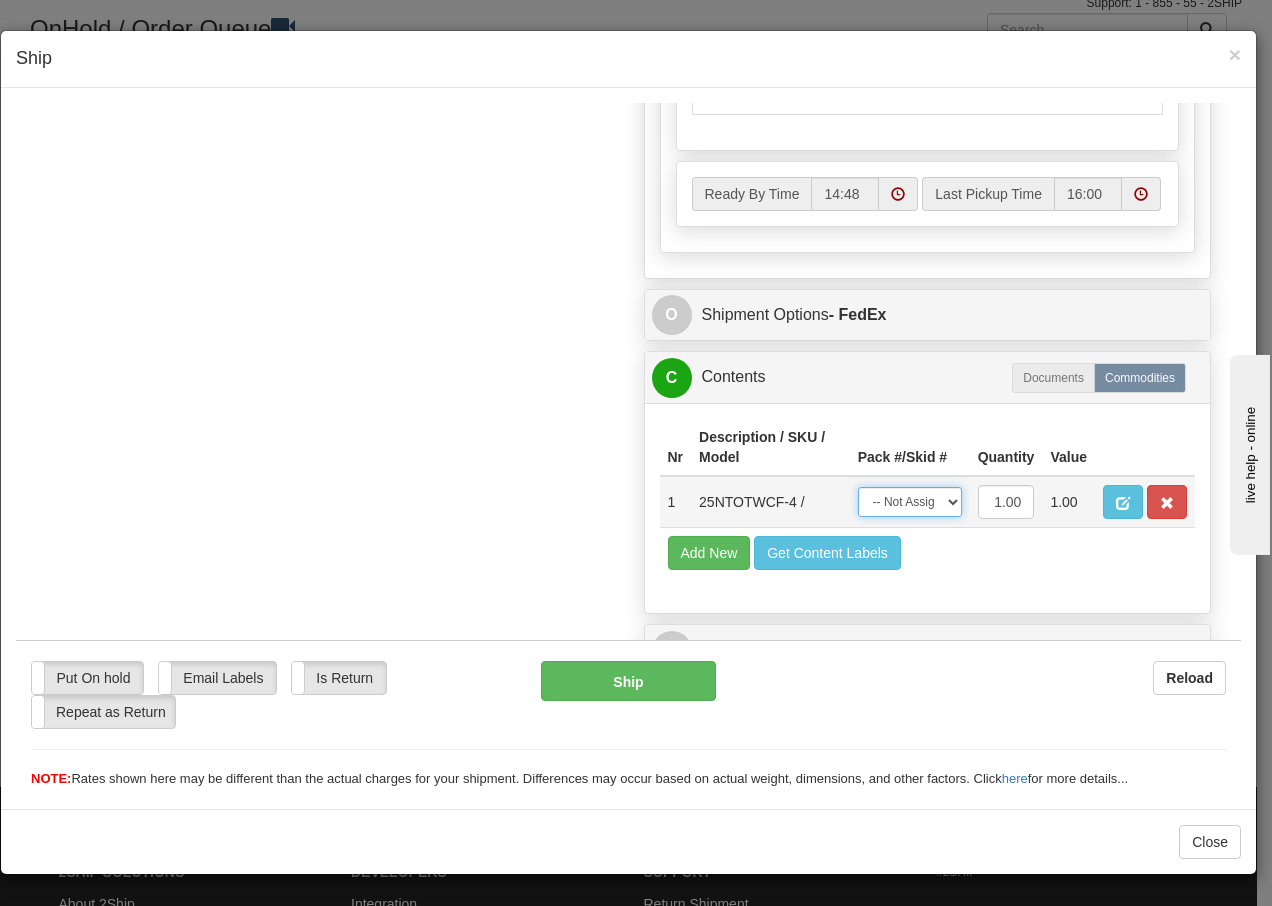 click on "-- Not Assigned --
Package 1" at bounding box center (910, 501) 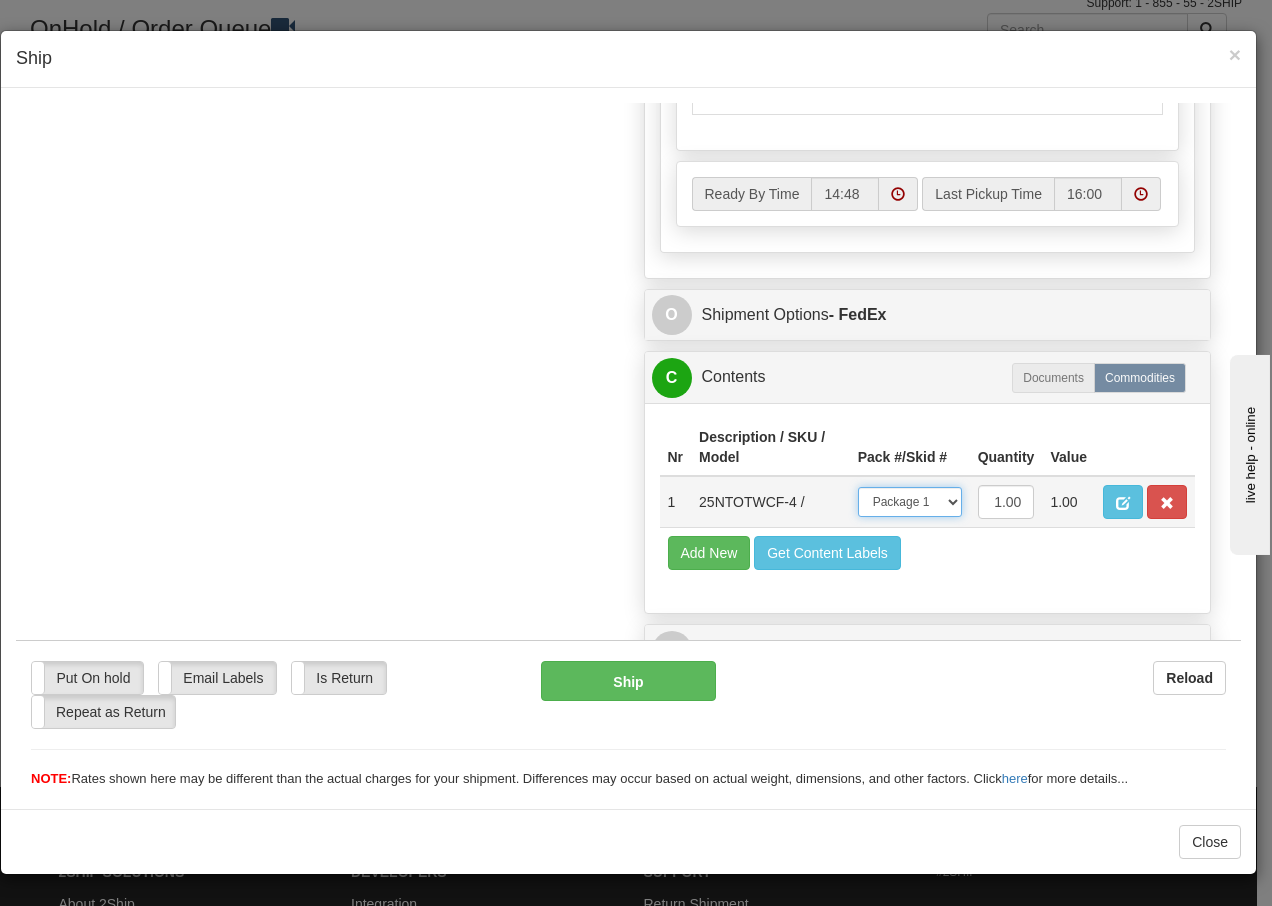 click on "-- Not Assigned --
Package 1" at bounding box center [910, 501] 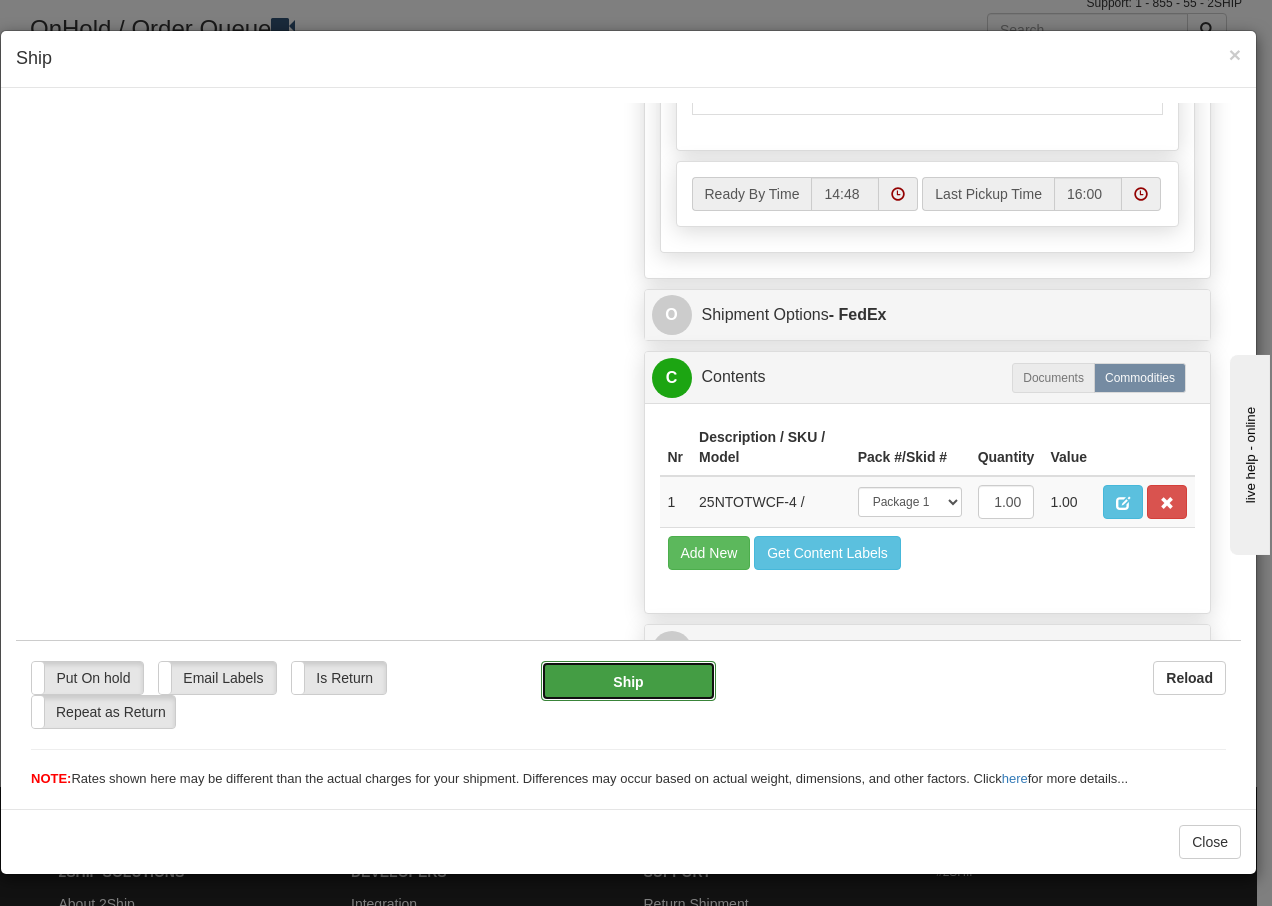 click on "Ship" at bounding box center (628, 680) 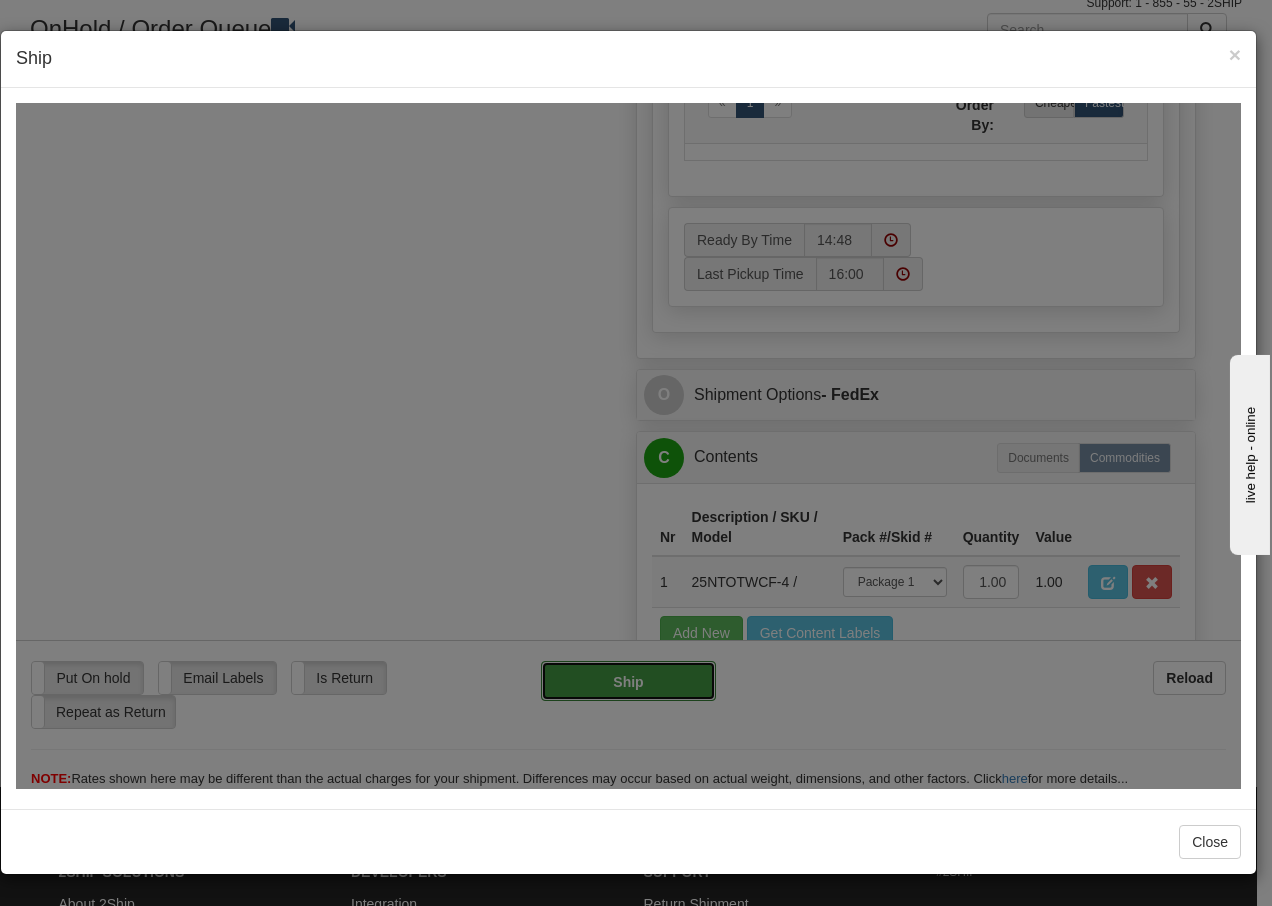 type on "92" 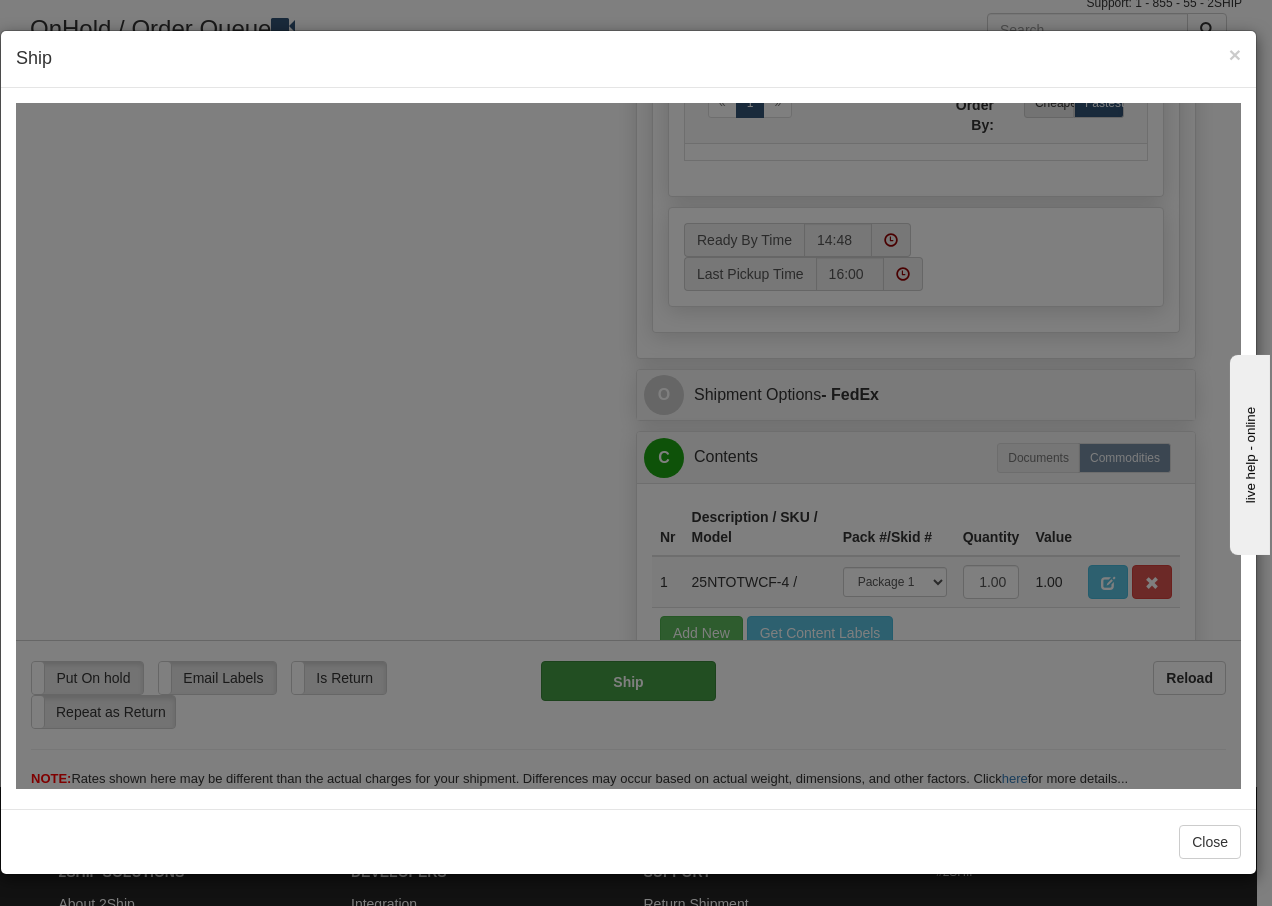 scroll, scrollTop: 1216, scrollLeft: 0, axis: vertical 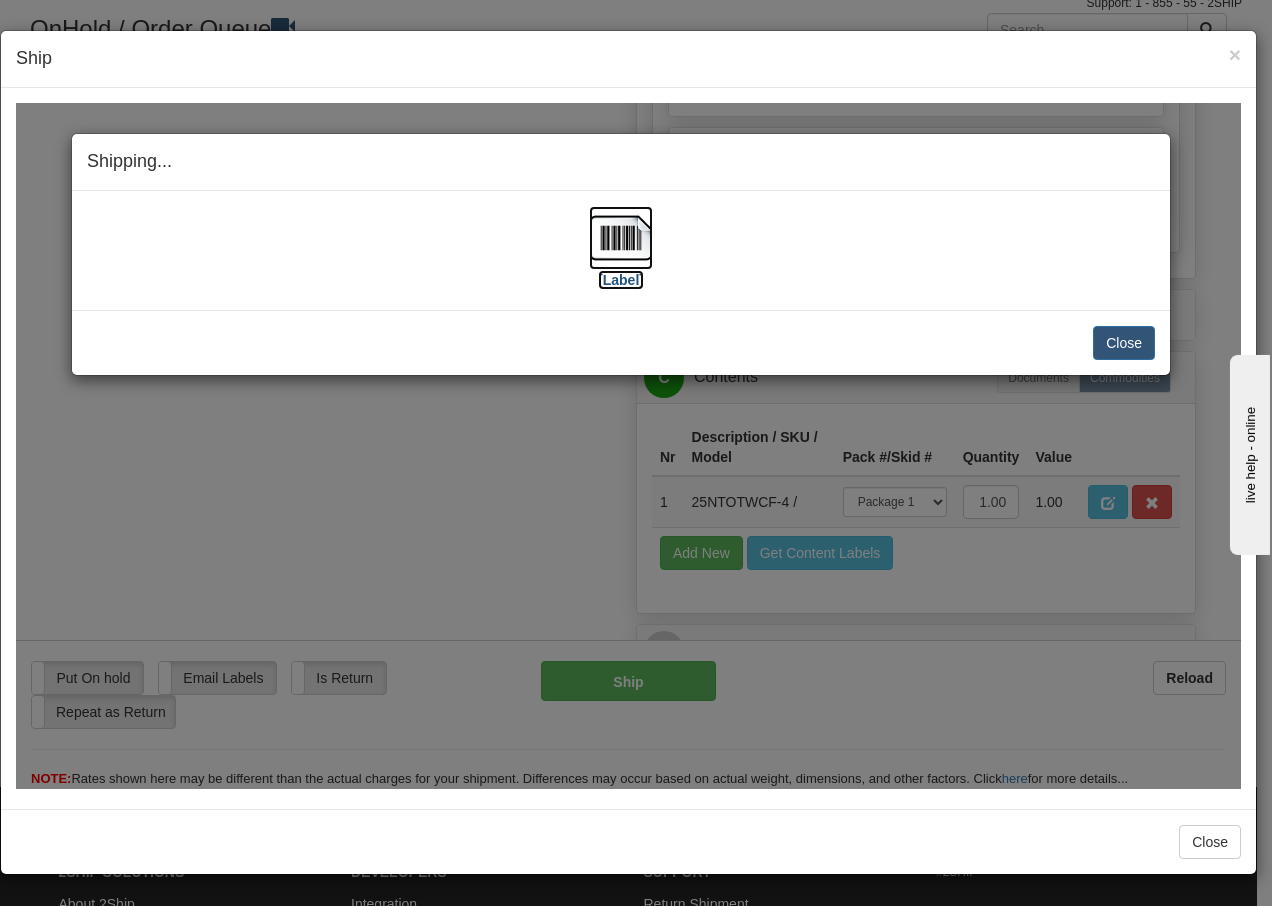 click at bounding box center [621, 237] 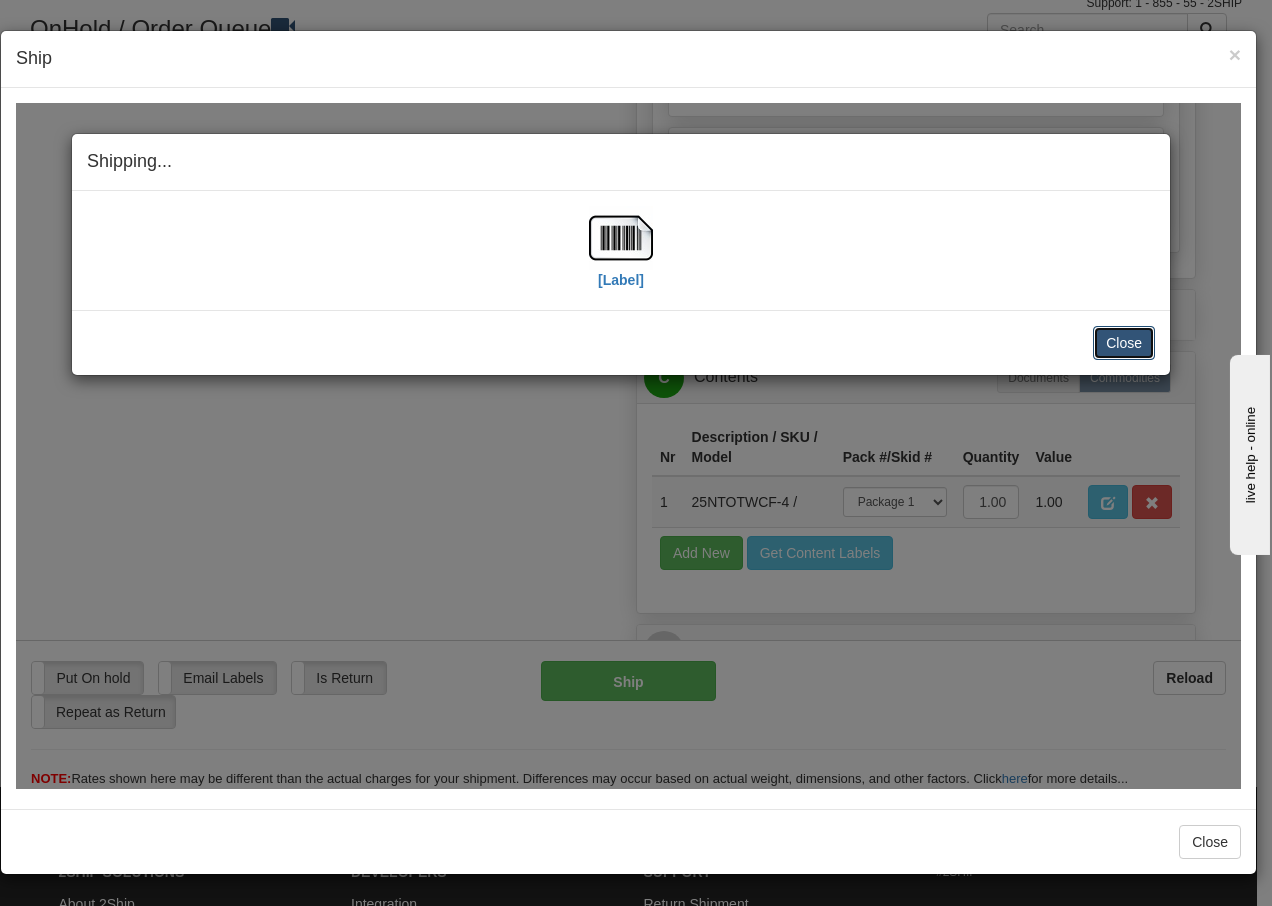 click on "Close" at bounding box center (1124, 342) 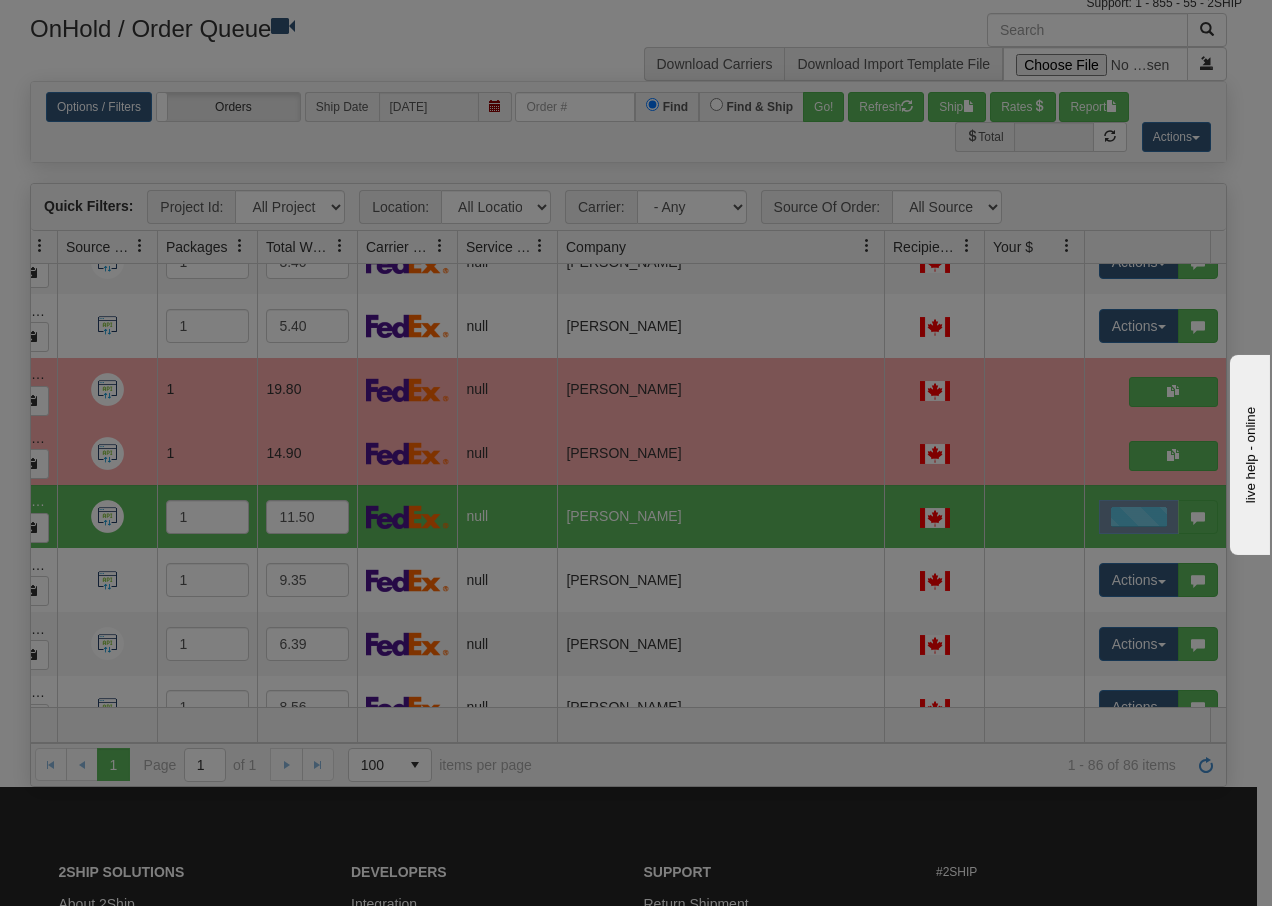 scroll, scrollTop: 0, scrollLeft: 0, axis: both 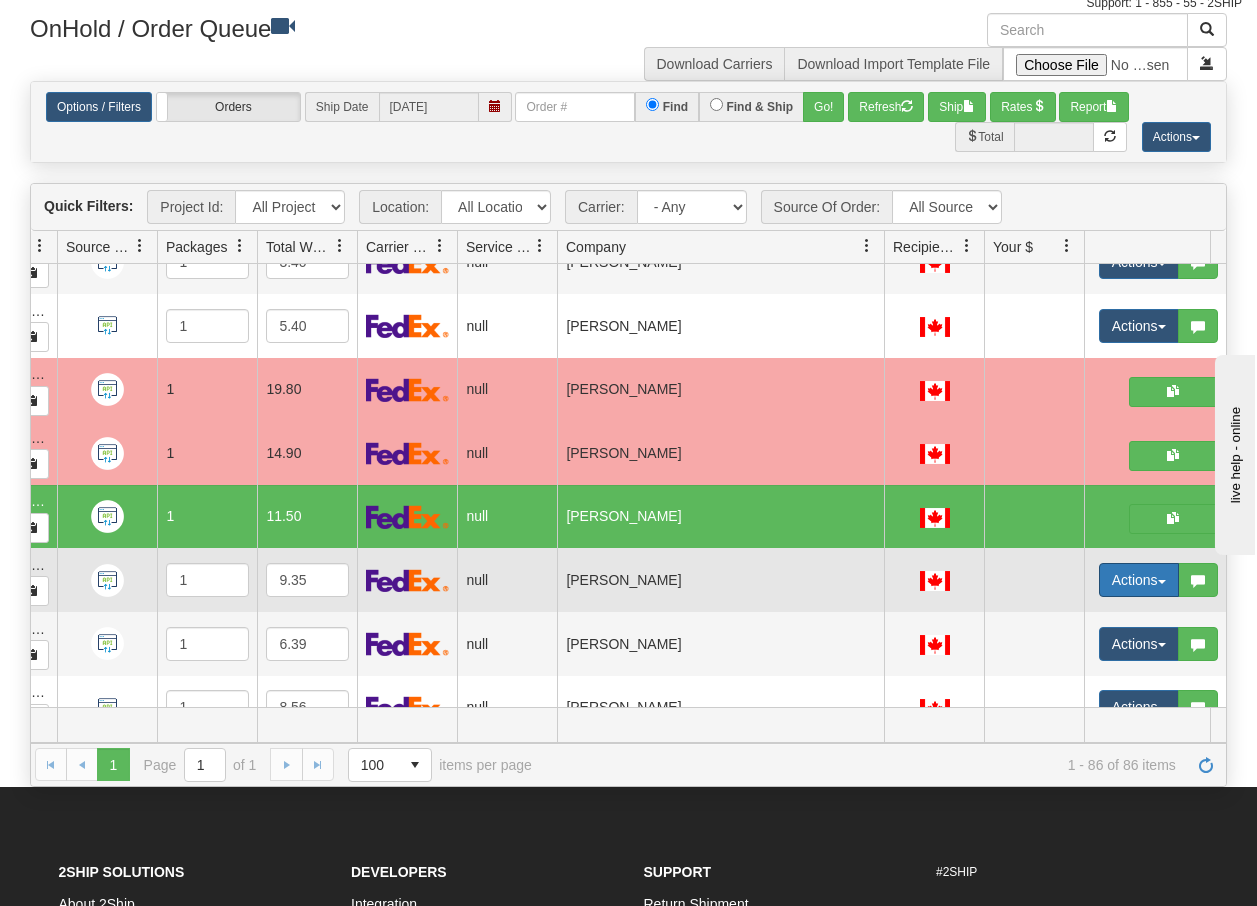 click at bounding box center (1162, 582) 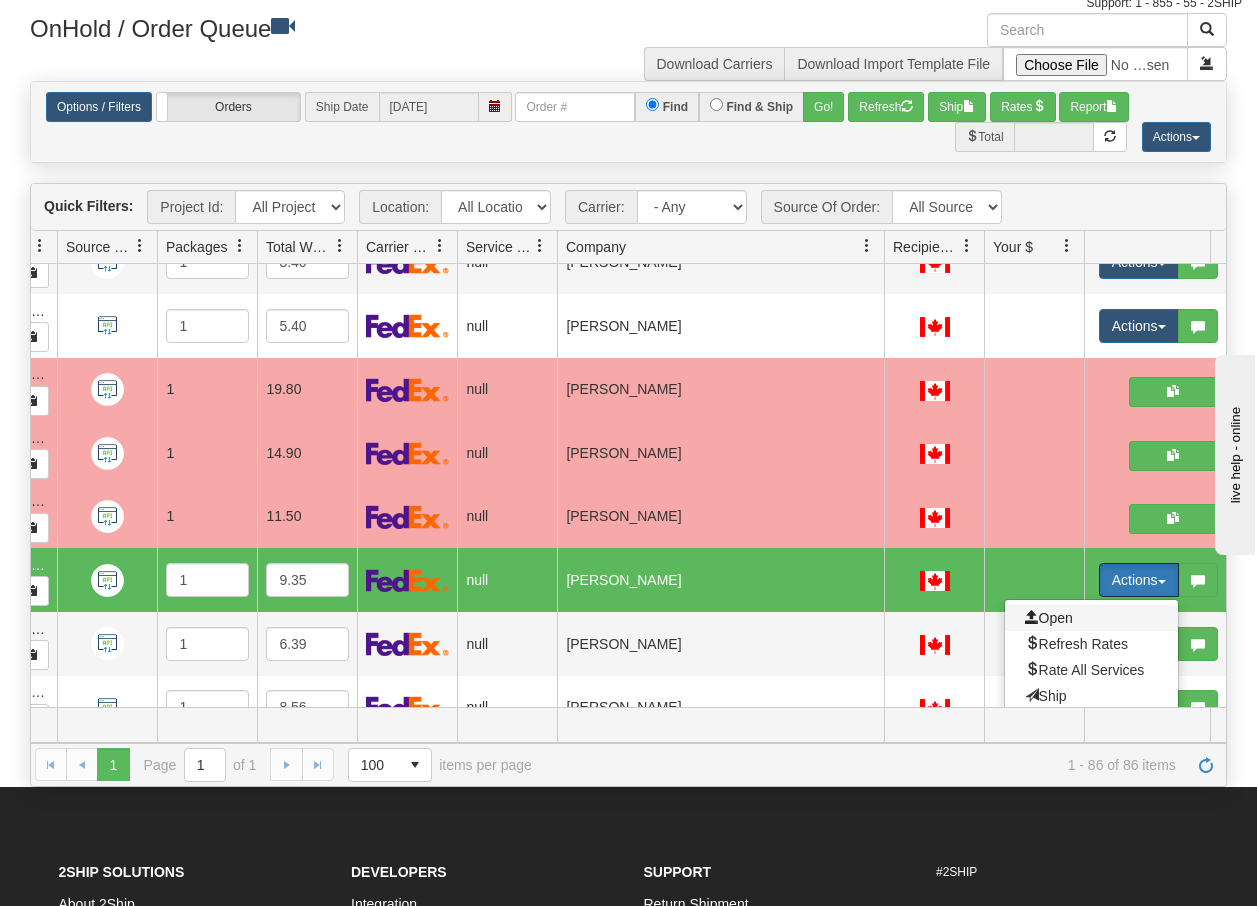 click on "Open" at bounding box center (1049, 618) 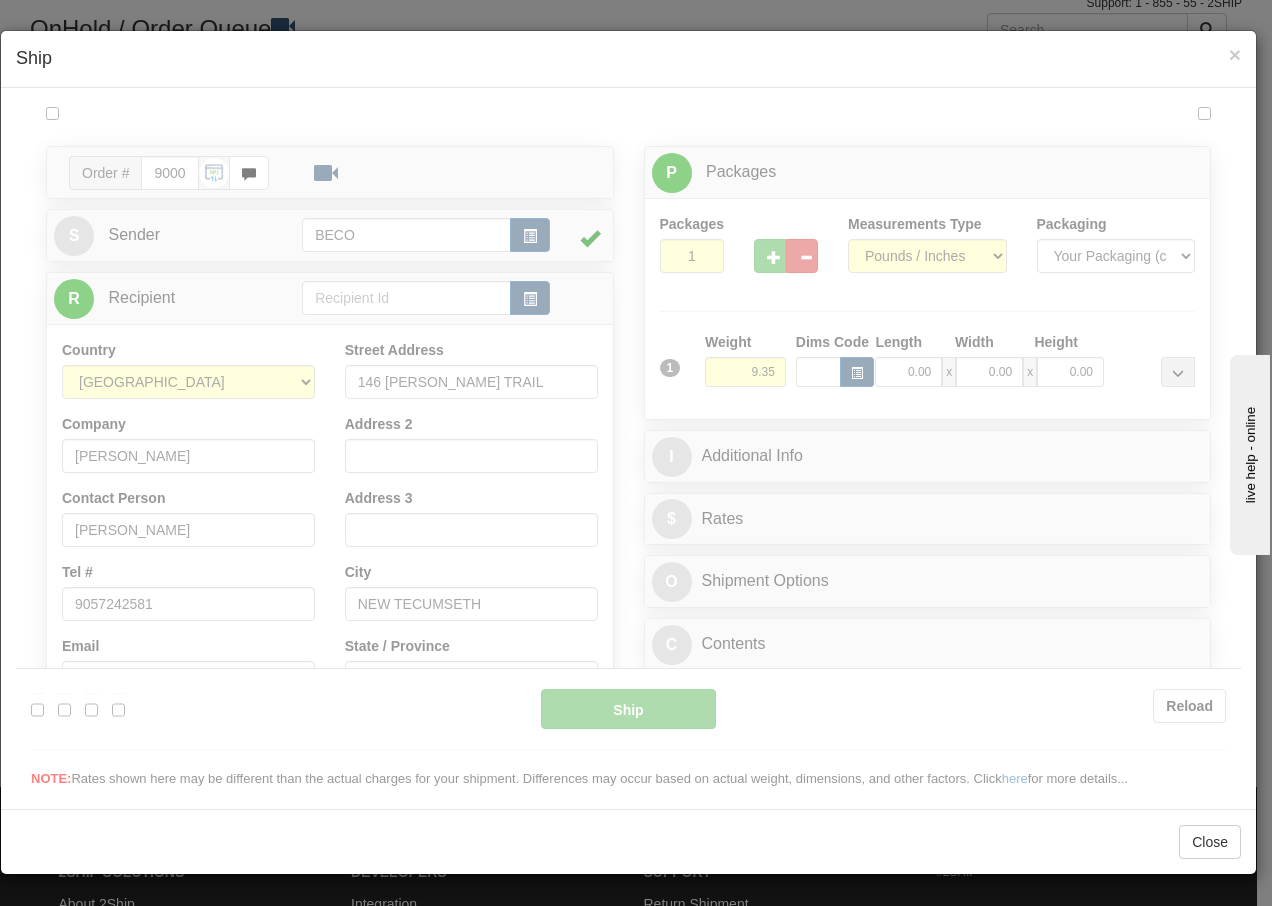 scroll, scrollTop: 0, scrollLeft: 0, axis: both 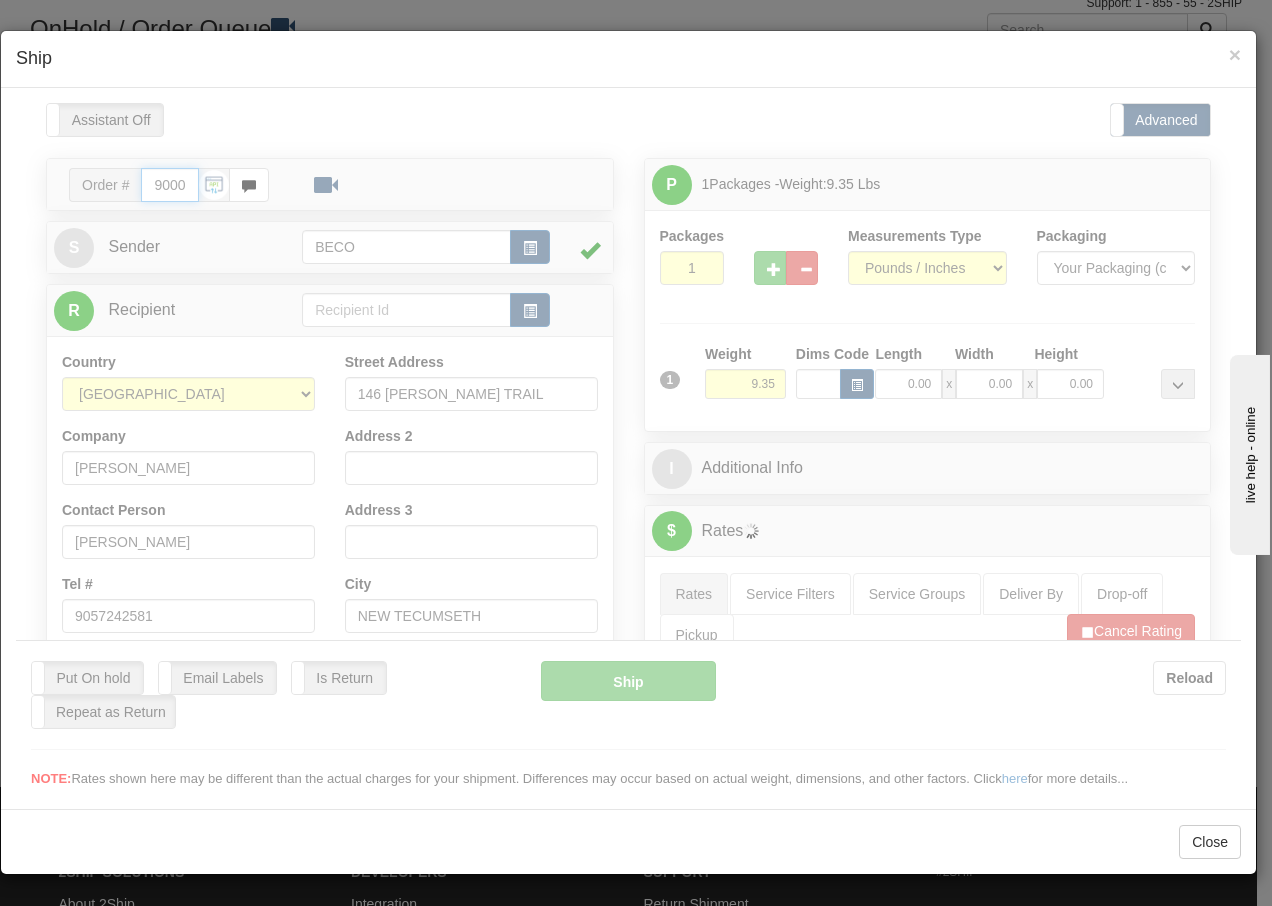 type on "14:49" 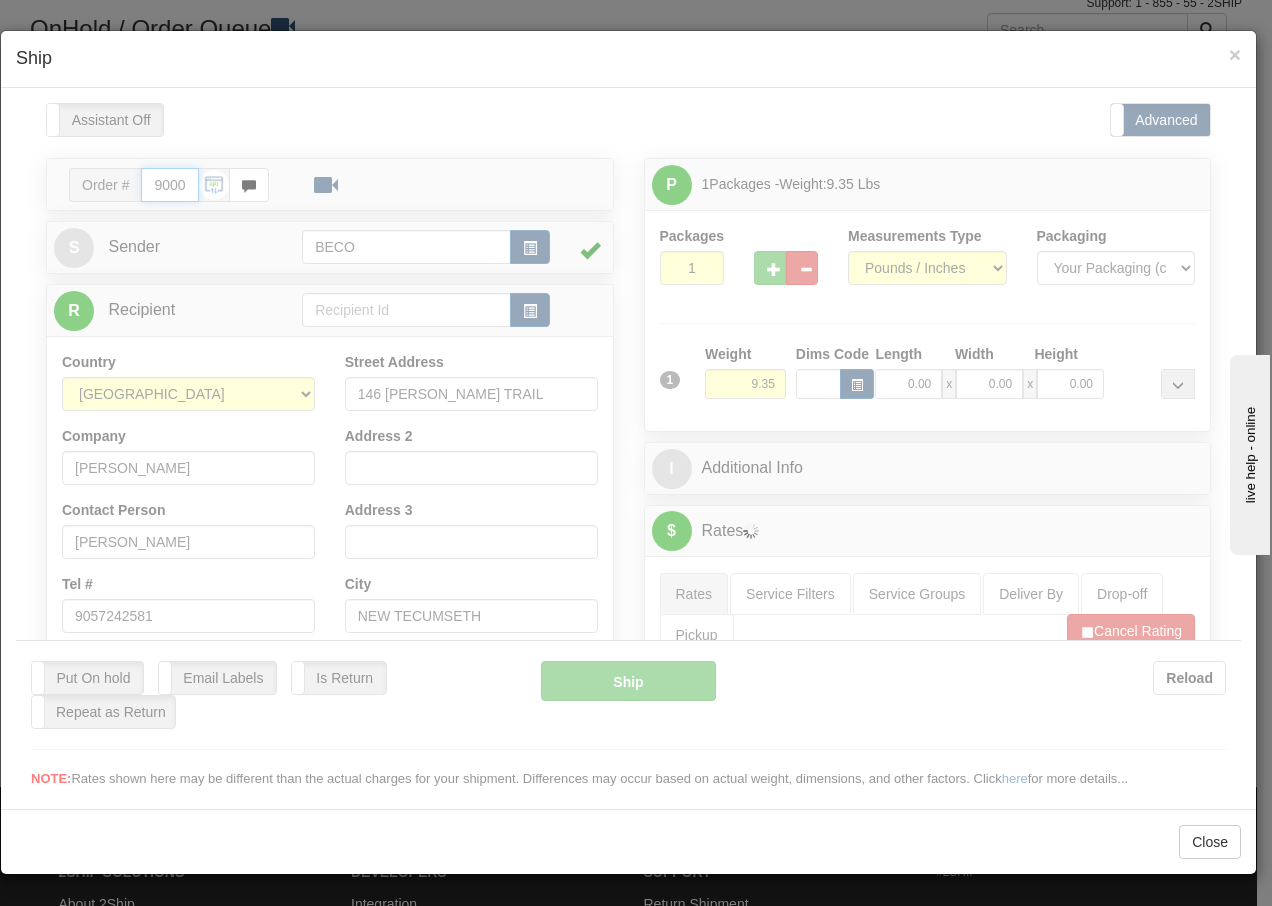 type on "16:00" 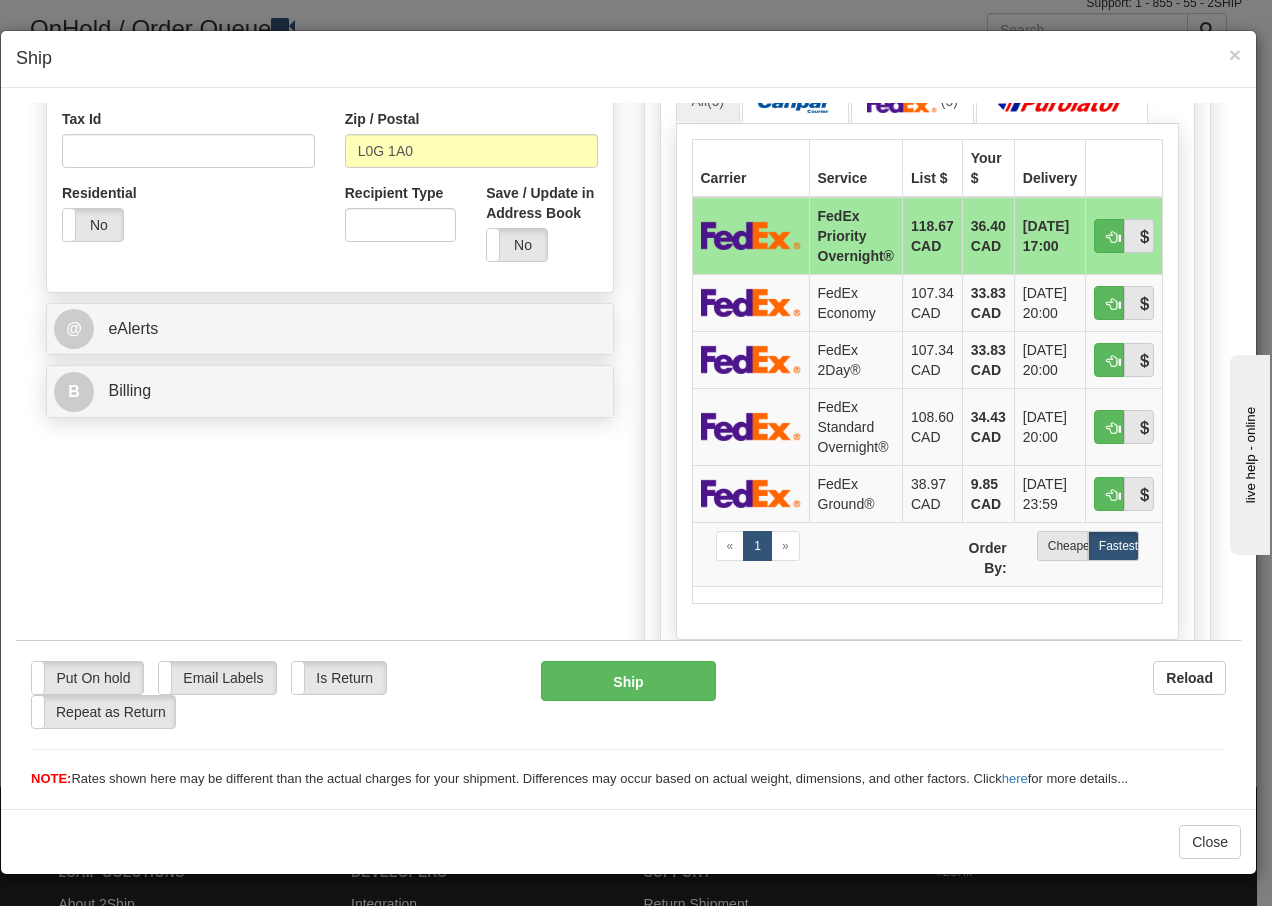scroll, scrollTop: 653, scrollLeft: 0, axis: vertical 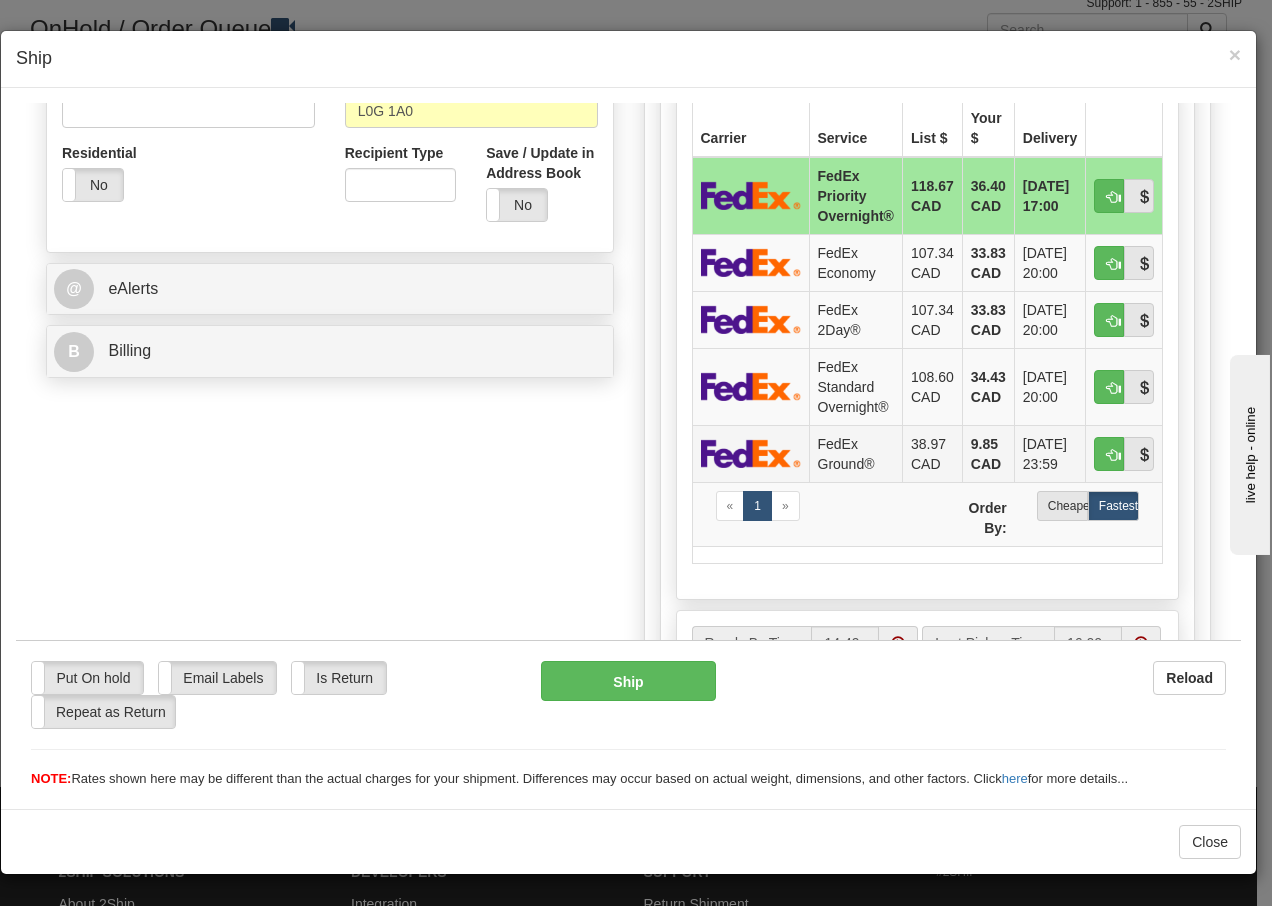 click on "FedEx Ground®" at bounding box center (855, 452) 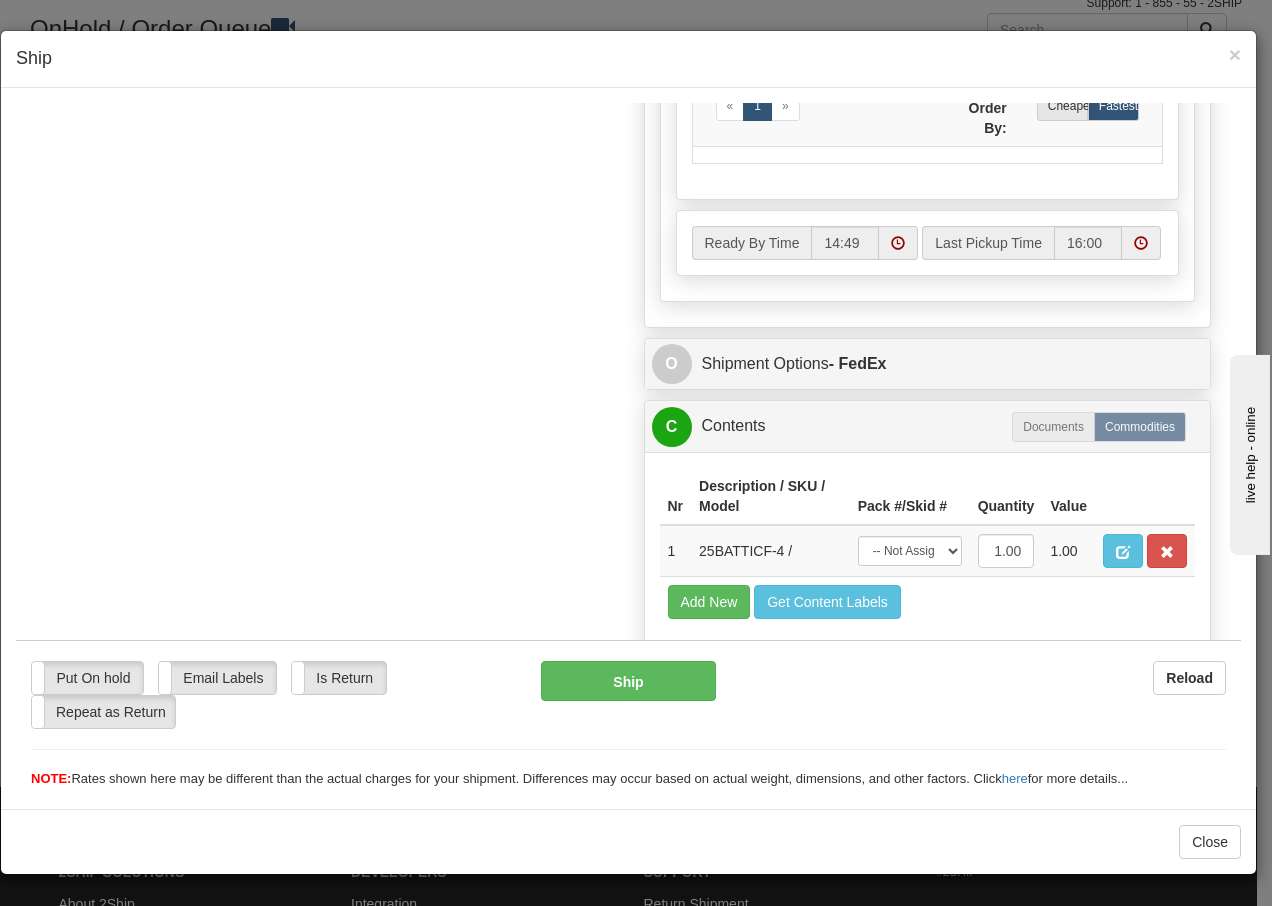scroll, scrollTop: 1136, scrollLeft: 0, axis: vertical 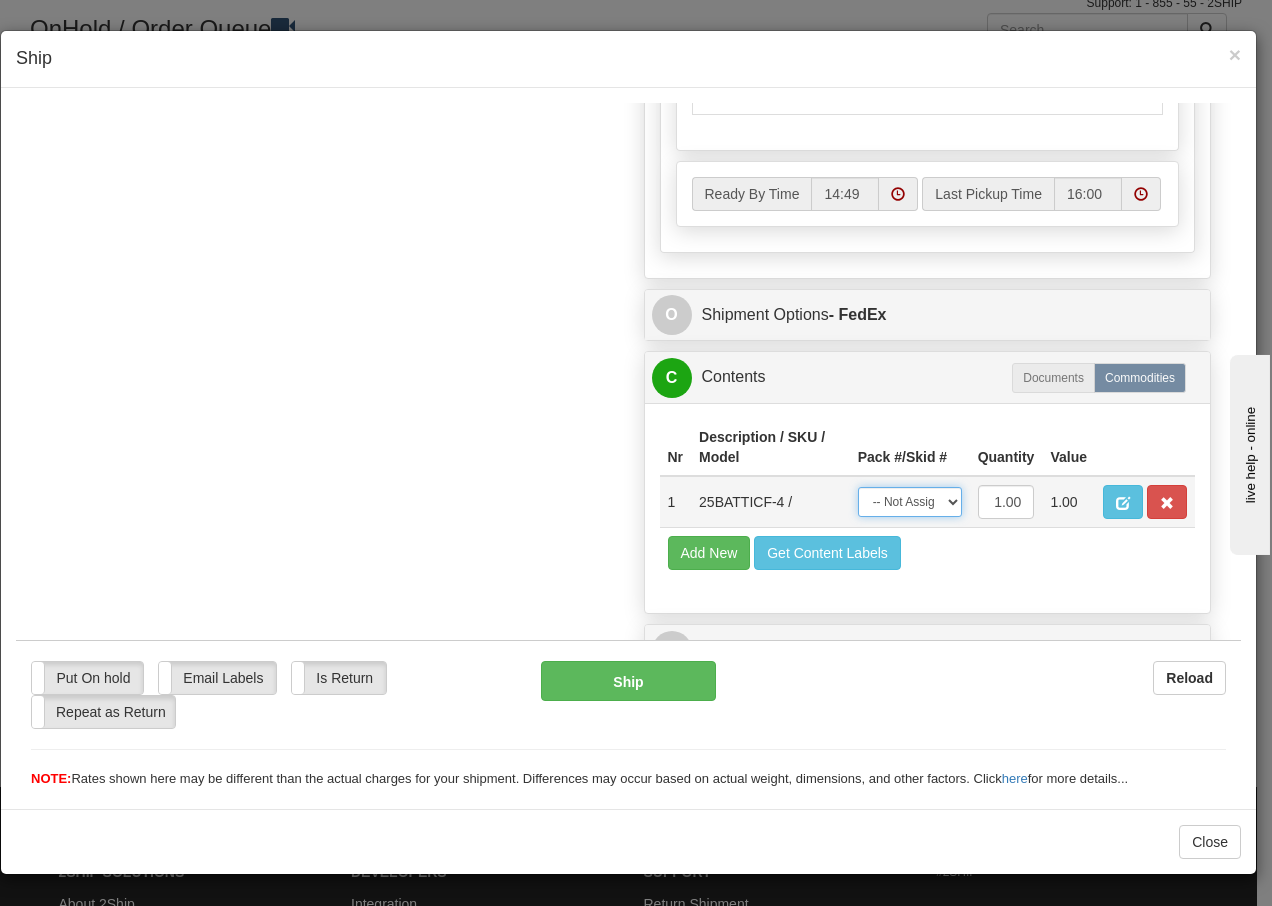 click on "-- Not Assigned --
Package 1" at bounding box center [910, 501] 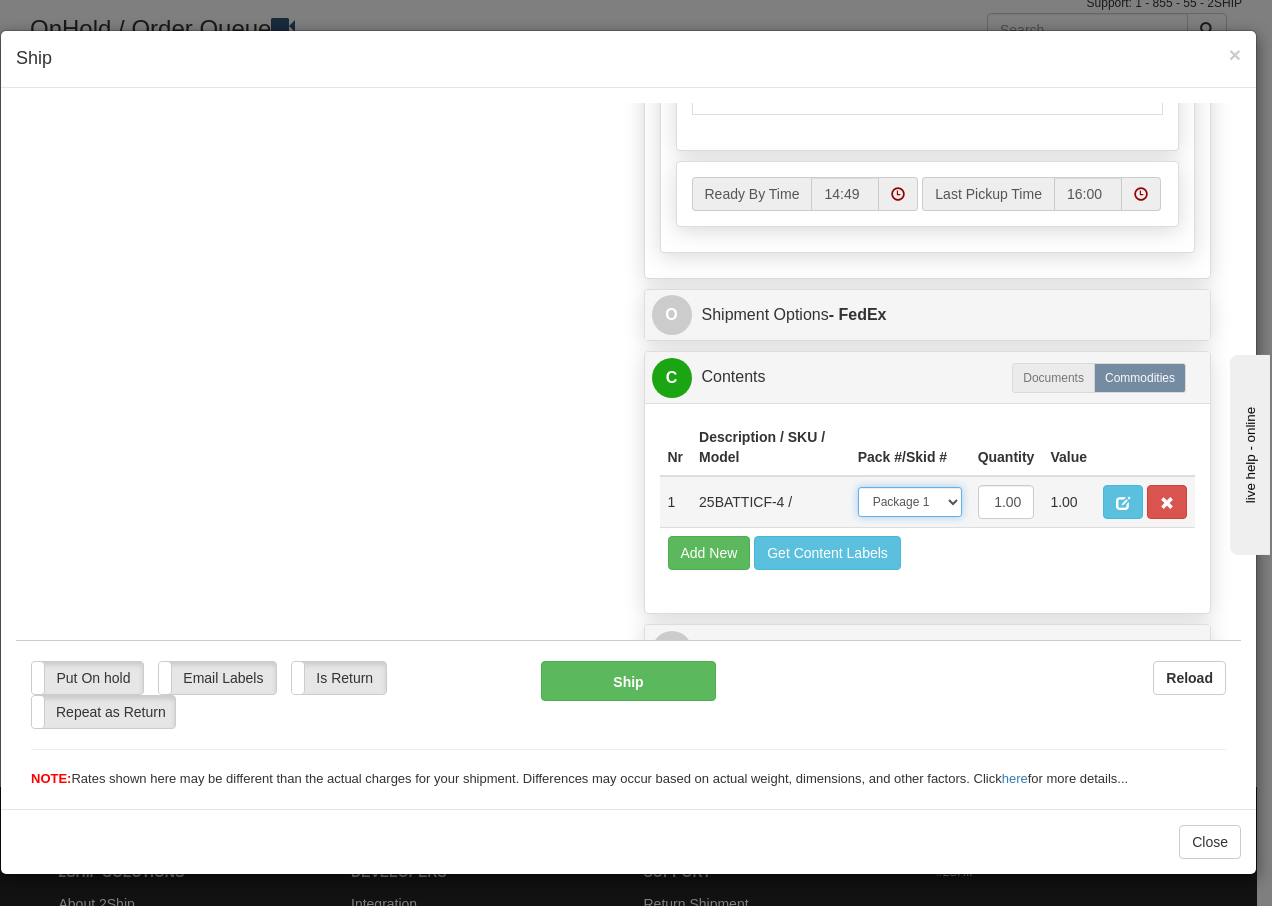click on "-- Not Assigned --
Package 1" at bounding box center (910, 501) 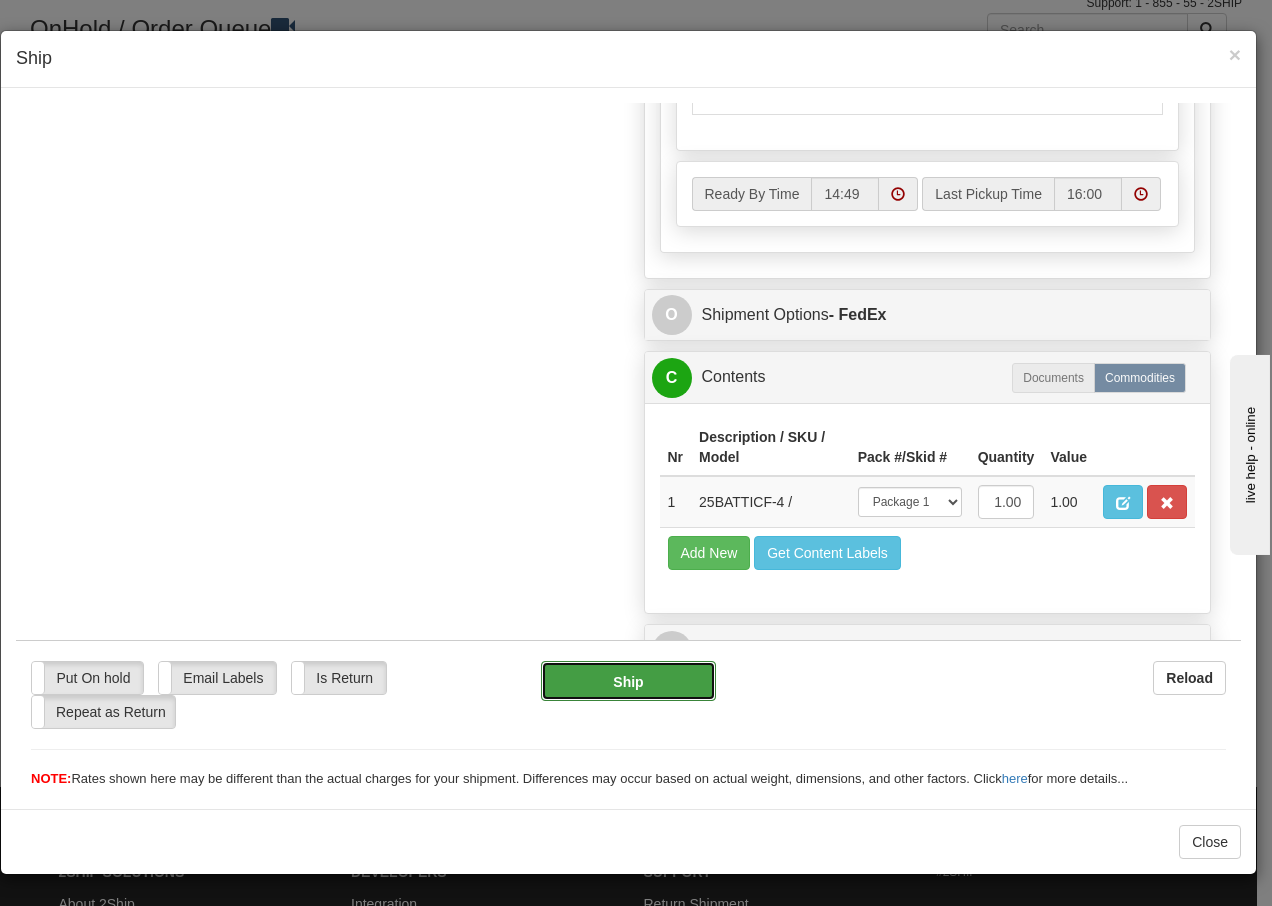 click on "Ship" at bounding box center [628, 680] 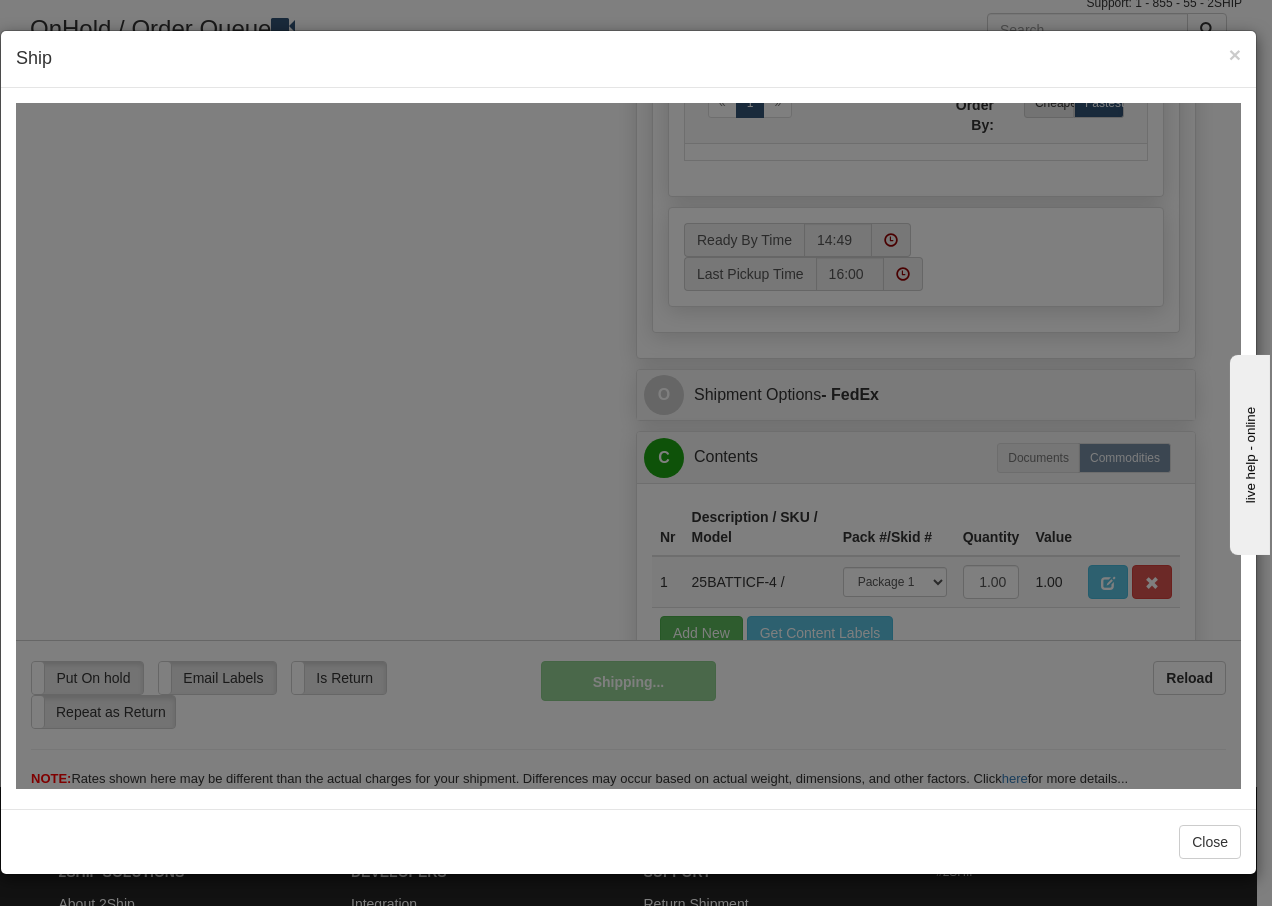 scroll, scrollTop: 1216, scrollLeft: 0, axis: vertical 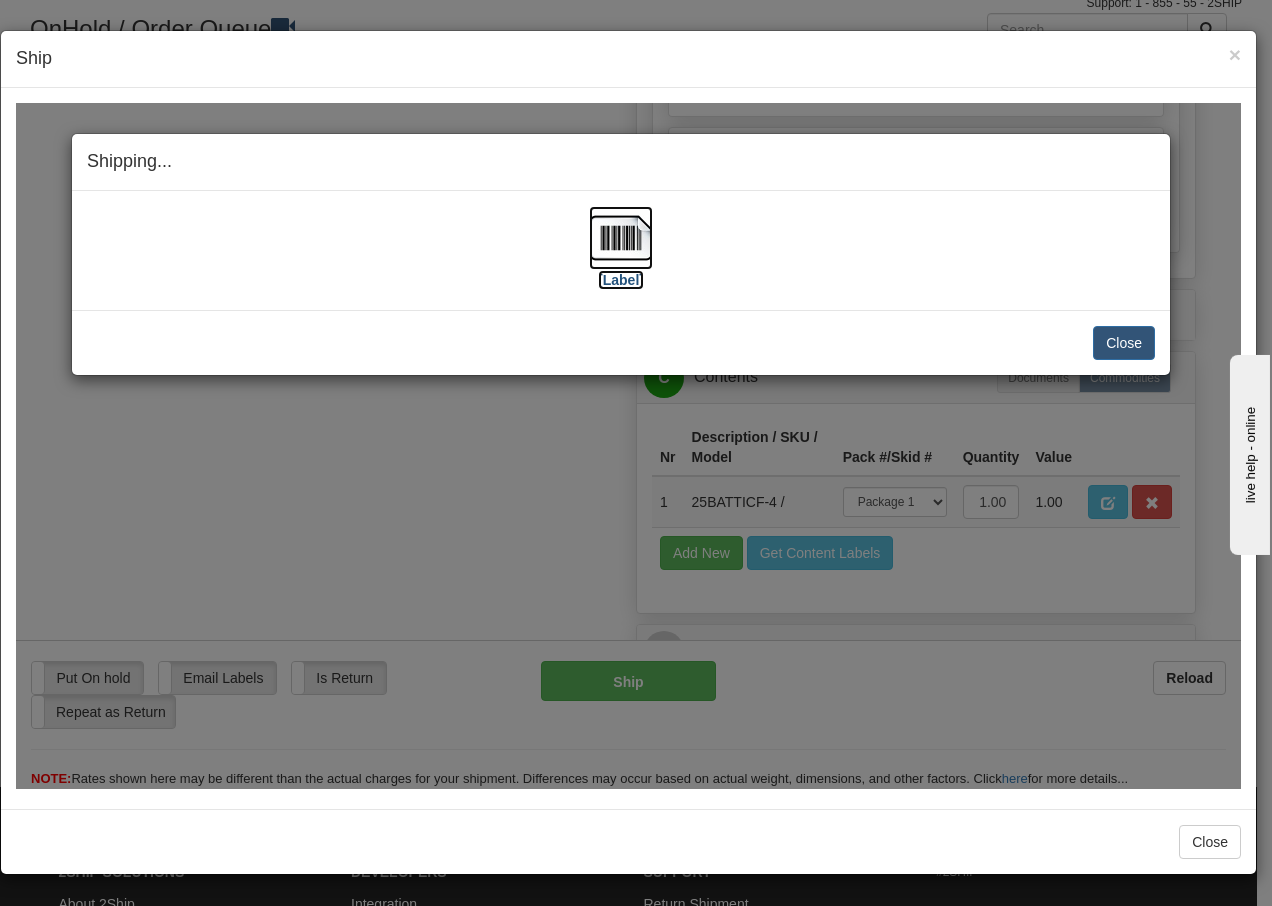 click at bounding box center [621, 237] 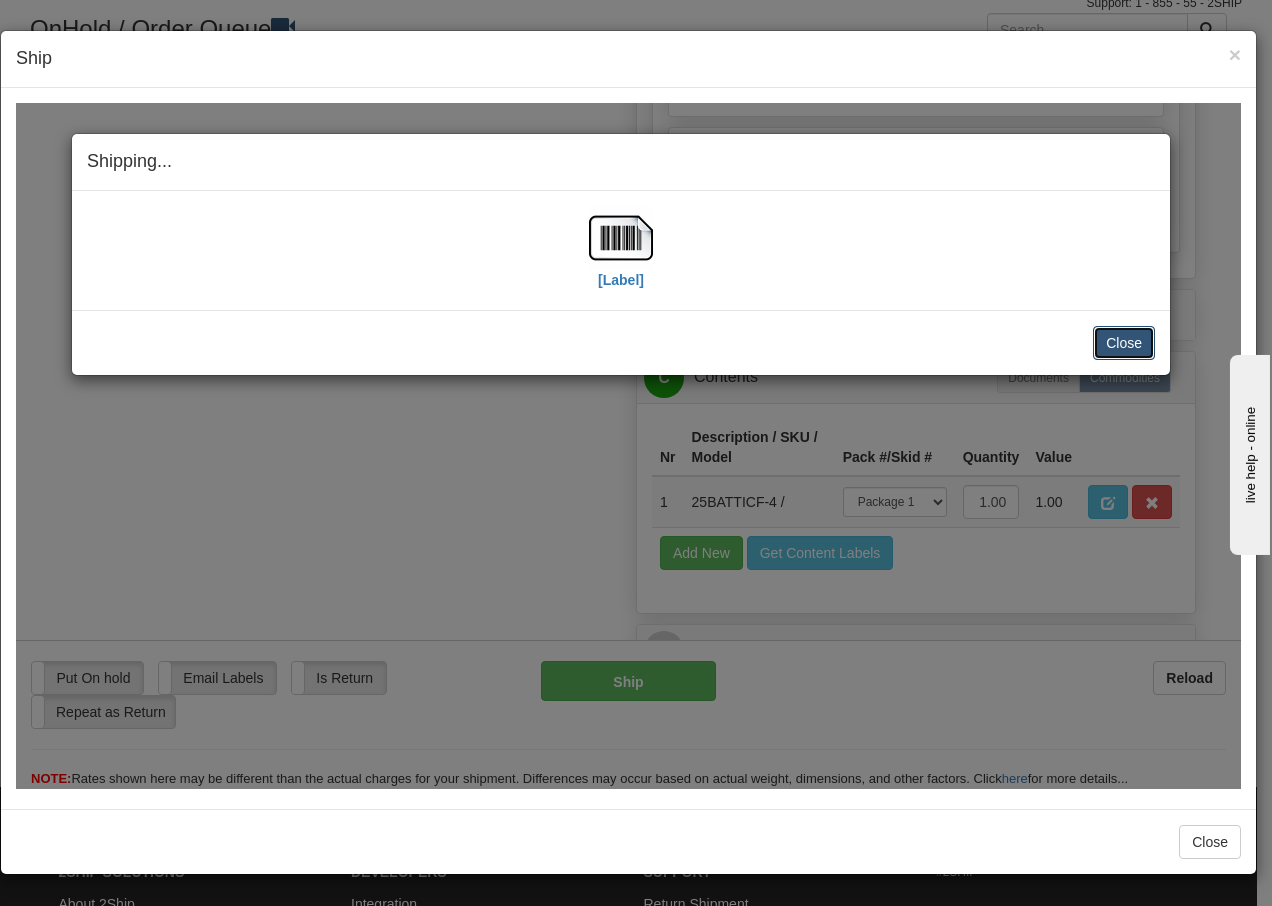 click on "Close" at bounding box center [1124, 342] 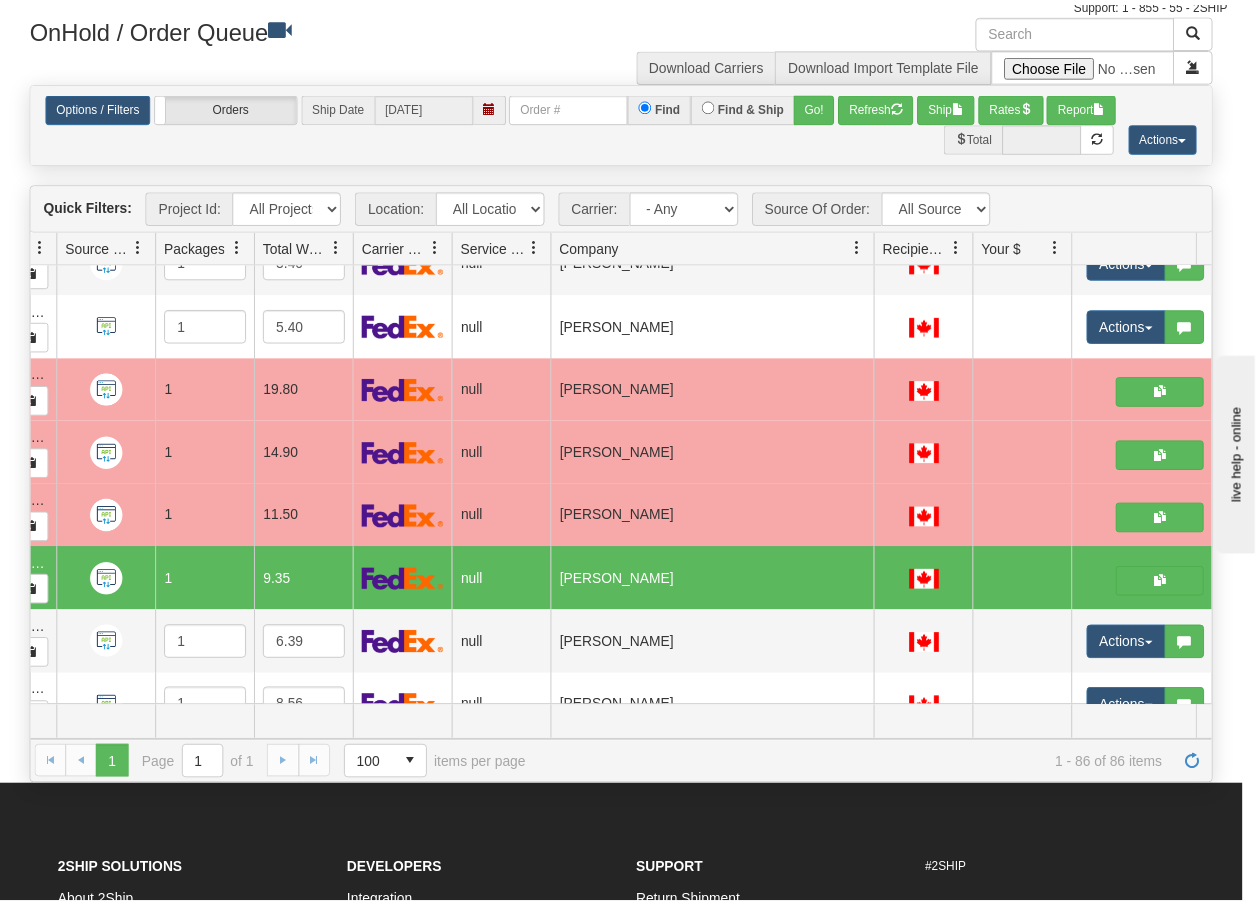 scroll, scrollTop: 0, scrollLeft: 0, axis: both 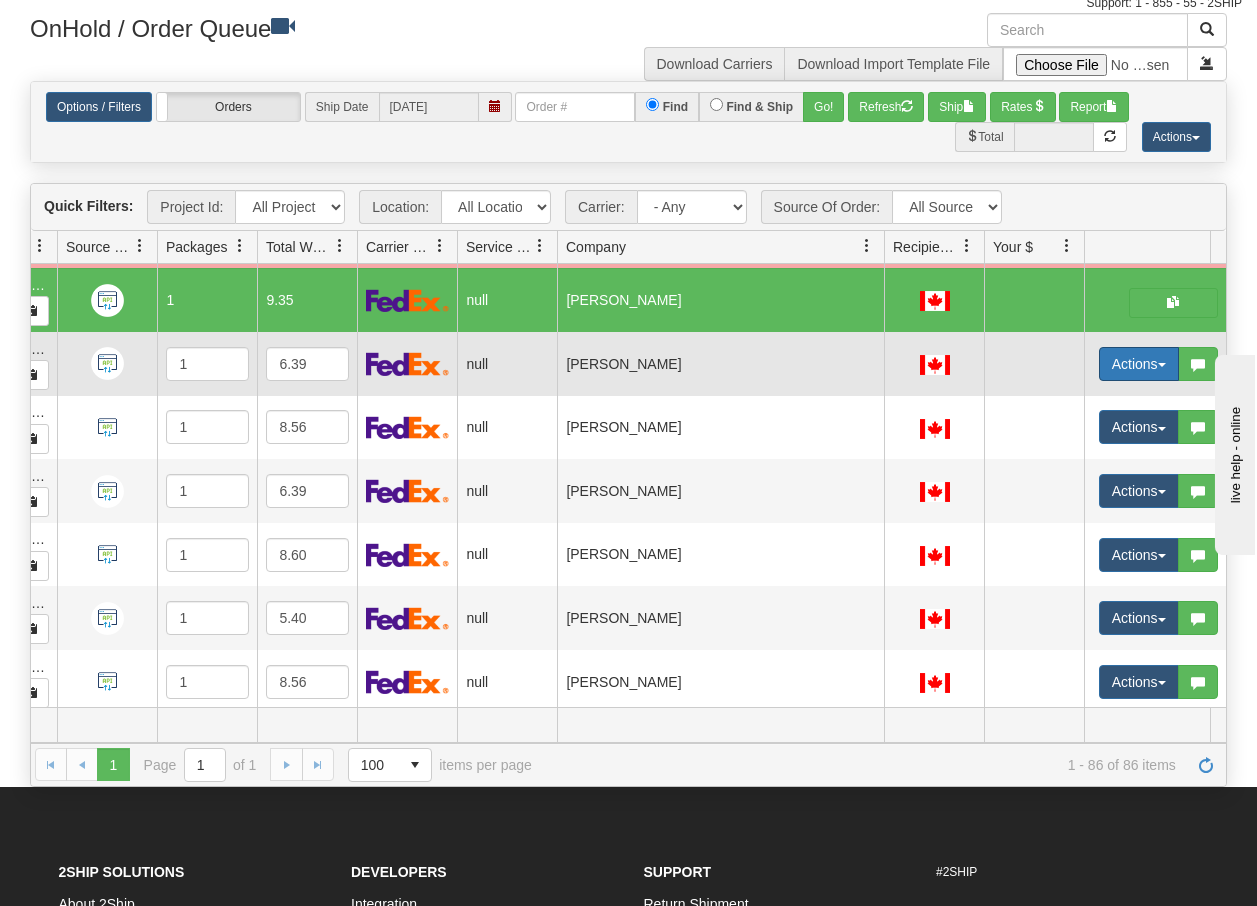 click at bounding box center (1162, 365) 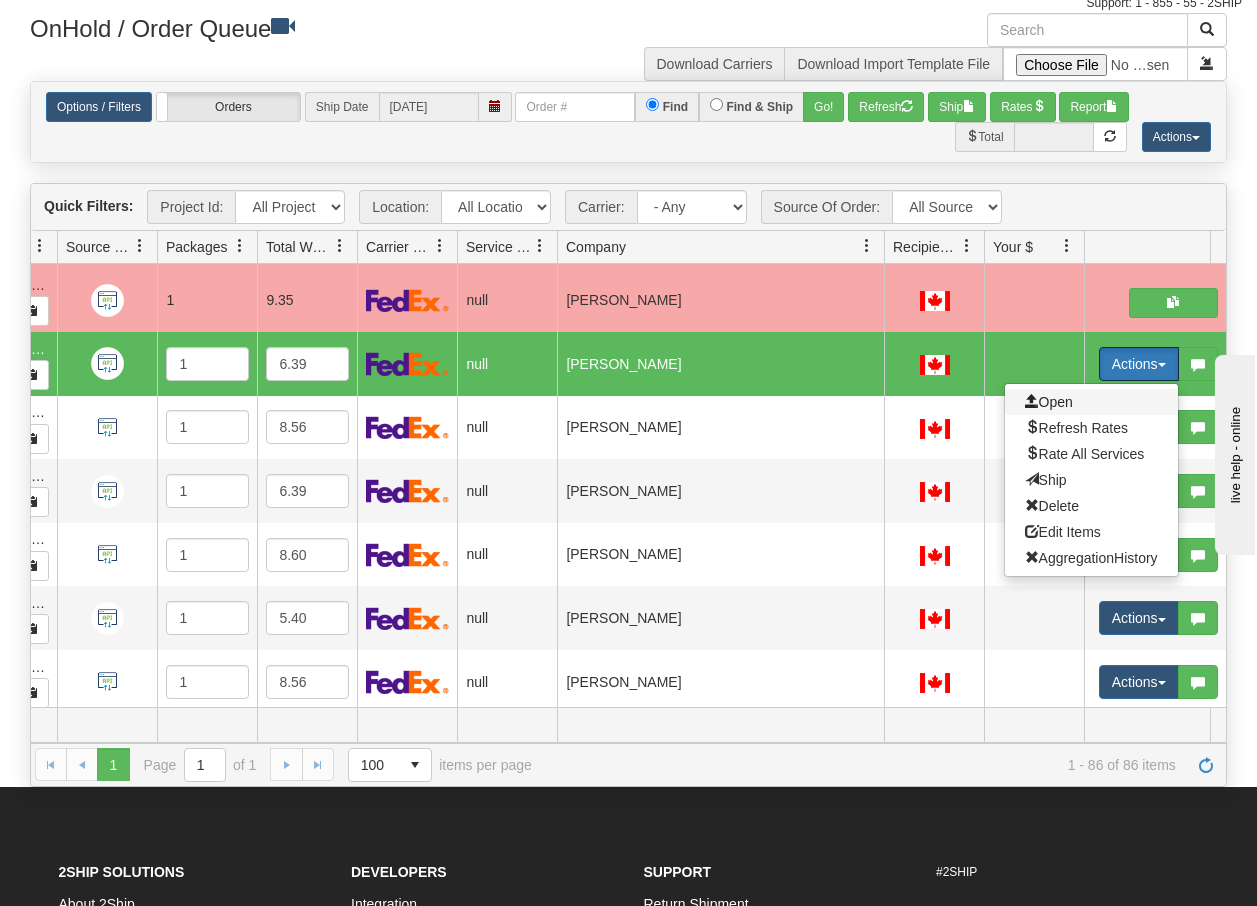click on "Open" at bounding box center [1049, 402] 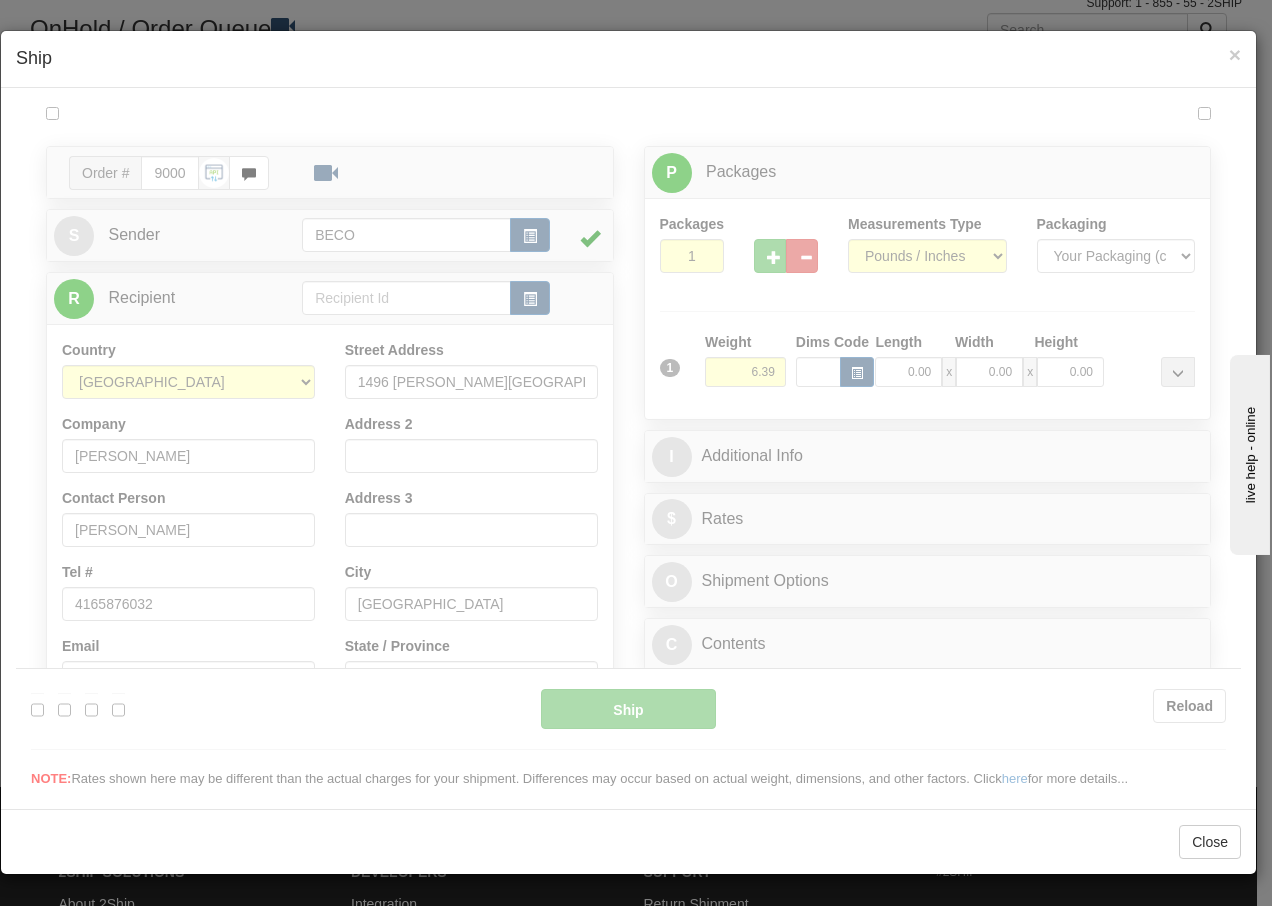 scroll, scrollTop: 0, scrollLeft: 0, axis: both 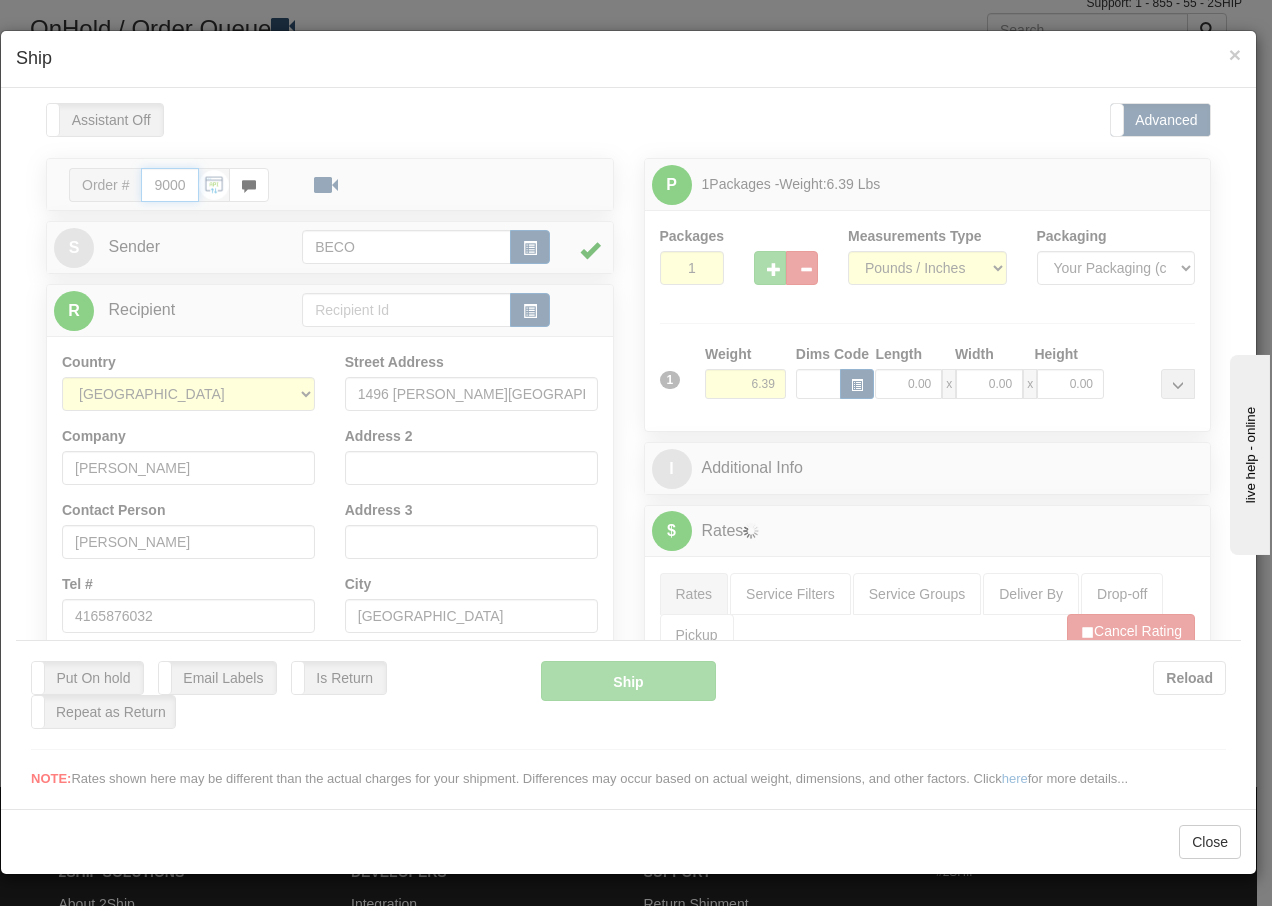 type on "14:50" 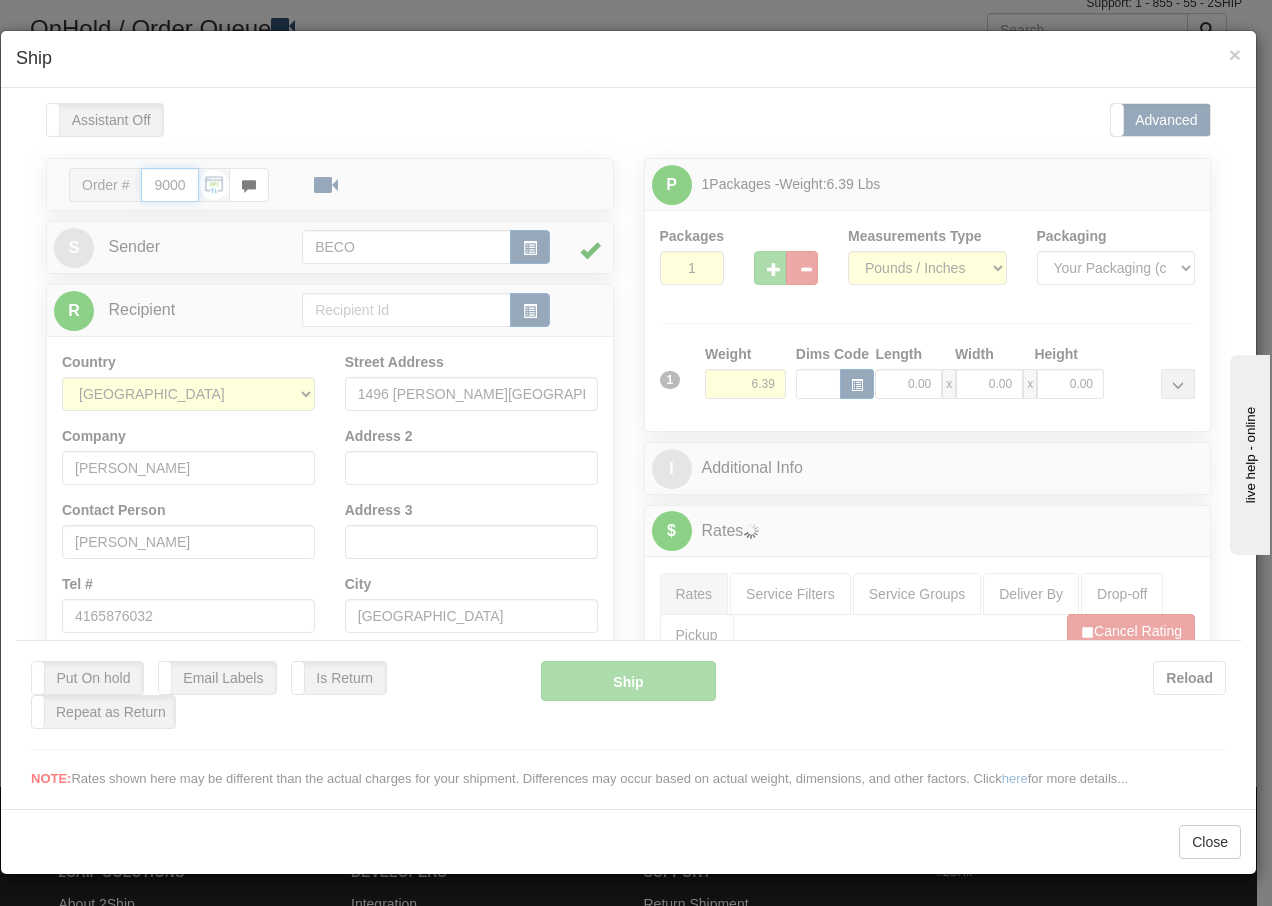 type on "16:00" 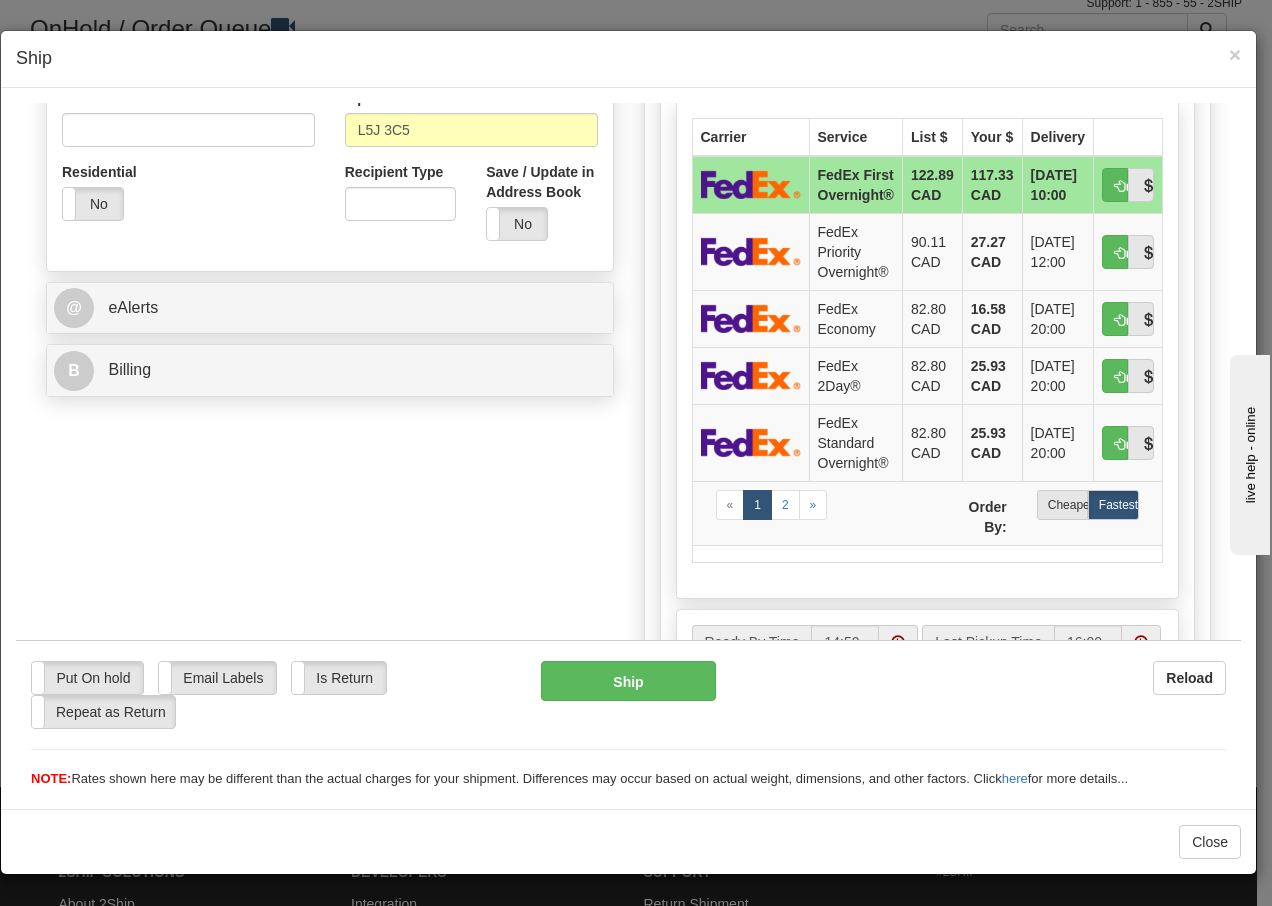 scroll, scrollTop: 640, scrollLeft: 0, axis: vertical 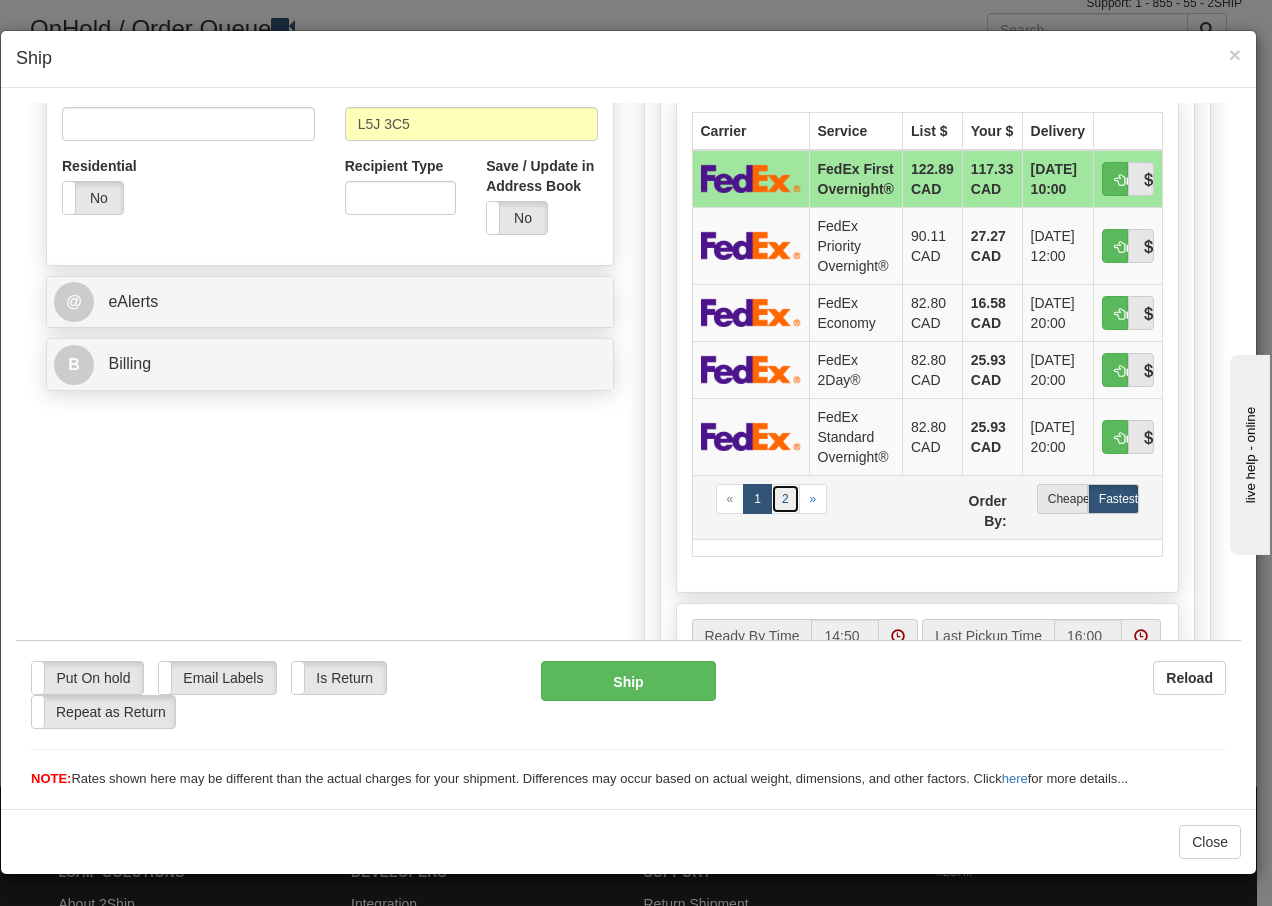 click on "2" at bounding box center (785, 498) 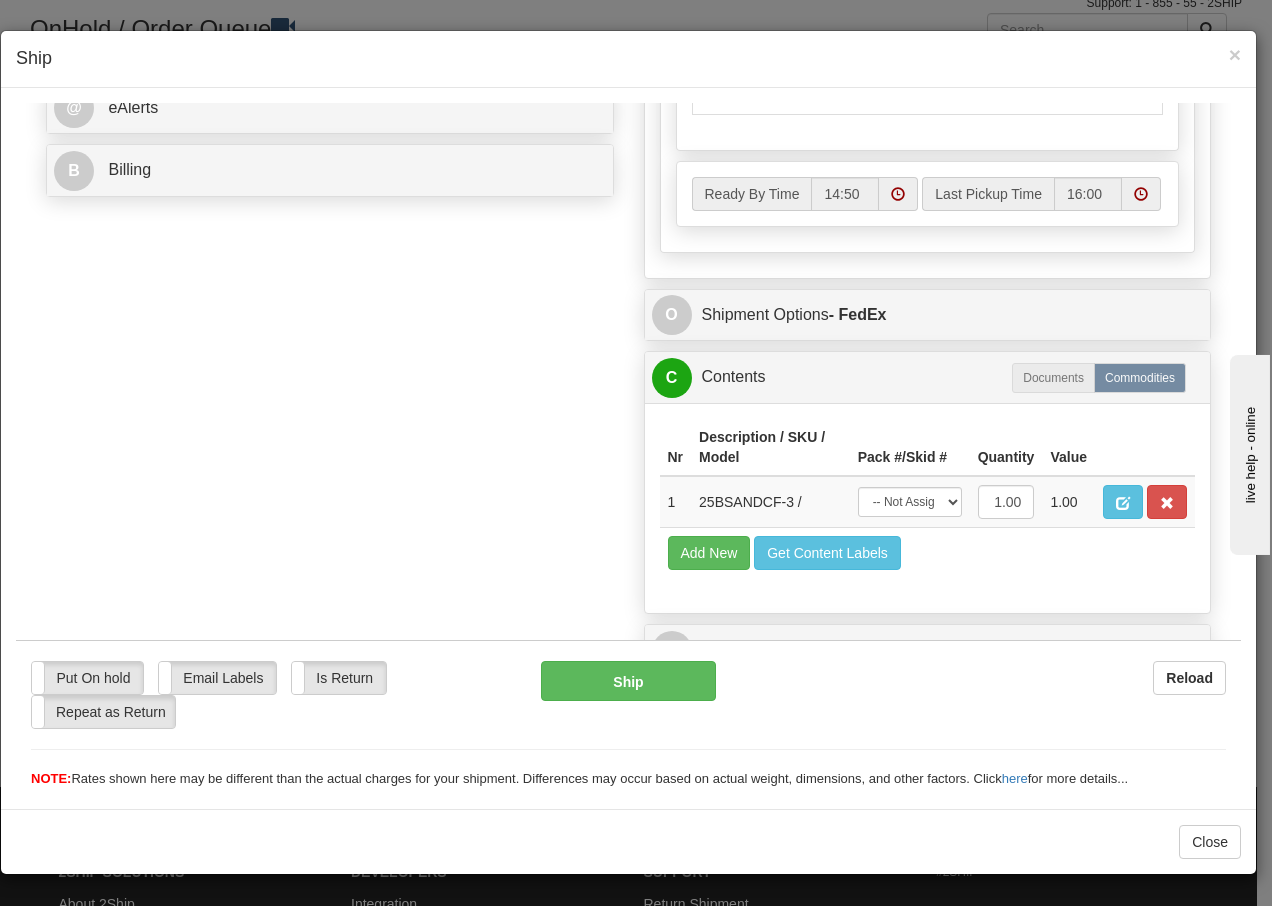 scroll, scrollTop: 868, scrollLeft: 0, axis: vertical 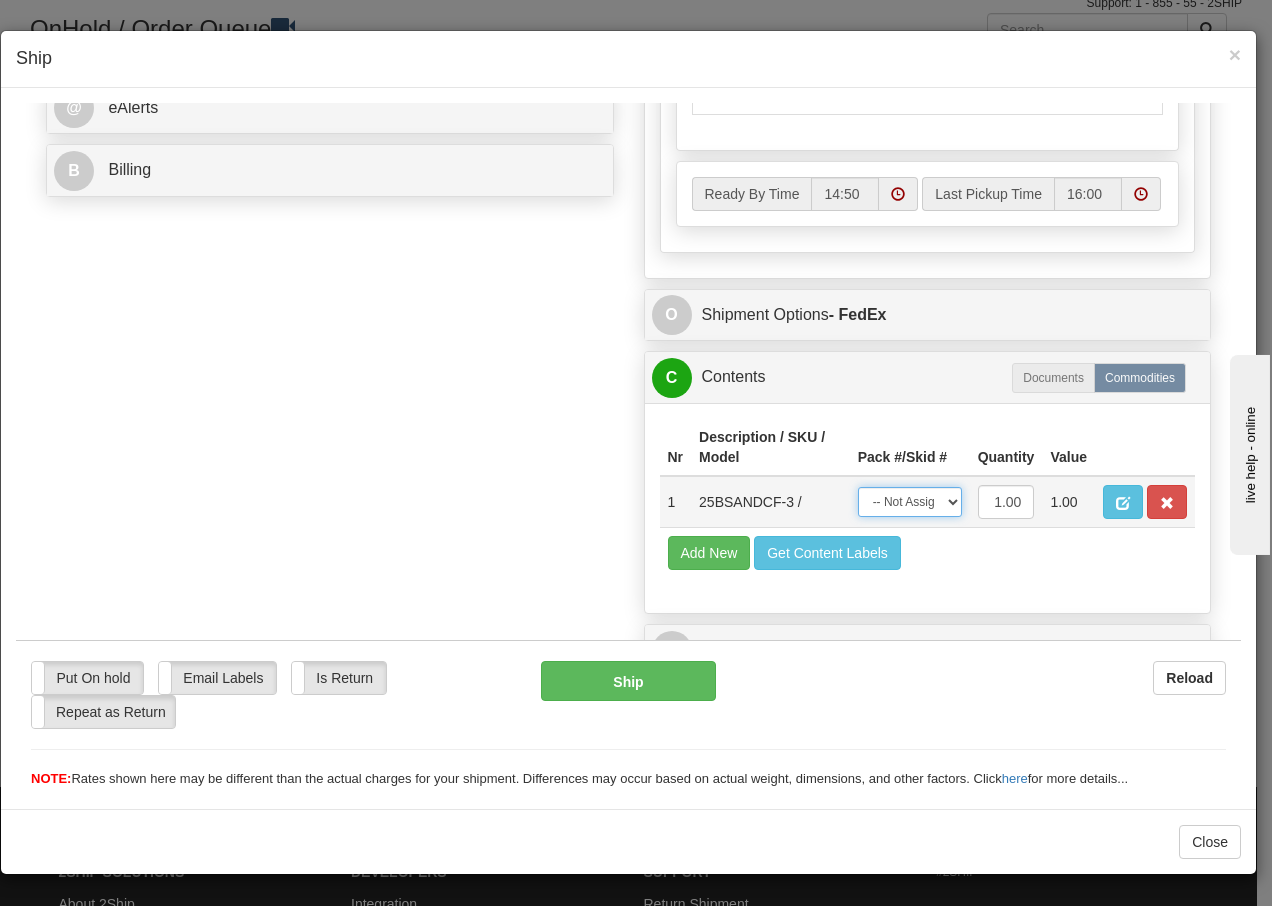 click on "-- Not Assigned --
Package 1" at bounding box center (910, 501) 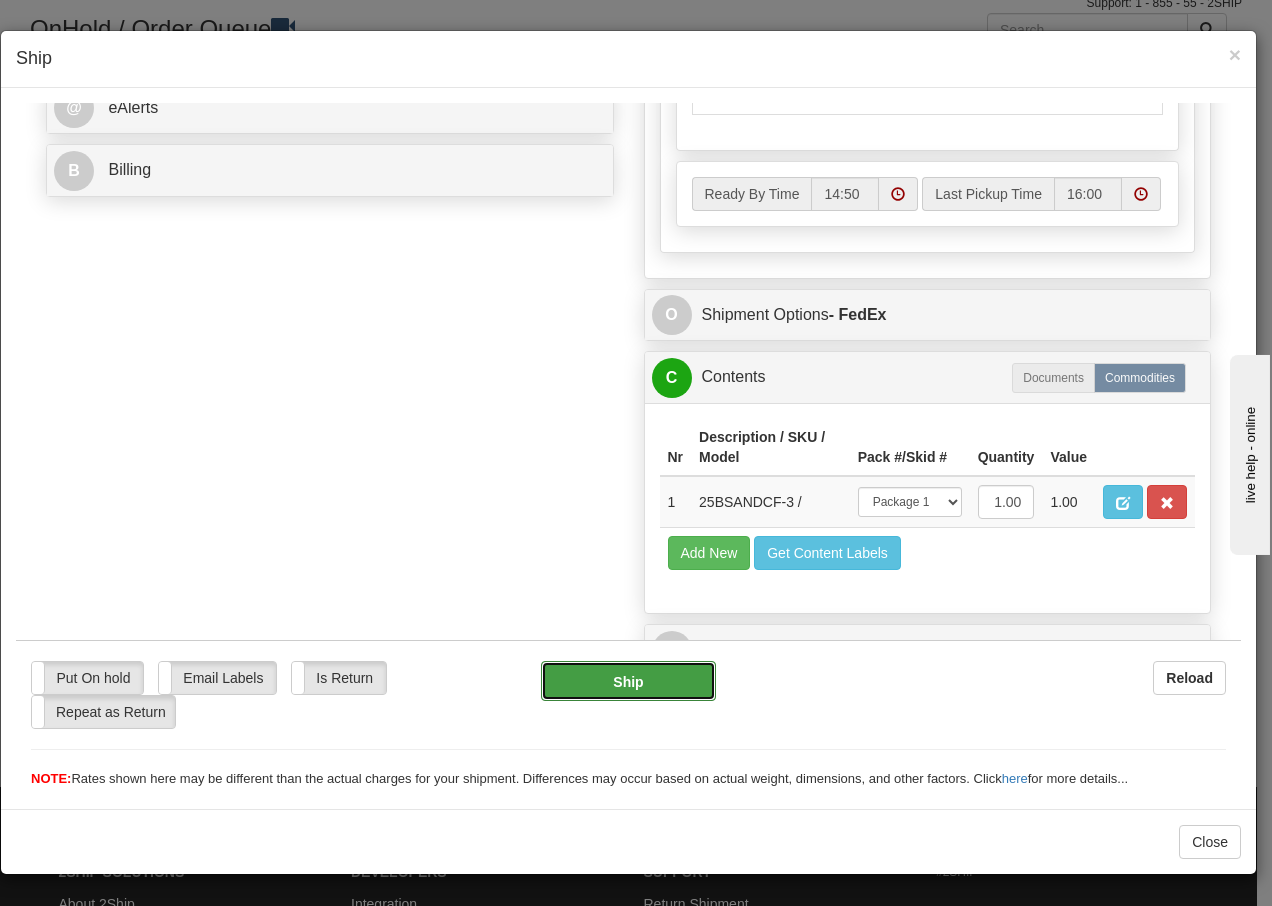 click on "Ship" at bounding box center [628, 680] 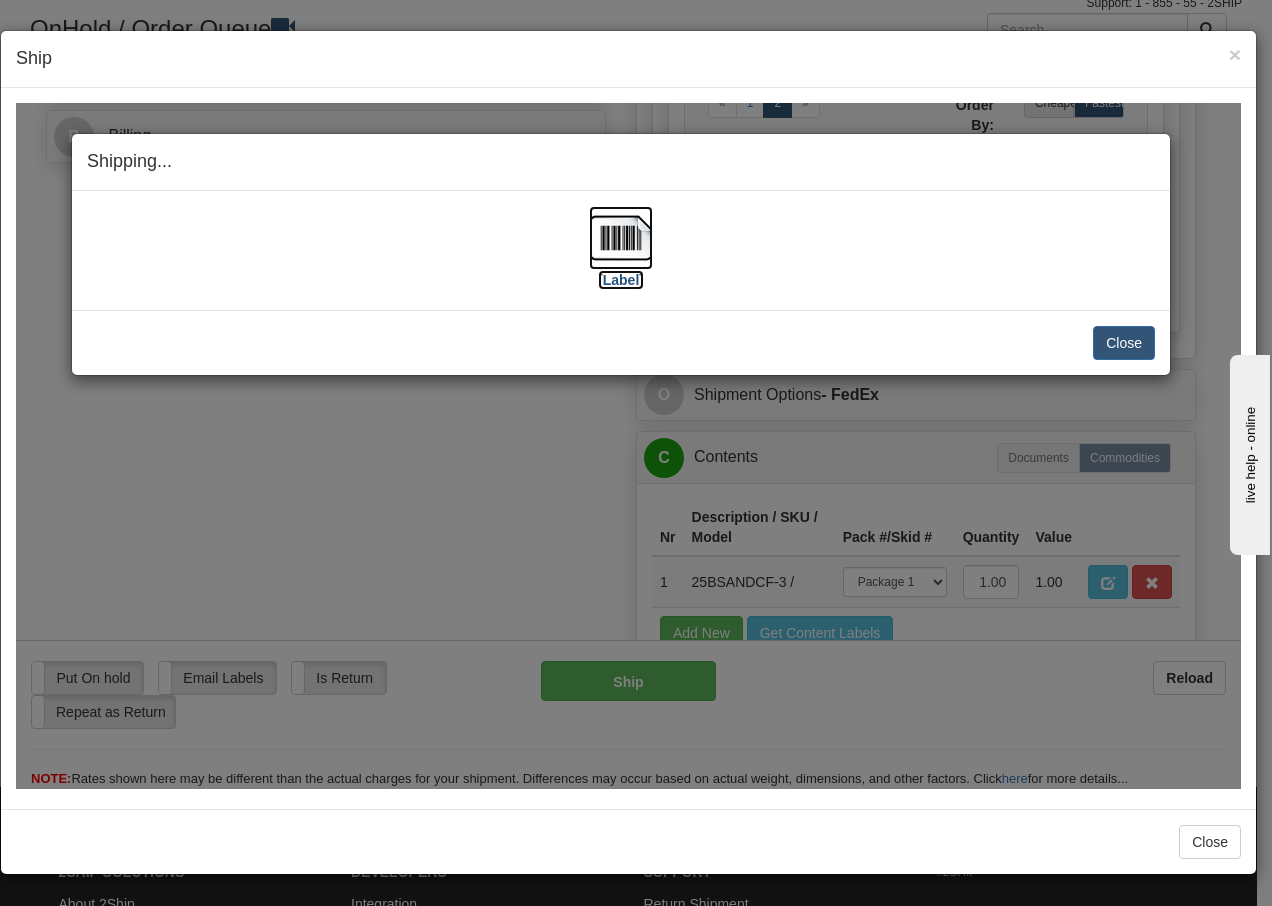 click at bounding box center (621, 237) 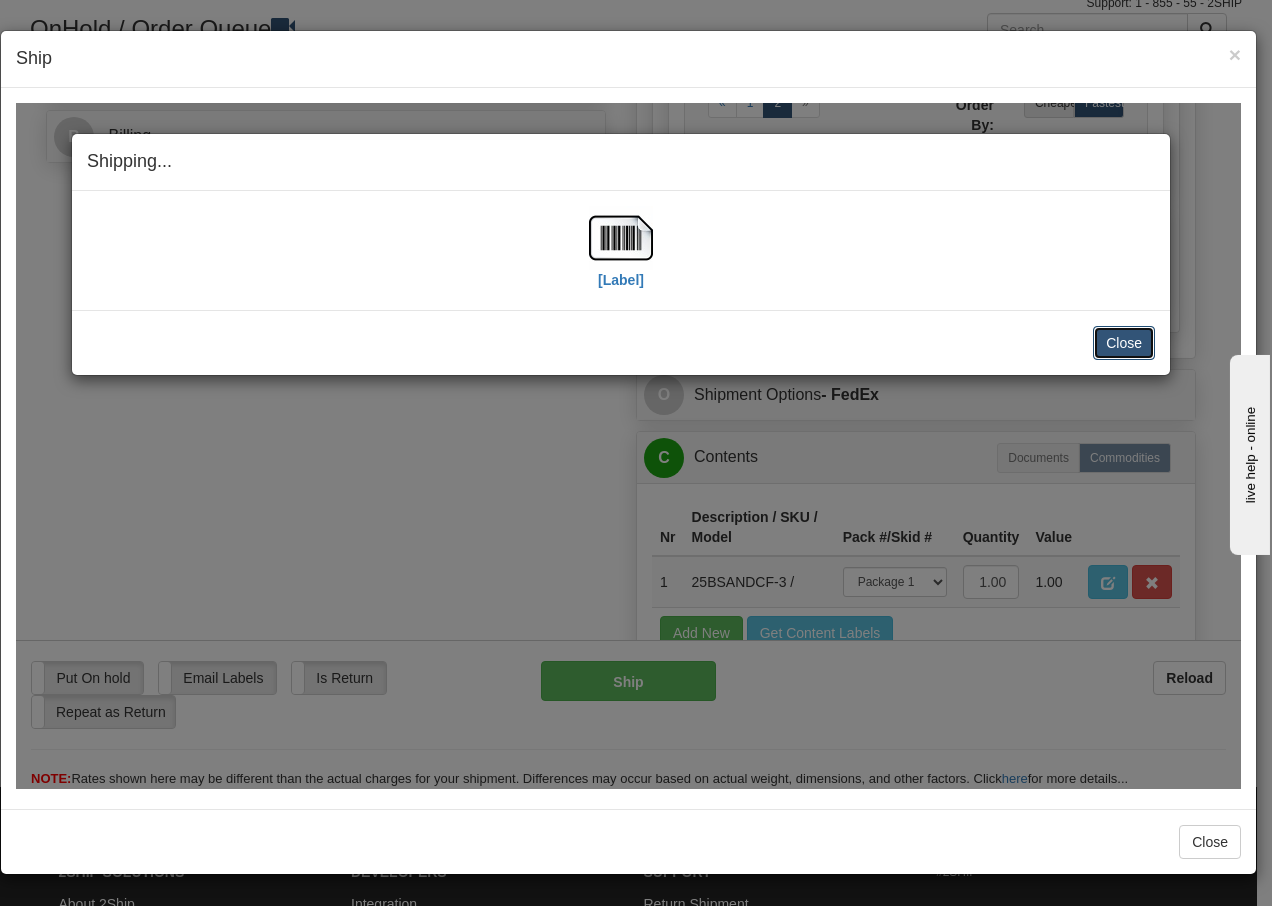 click on "Close" at bounding box center (1124, 342) 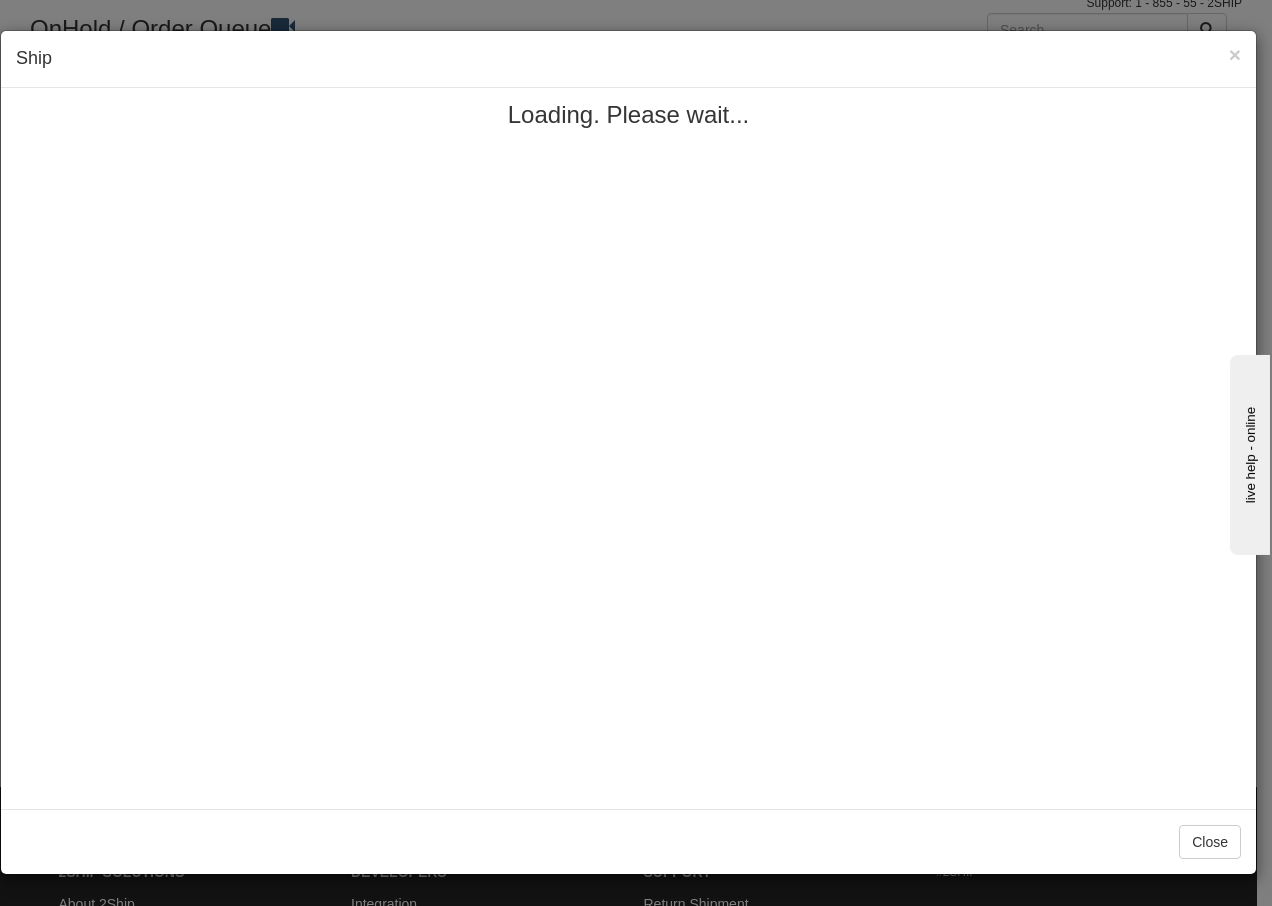 scroll, scrollTop: 0, scrollLeft: 0, axis: both 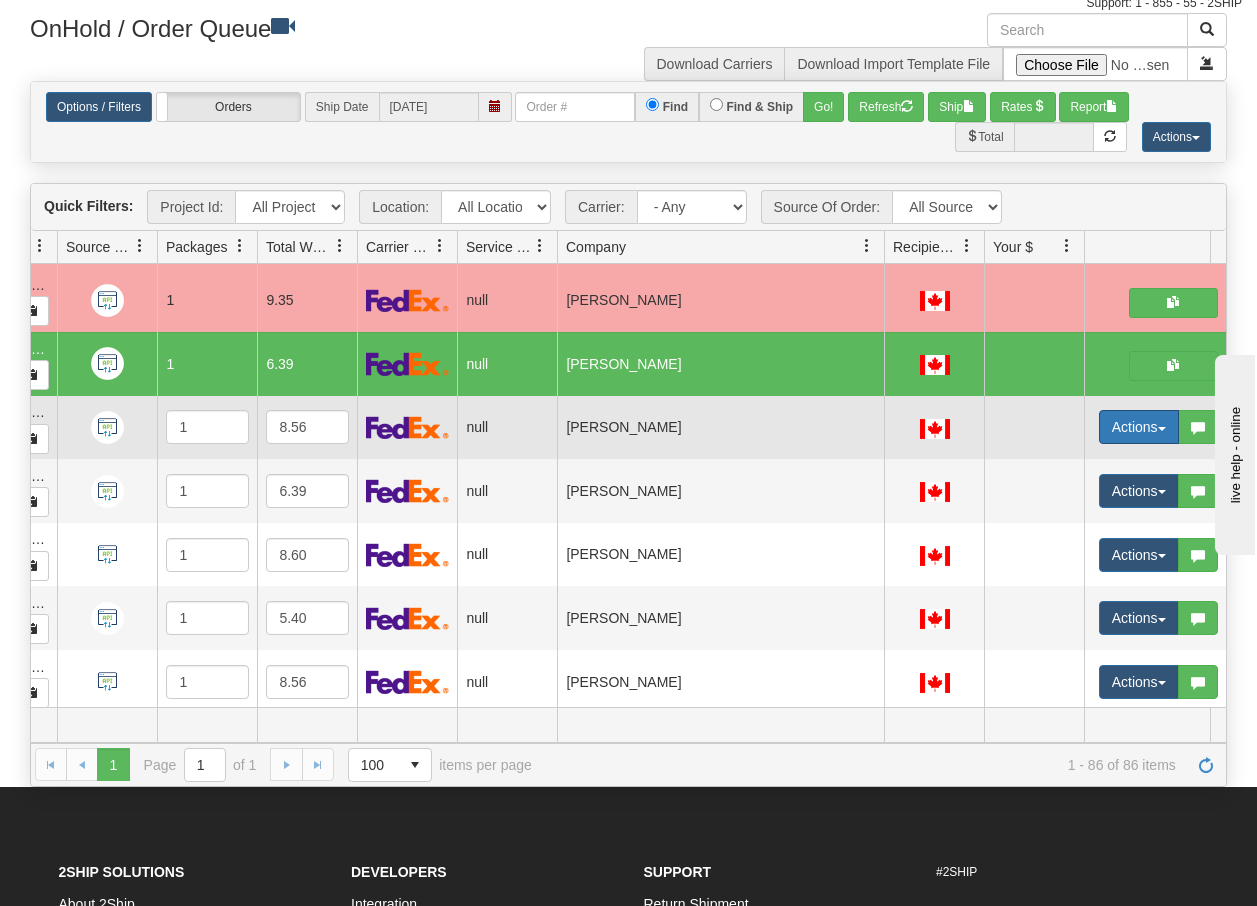 click at bounding box center [1162, 429] 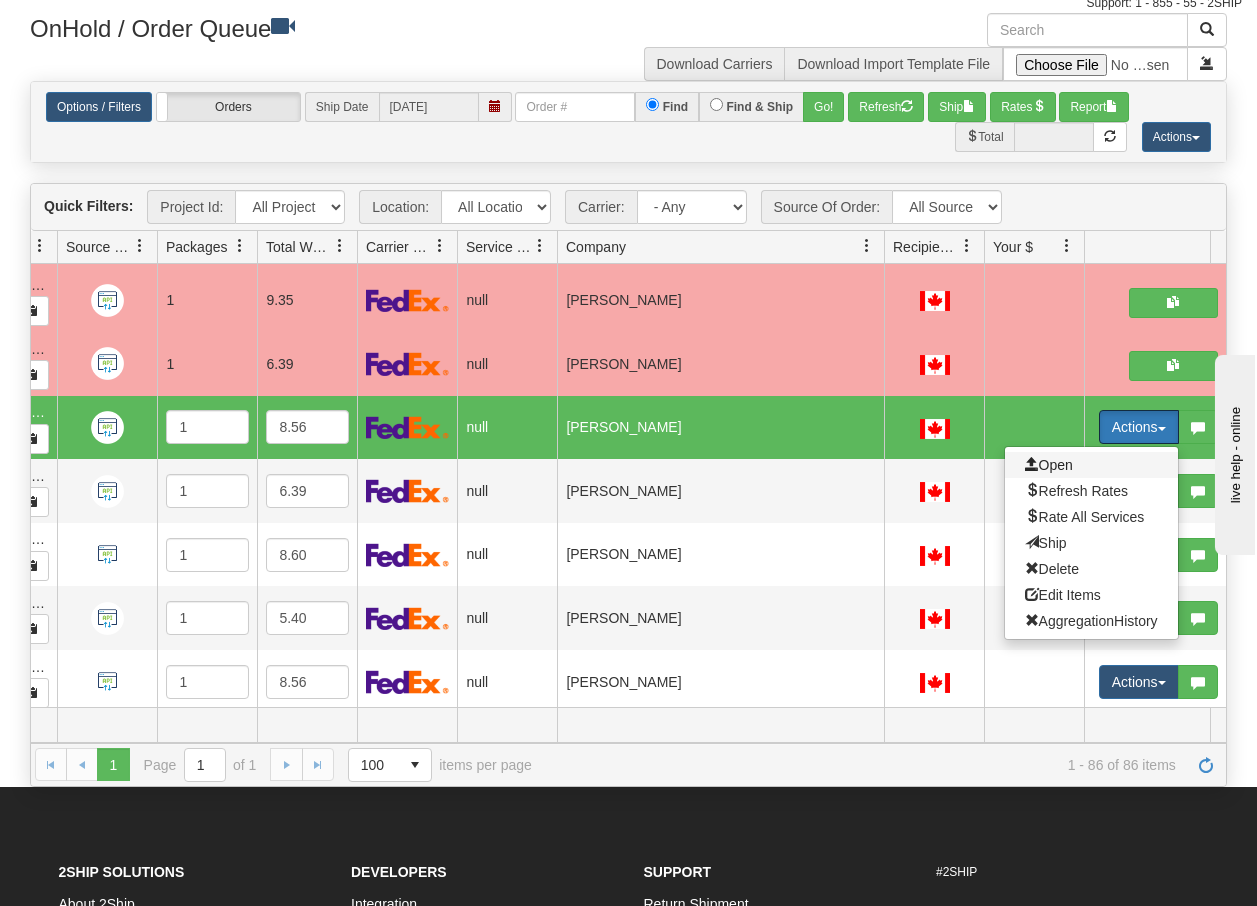 click on "Open" at bounding box center [1049, 465] 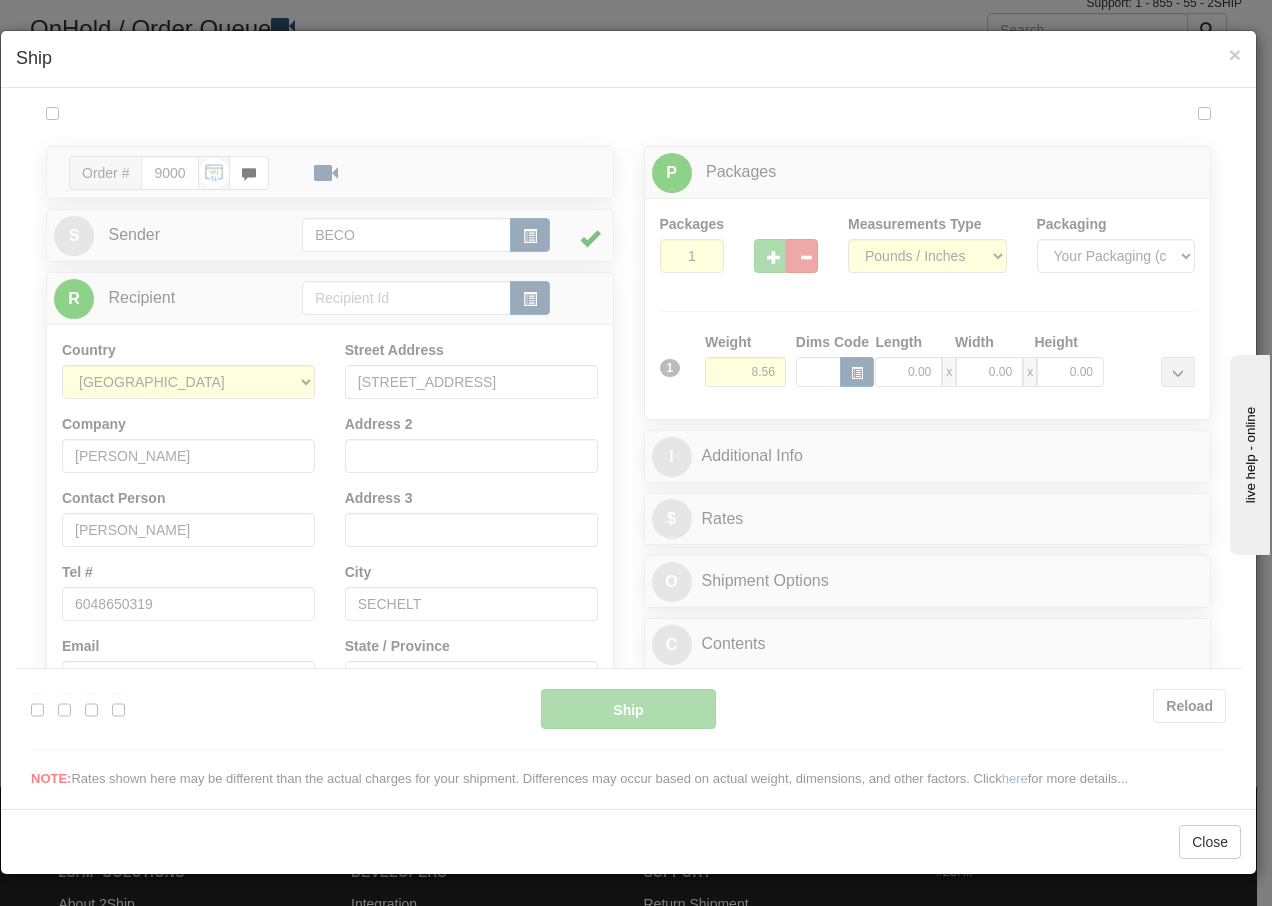 scroll, scrollTop: 0, scrollLeft: 0, axis: both 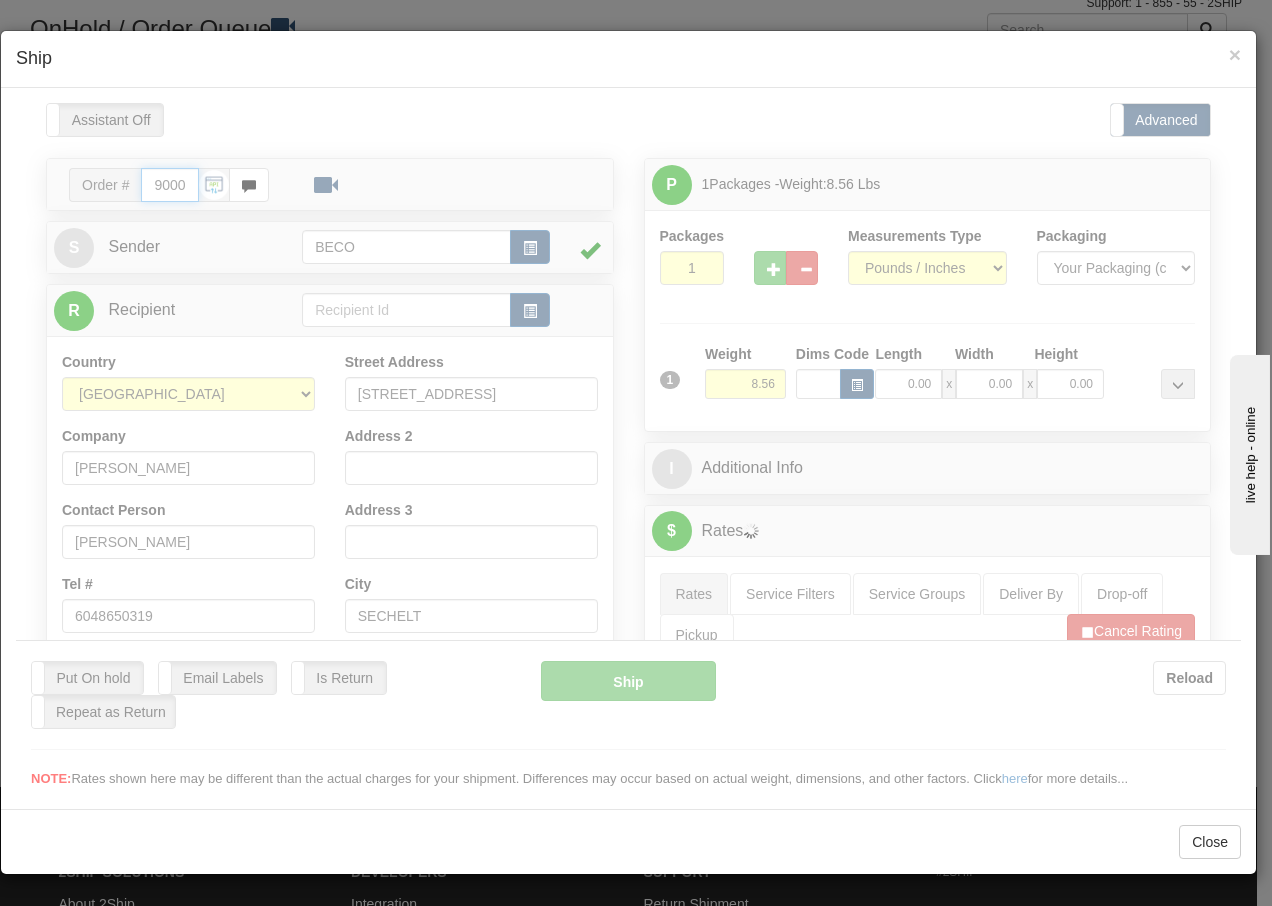 type on "14:51" 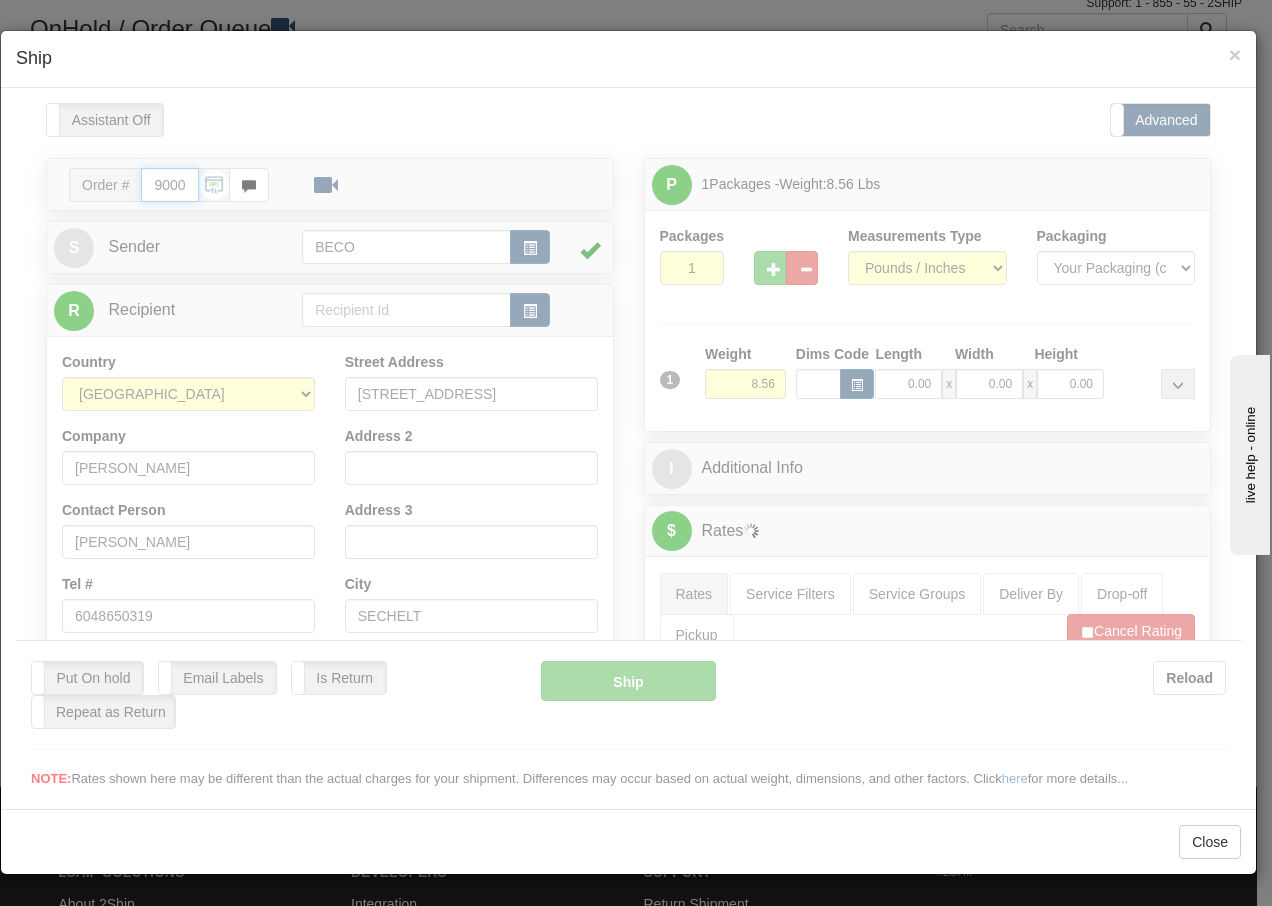 type on "16:00" 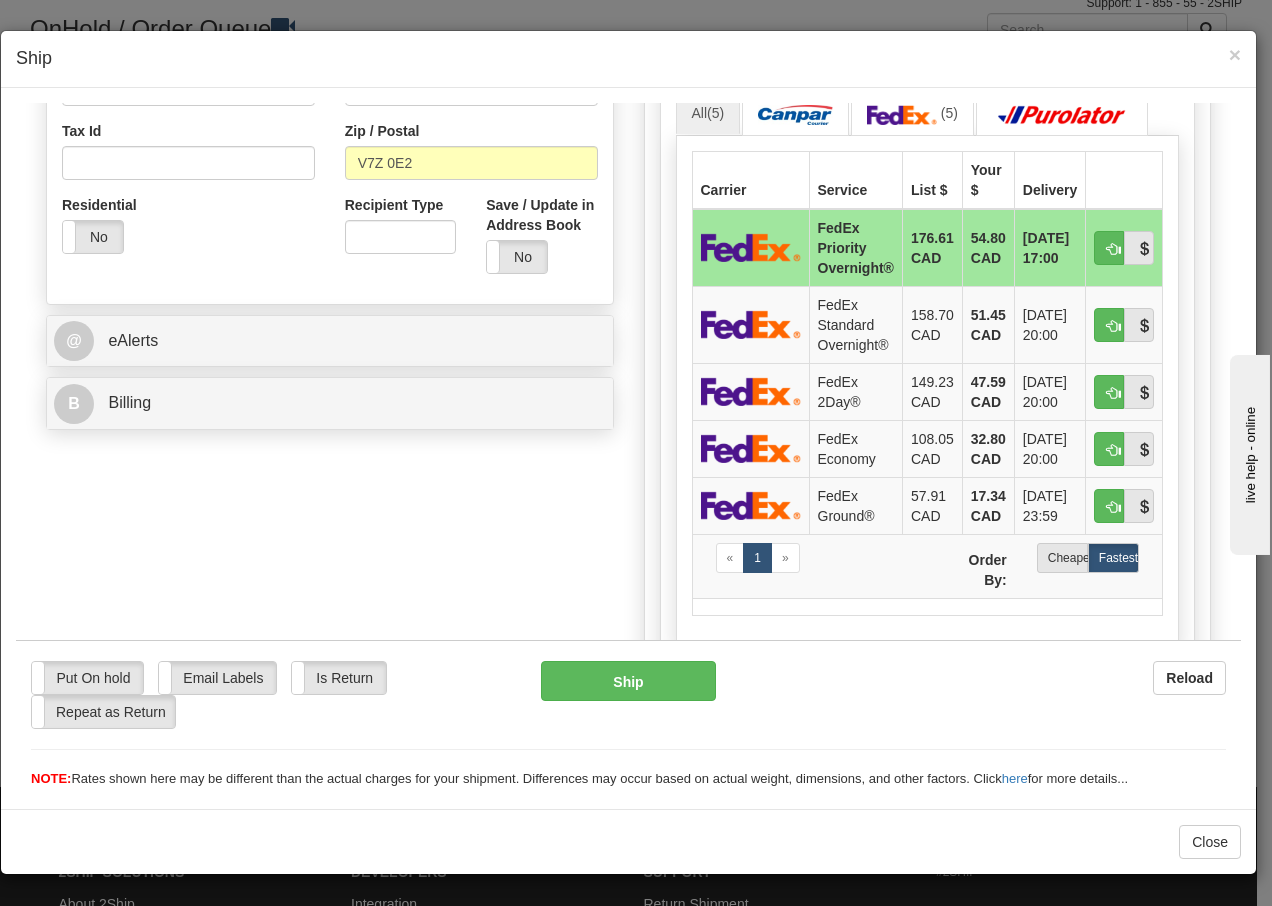 scroll, scrollTop: 613, scrollLeft: 0, axis: vertical 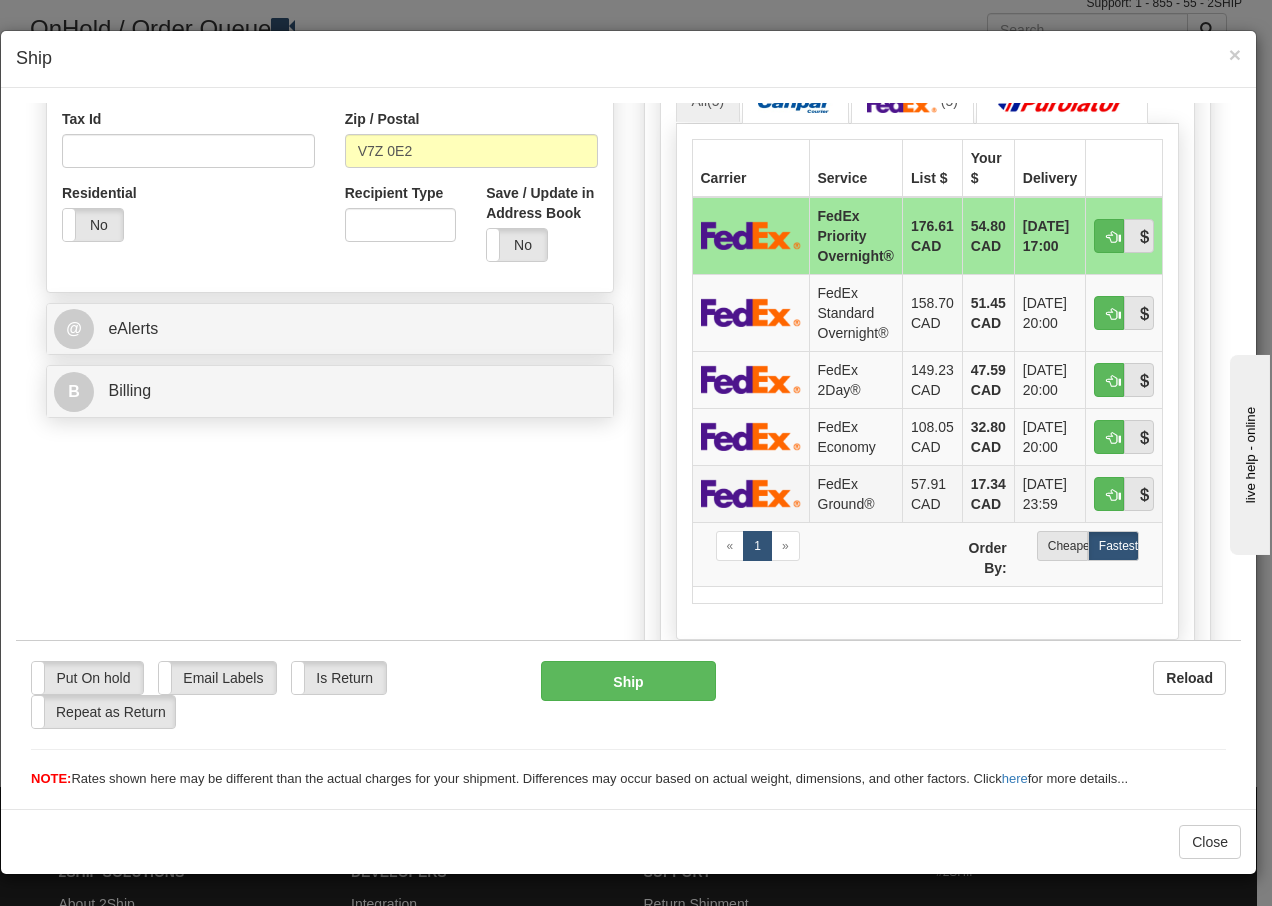 click on "FedEx Ground®" at bounding box center [855, 492] 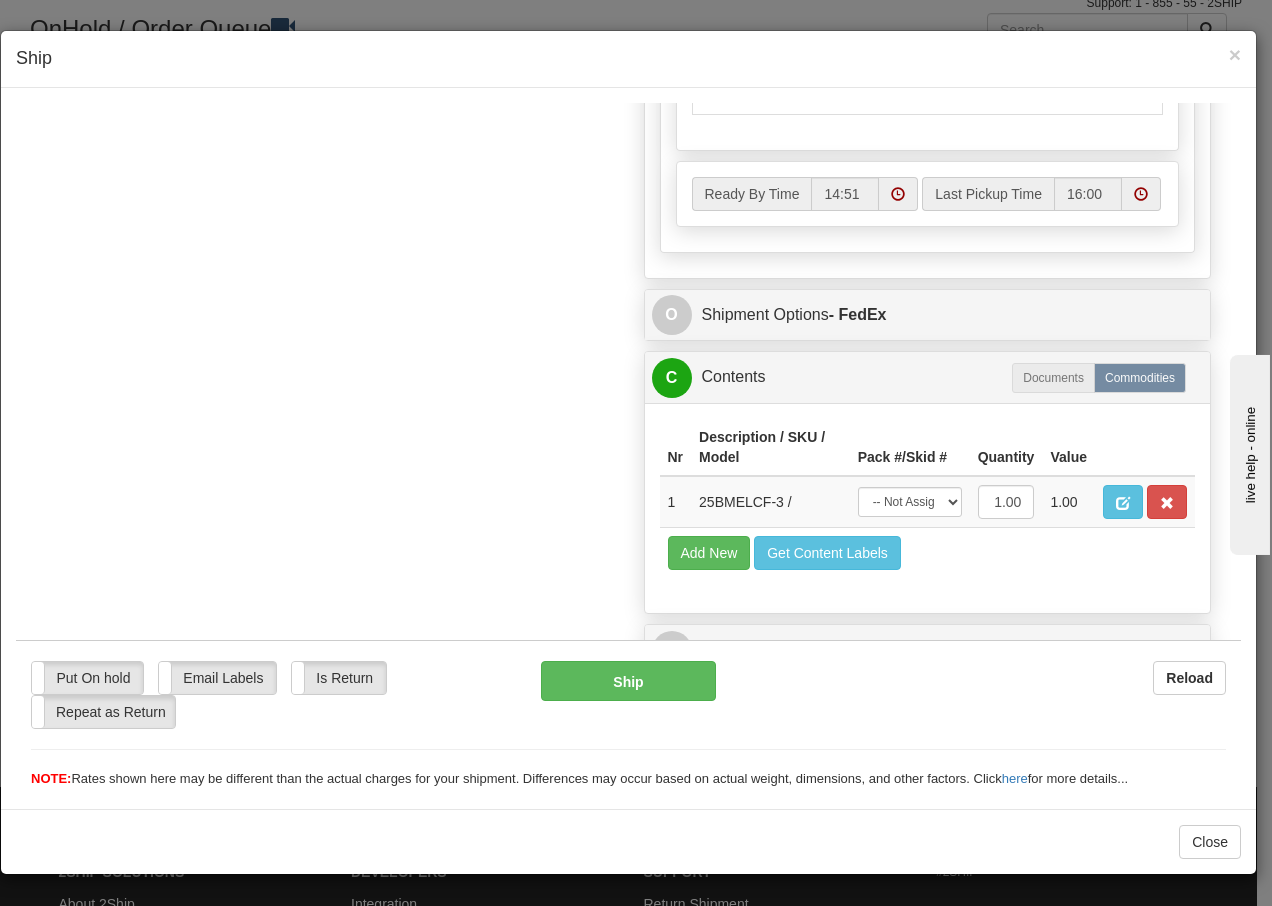 scroll, scrollTop: 1136, scrollLeft: 0, axis: vertical 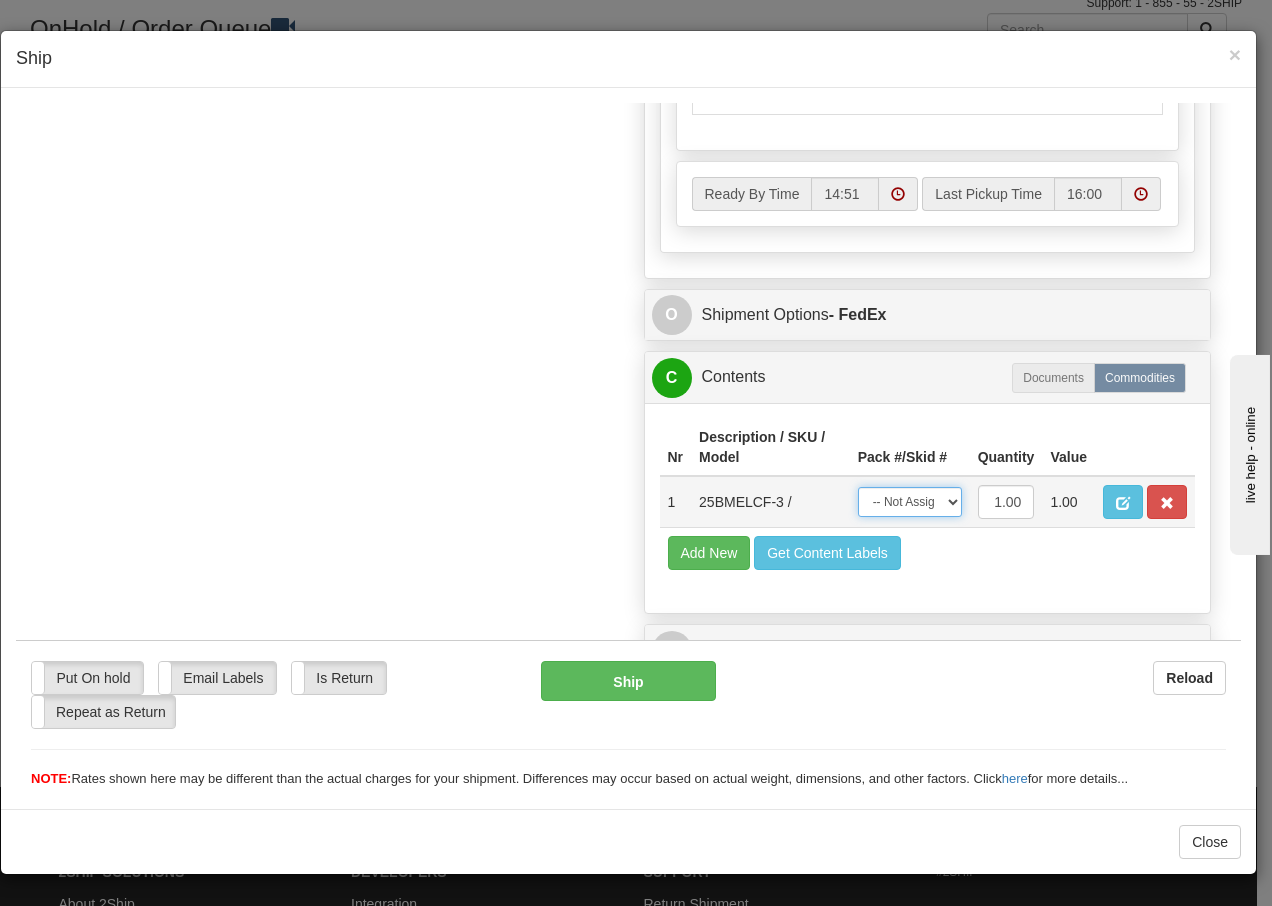 click on "-- Not Assigned --
Package 1" at bounding box center (910, 501) 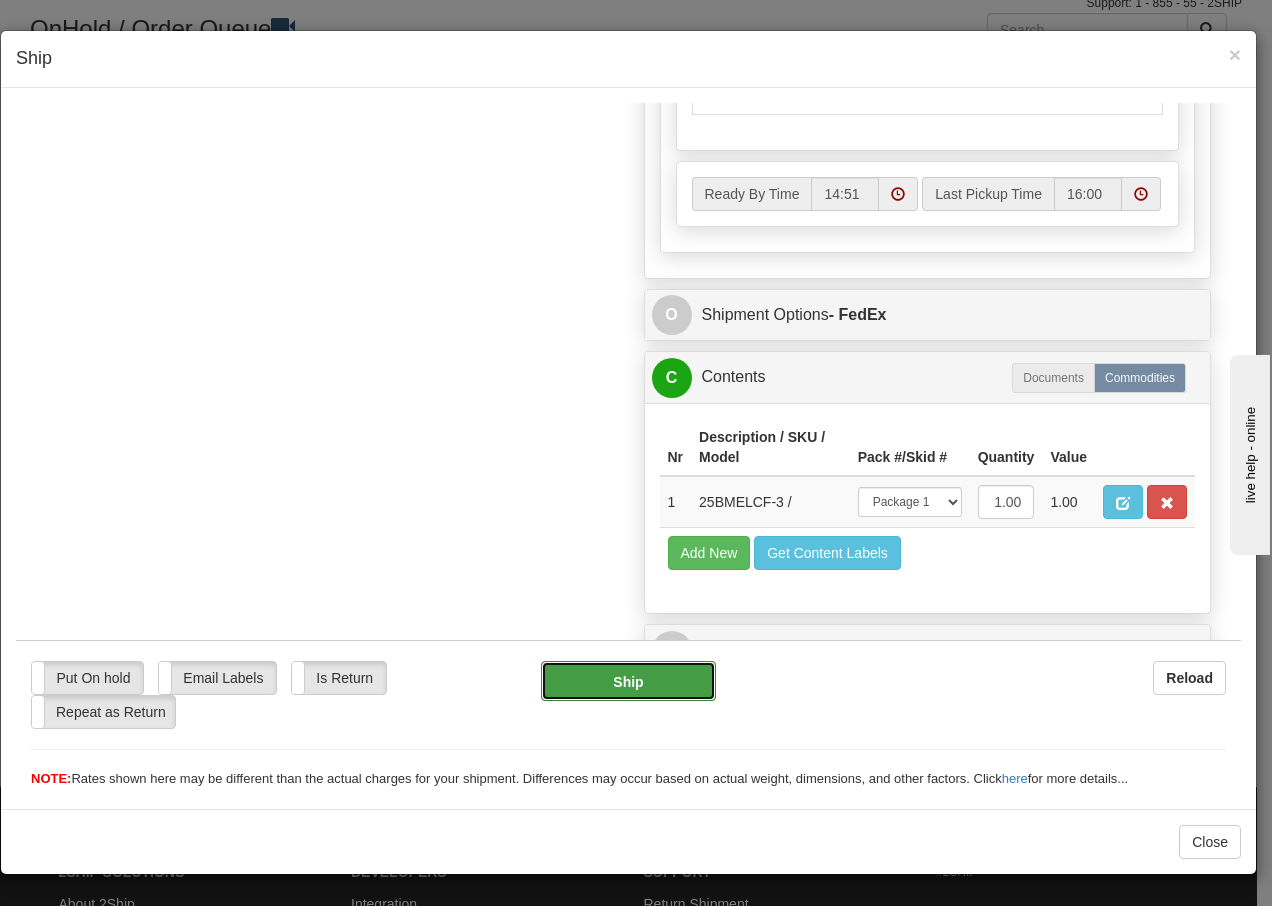 click on "Ship" at bounding box center (628, 680) 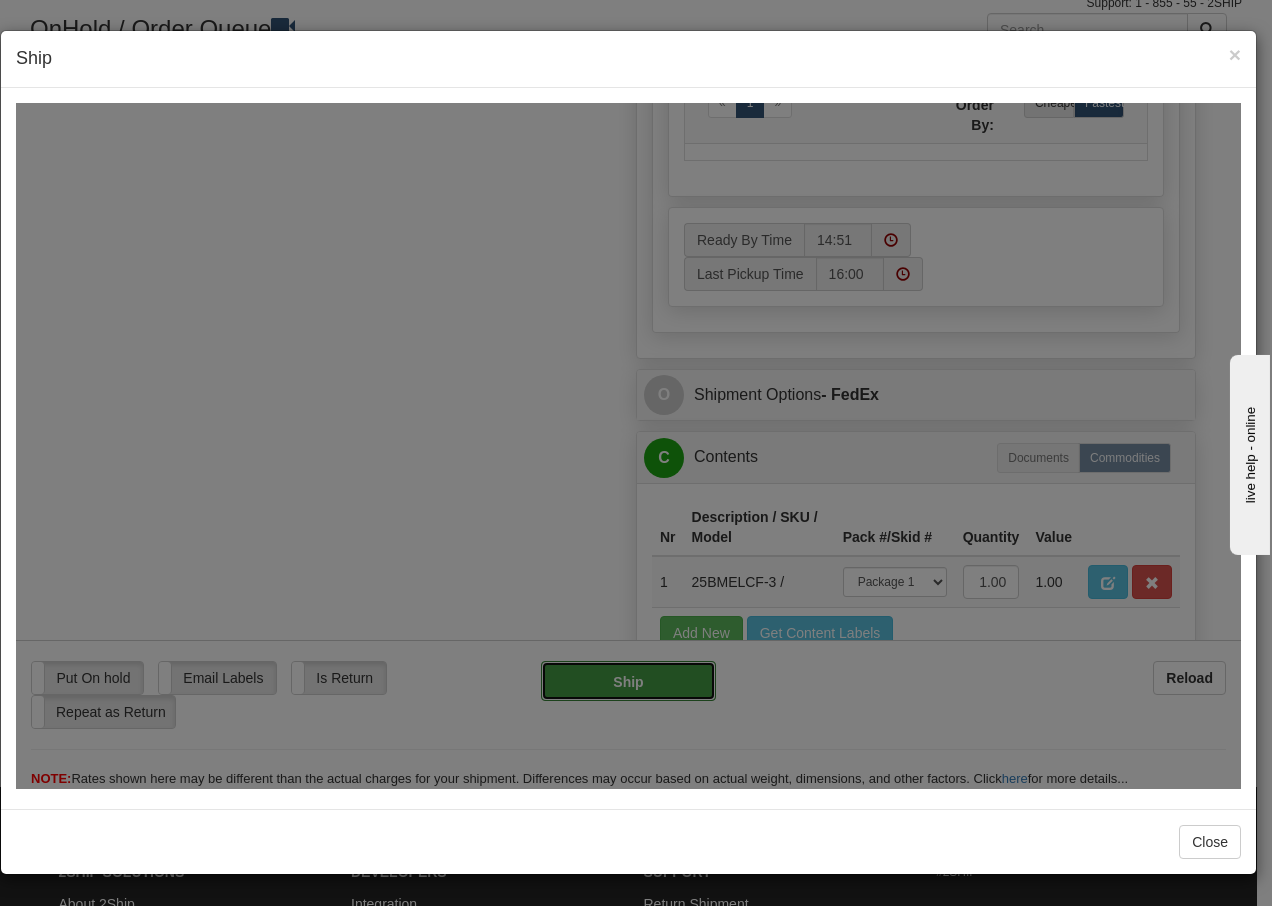 type on "92" 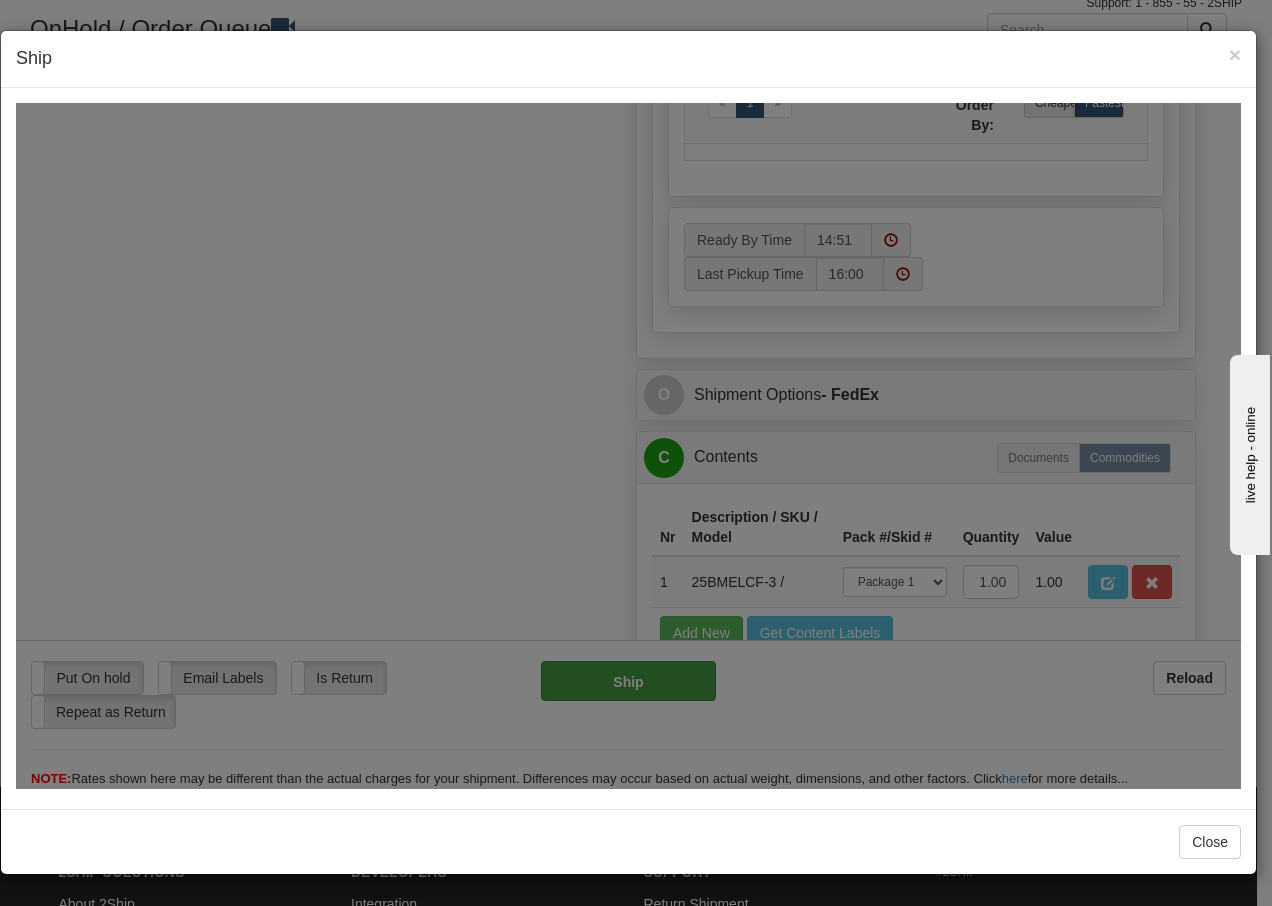 scroll, scrollTop: 1216, scrollLeft: 0, axis: vertical 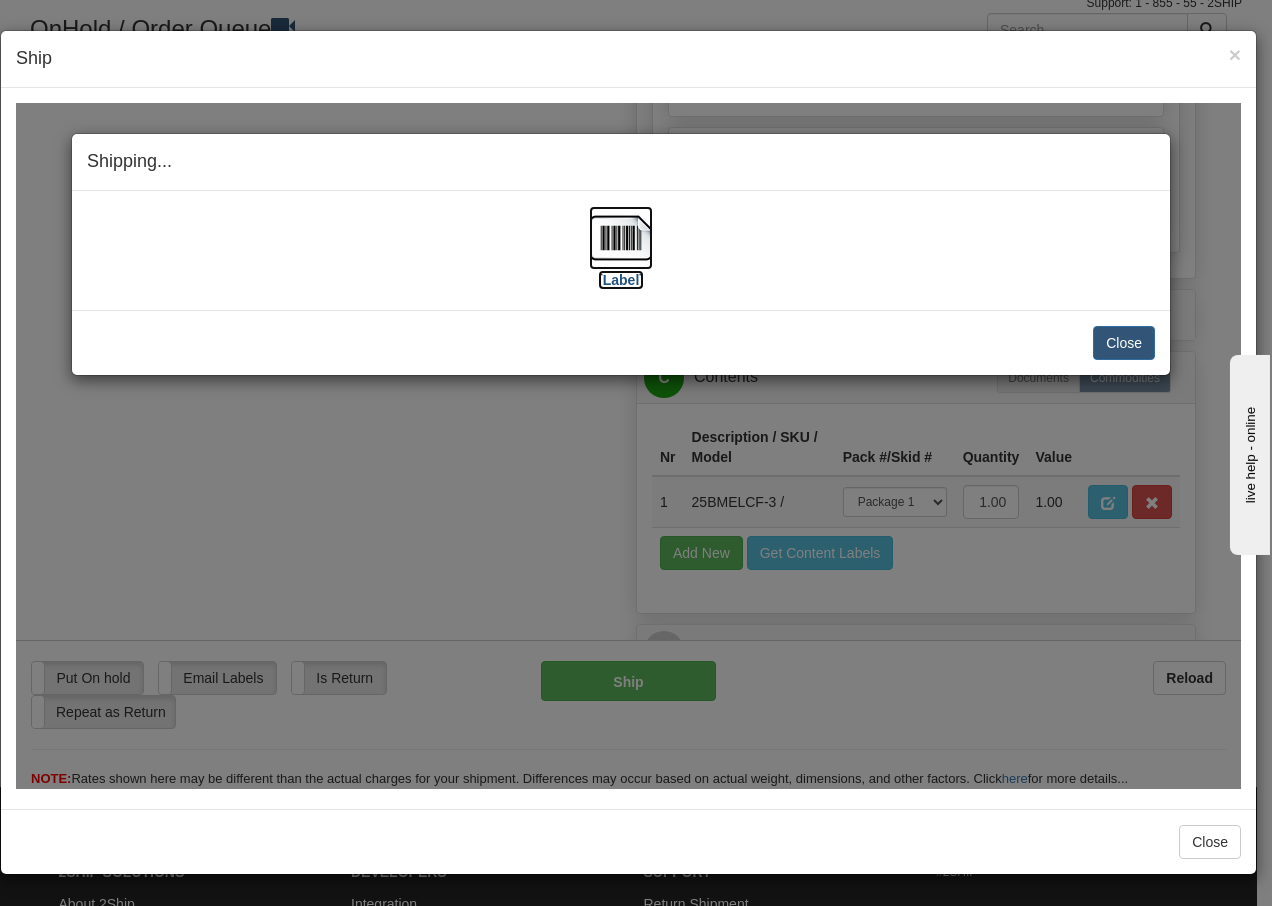 click at bounding box center (621, 237) 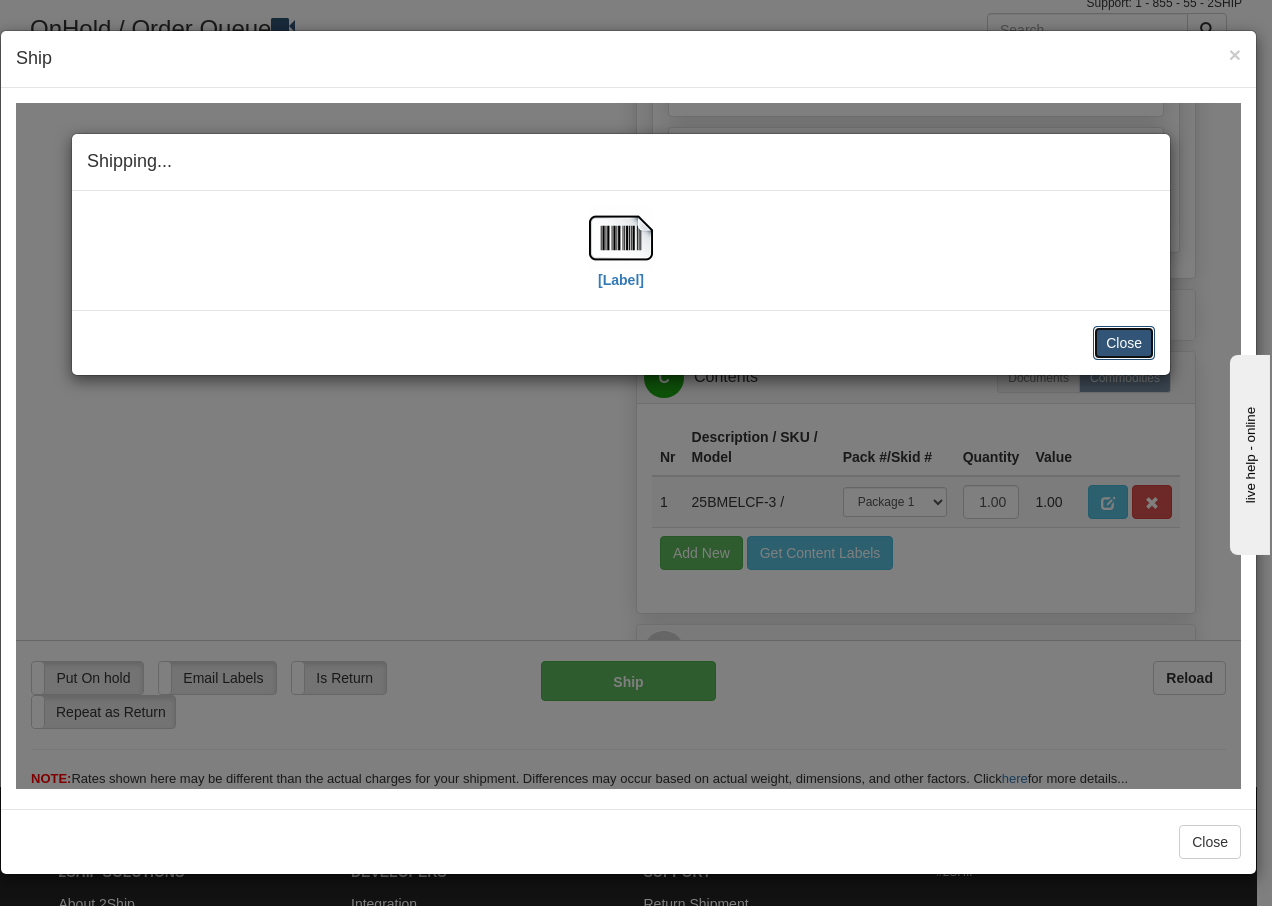 click on "Close" at bounding box center [1124, 342] 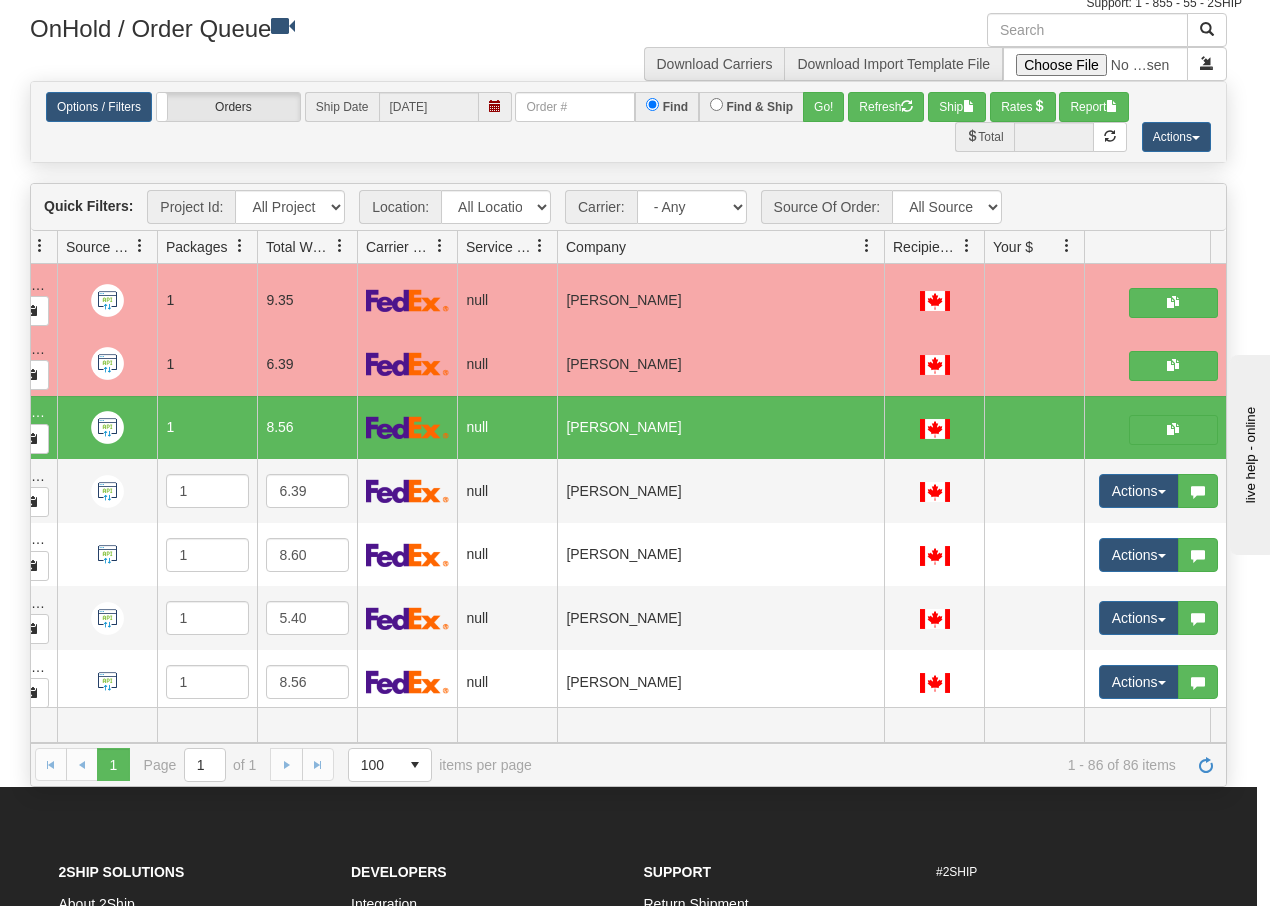 scroll, scrollTop: 0, scrollLeft: 0, axis: both 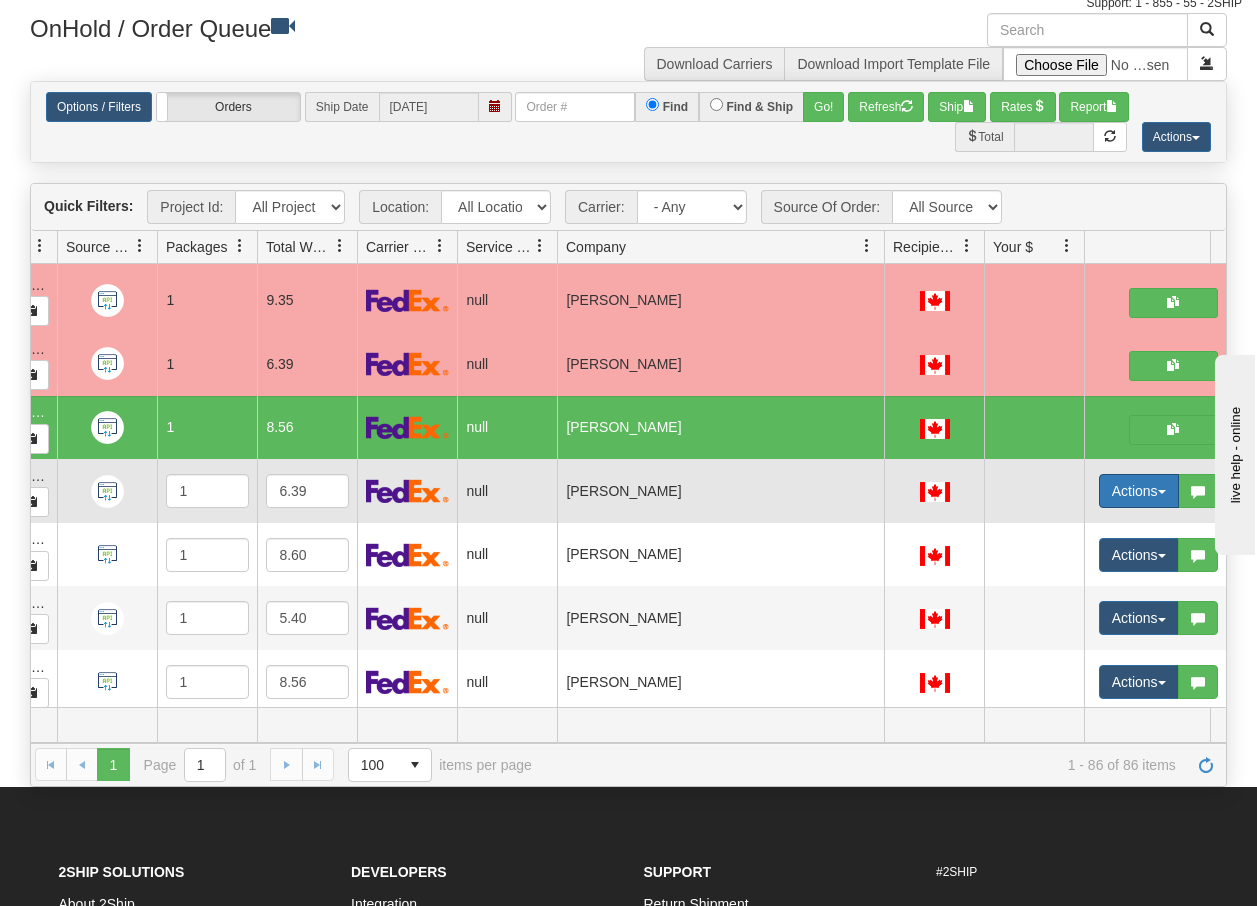 click on "Actions" at bounding box center (1139, 491) 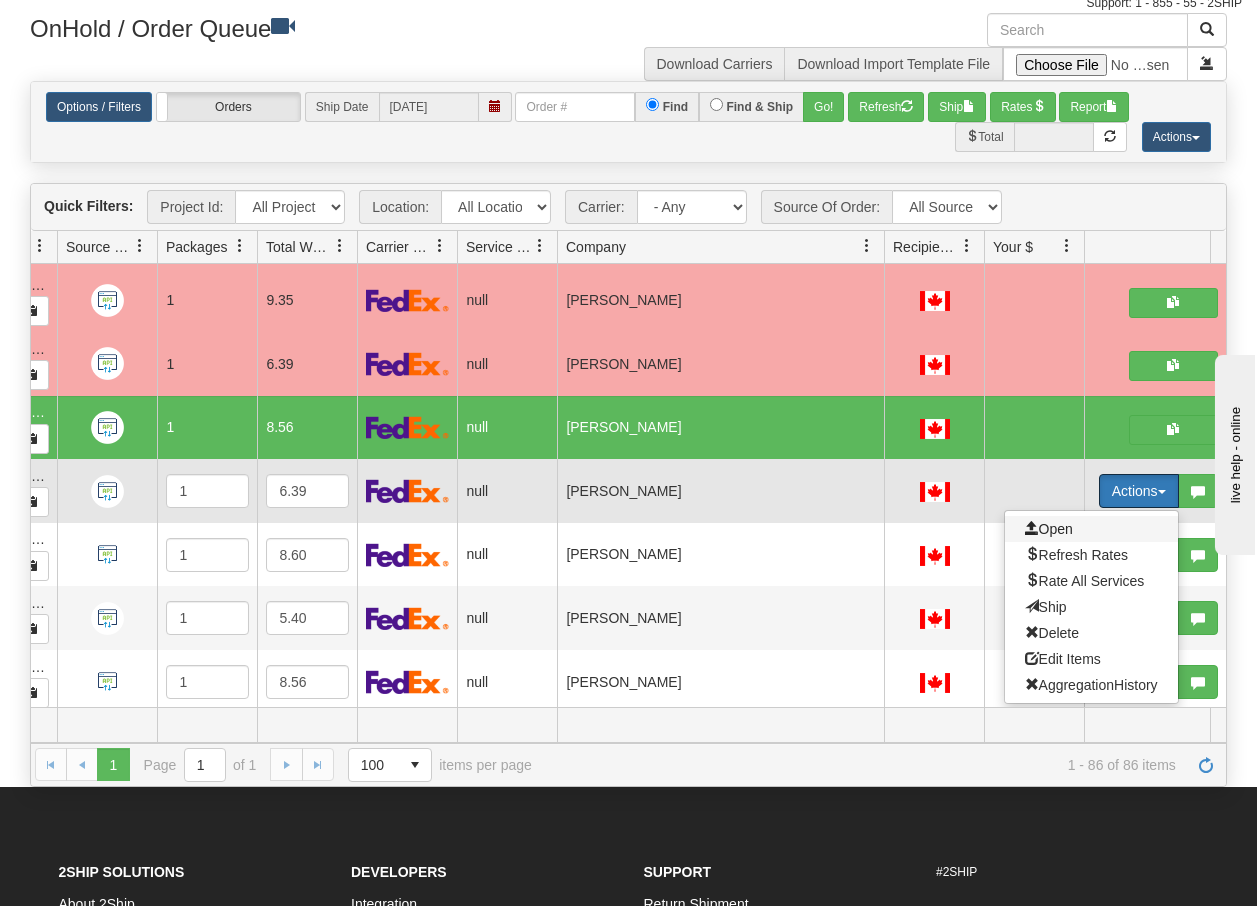 click on "Open" at bounding box center (1049, 529) 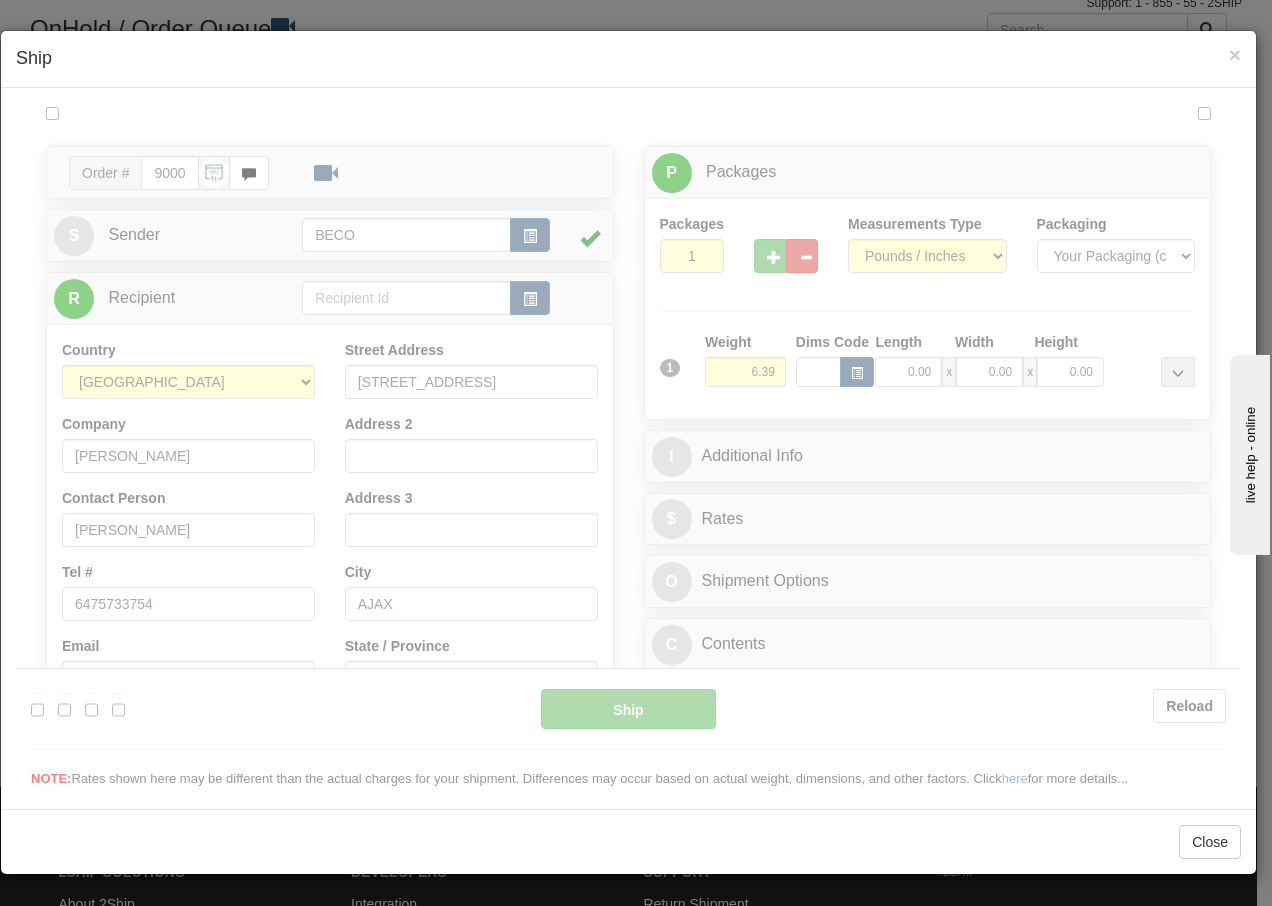 scroll, scrollTop: 0, scrollLeft: 0, axis: both 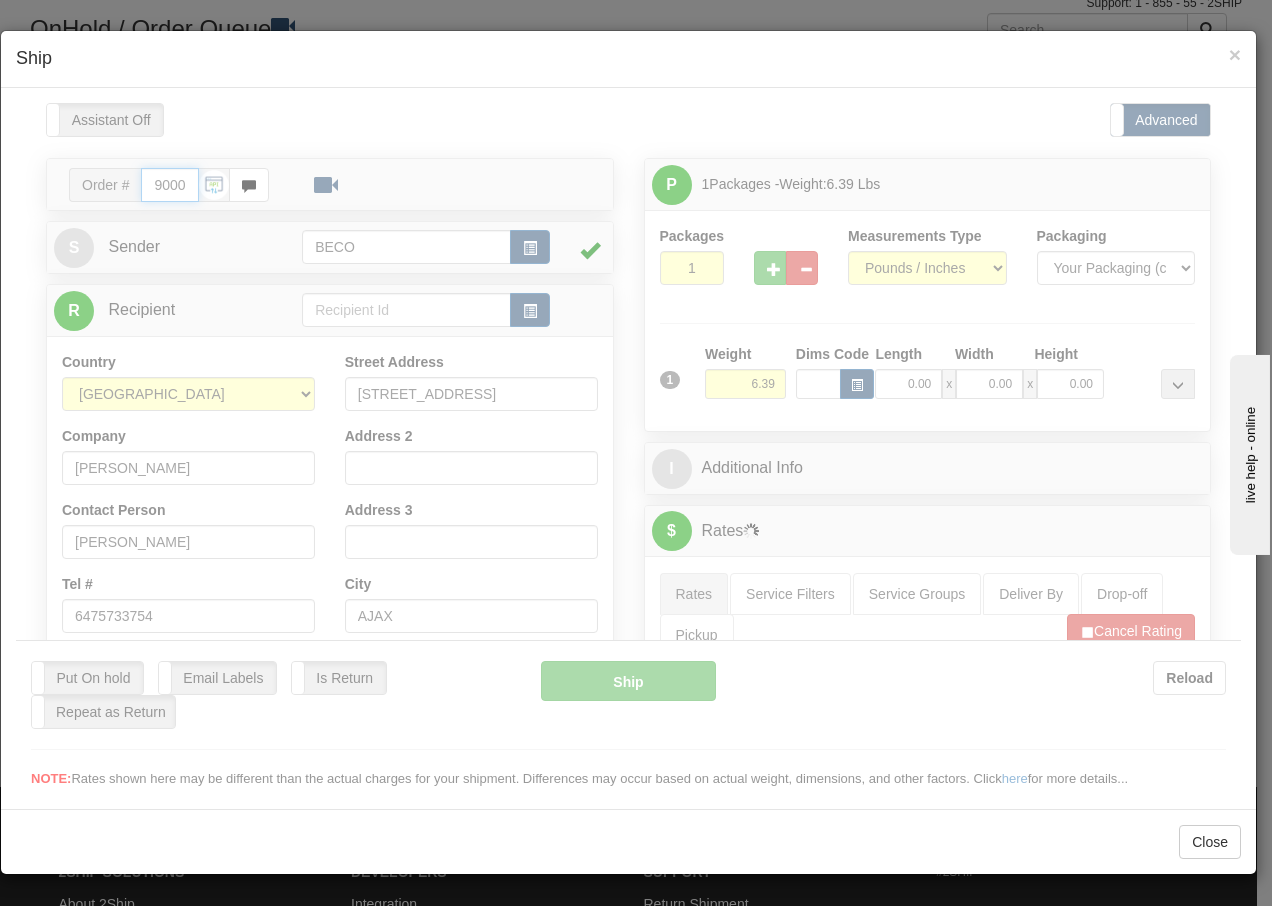 type on "14:51" 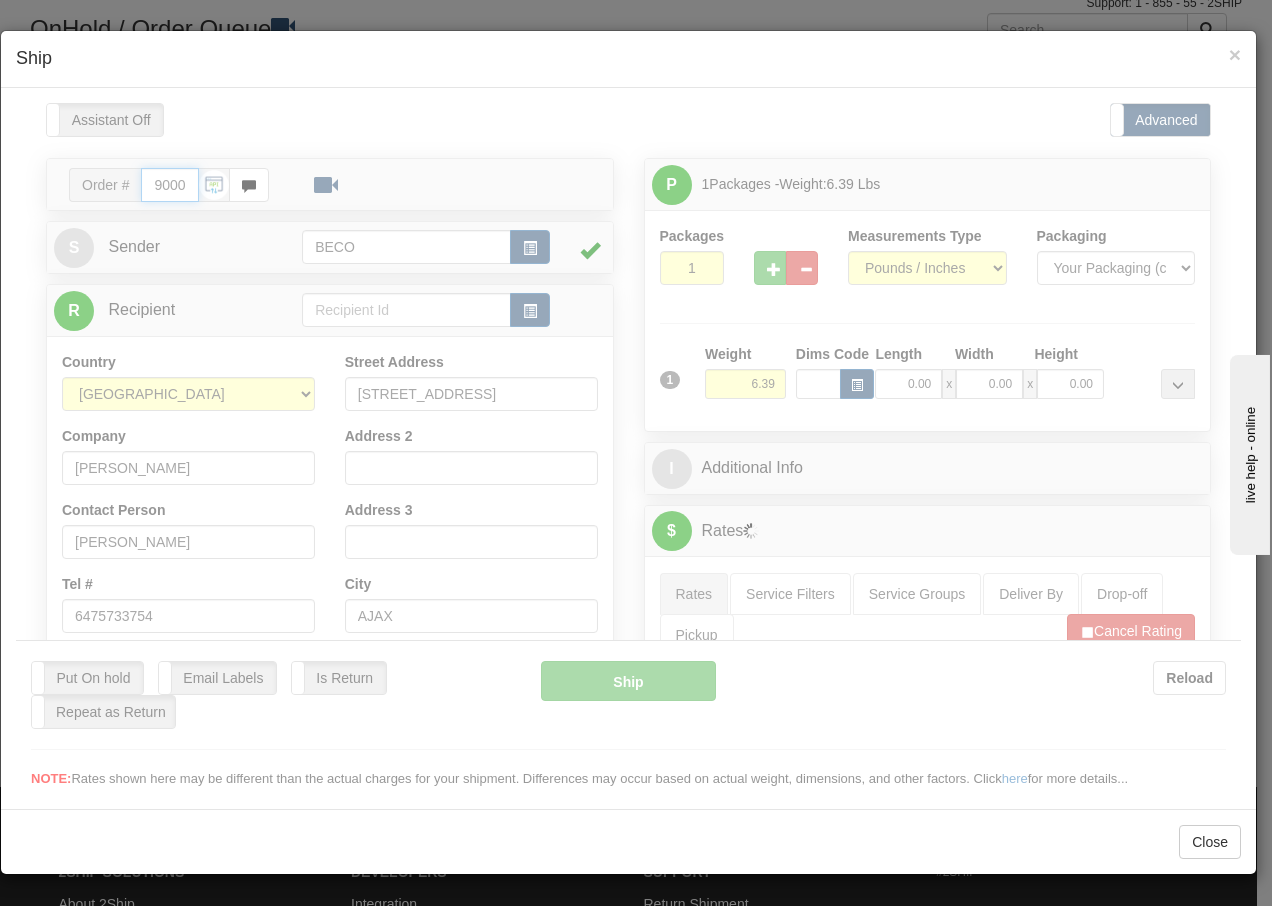 type on "16:00" 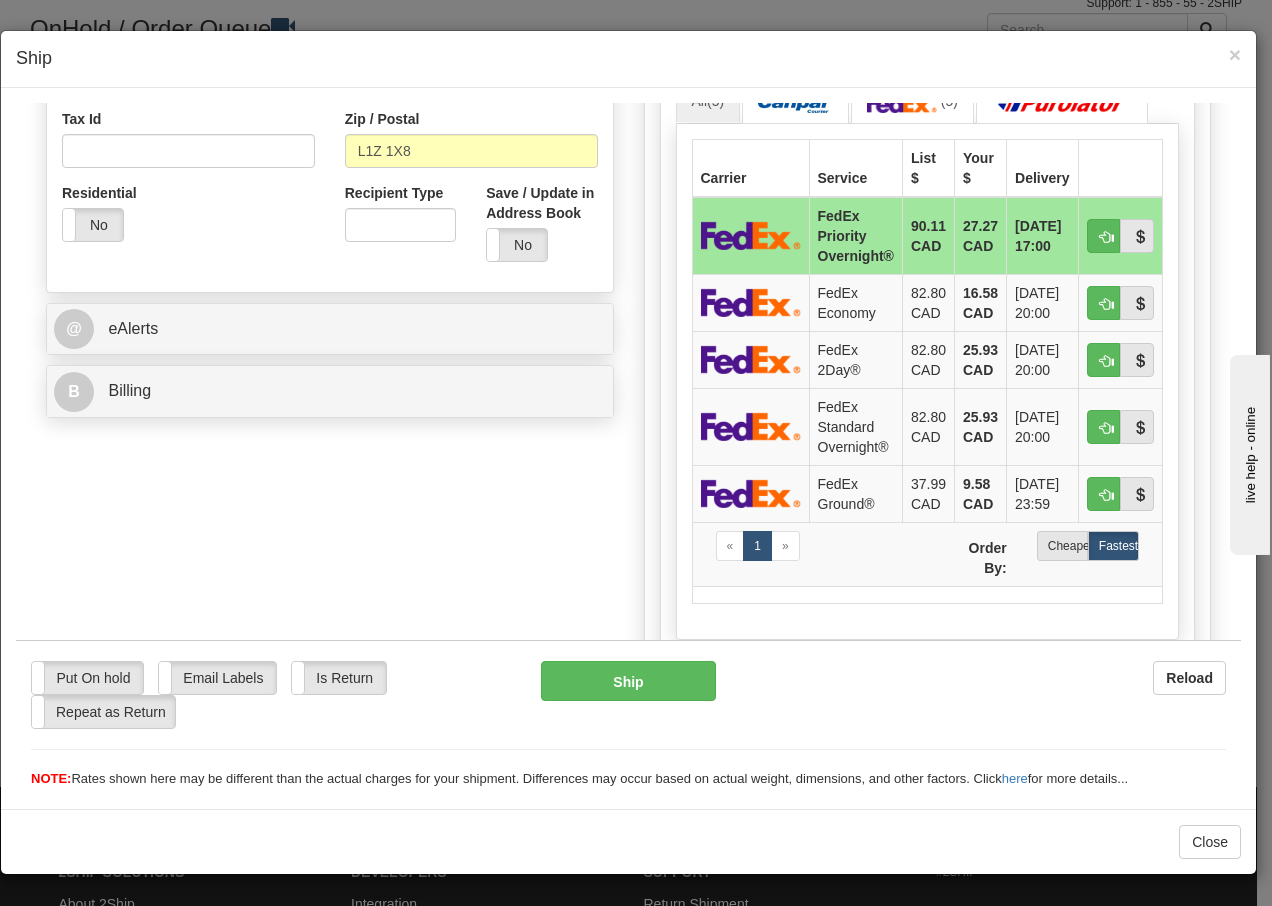 scroll, scrollTop: 653, scrollLeft: 0, axis: vertical 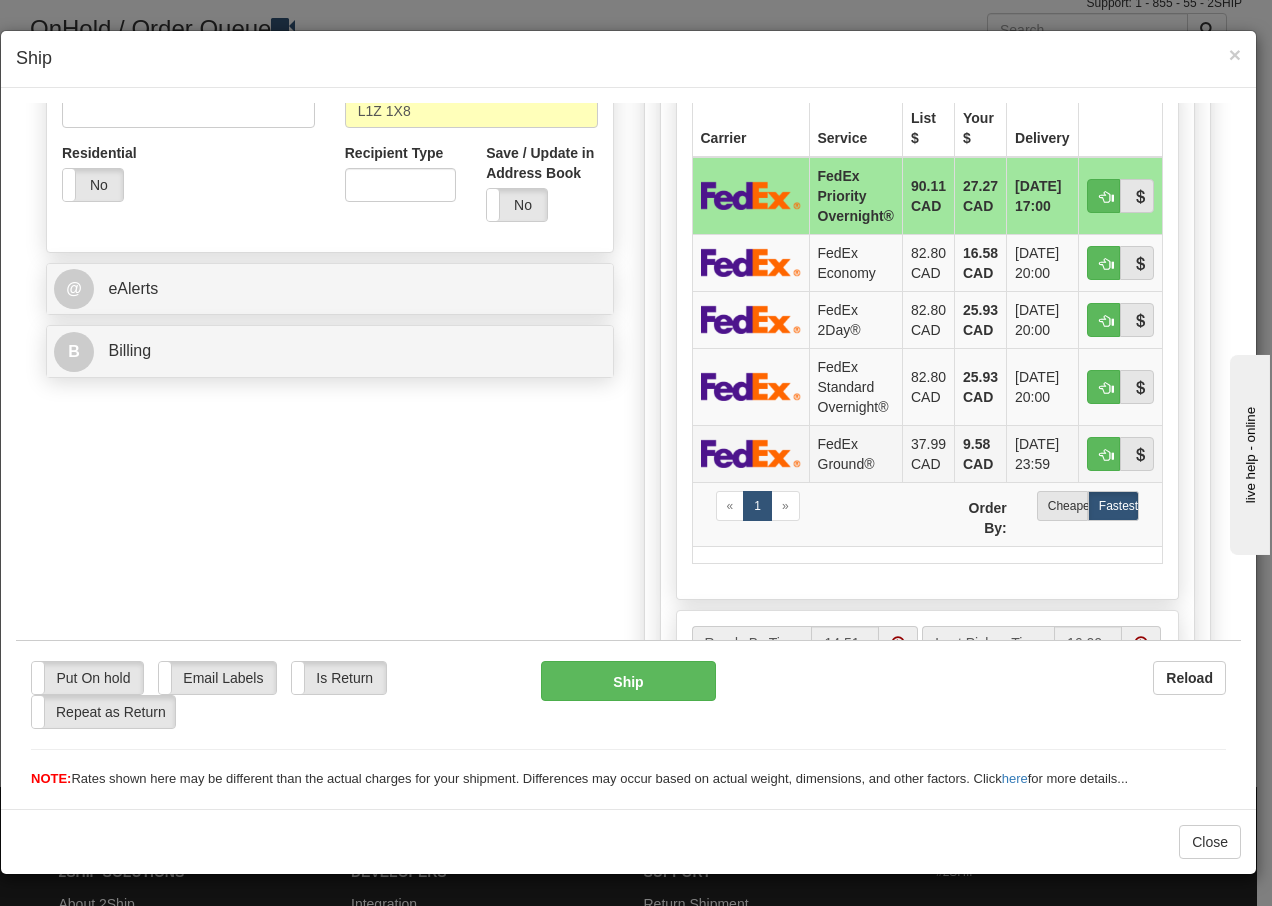 click on "FedEx Ground®" at bounding box center [855, 452] 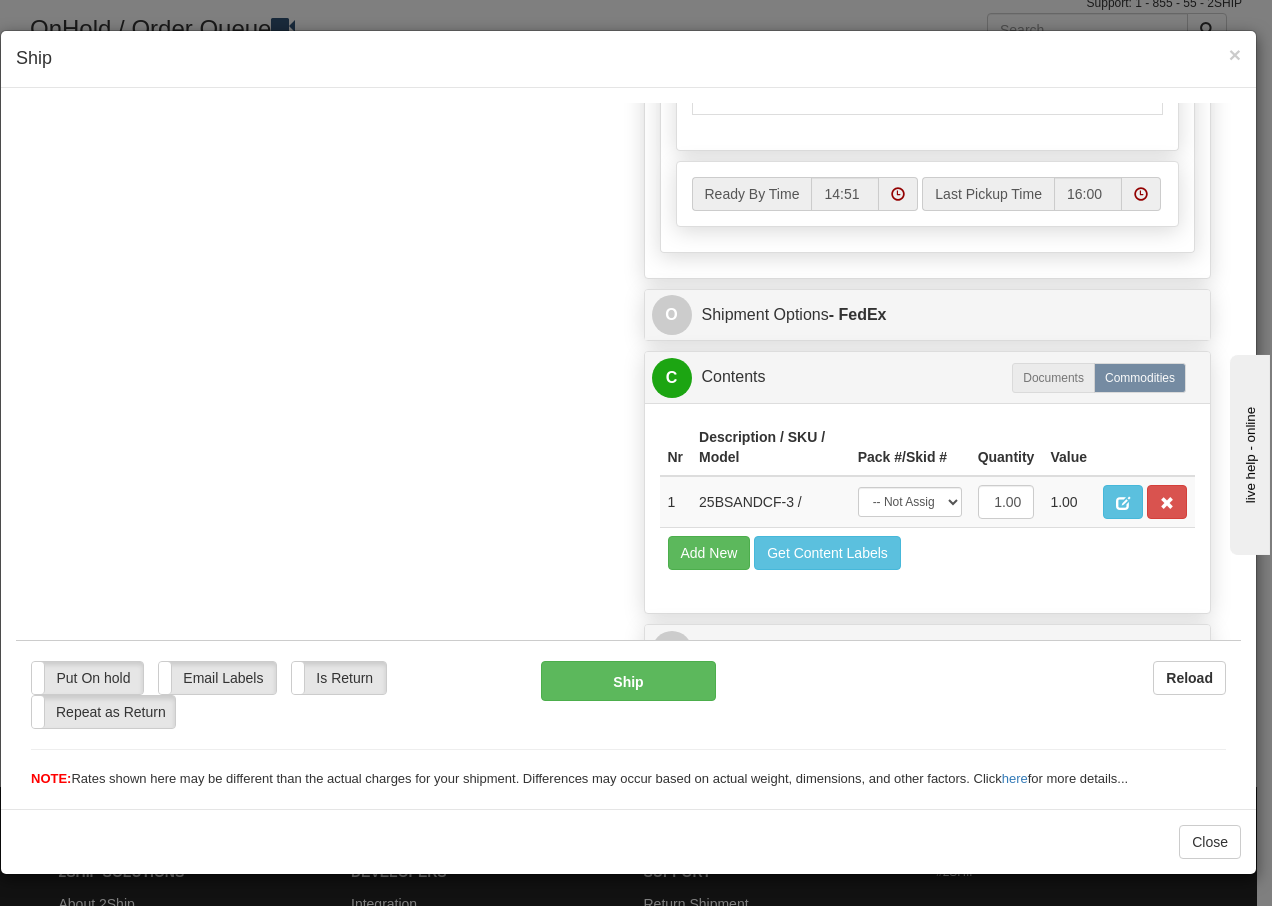 scroll, scrollTop: 1136, scrollLeft: 0, axis: vertical 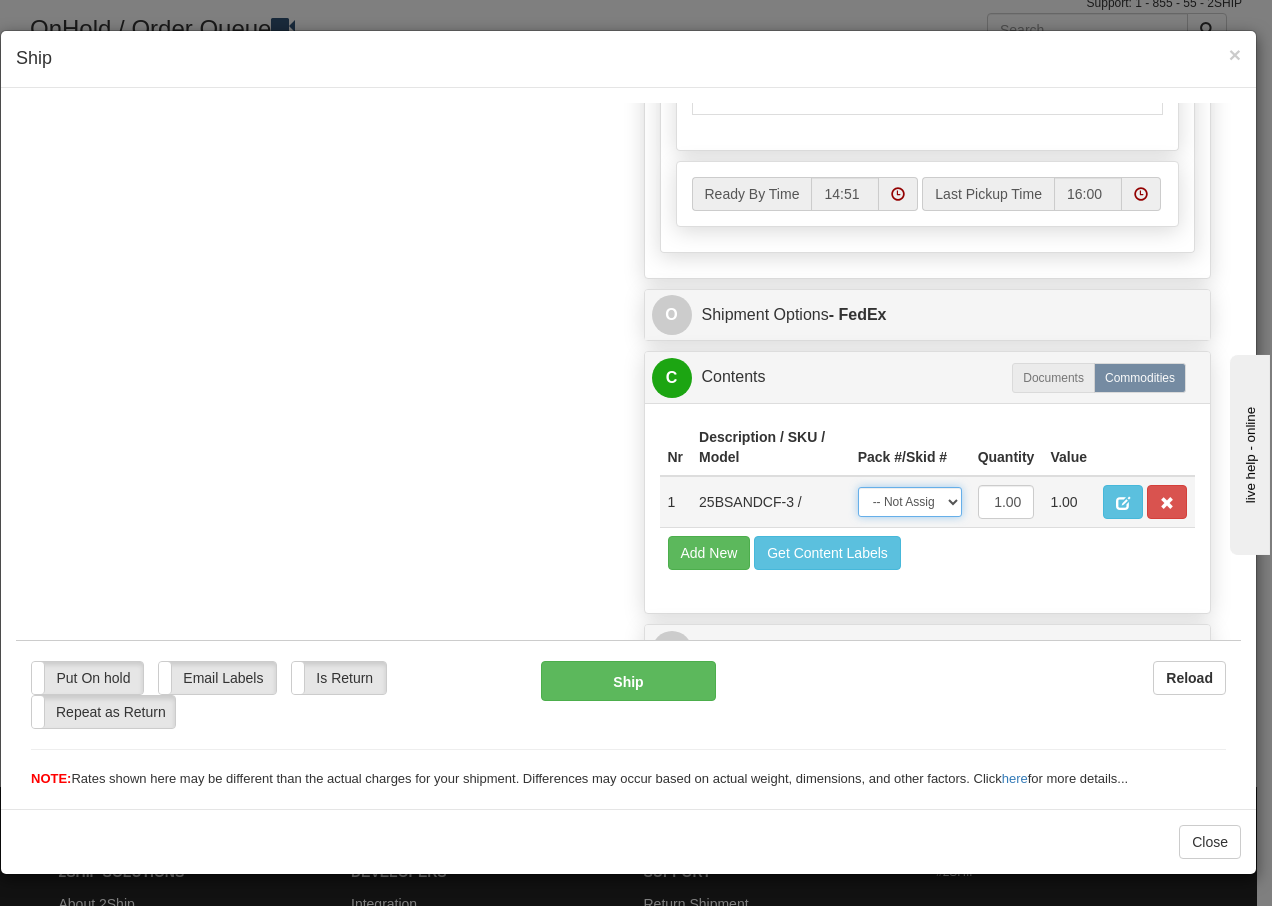 click on "-- Not Assigned --
Package 1" at bounding box center [910, 501] 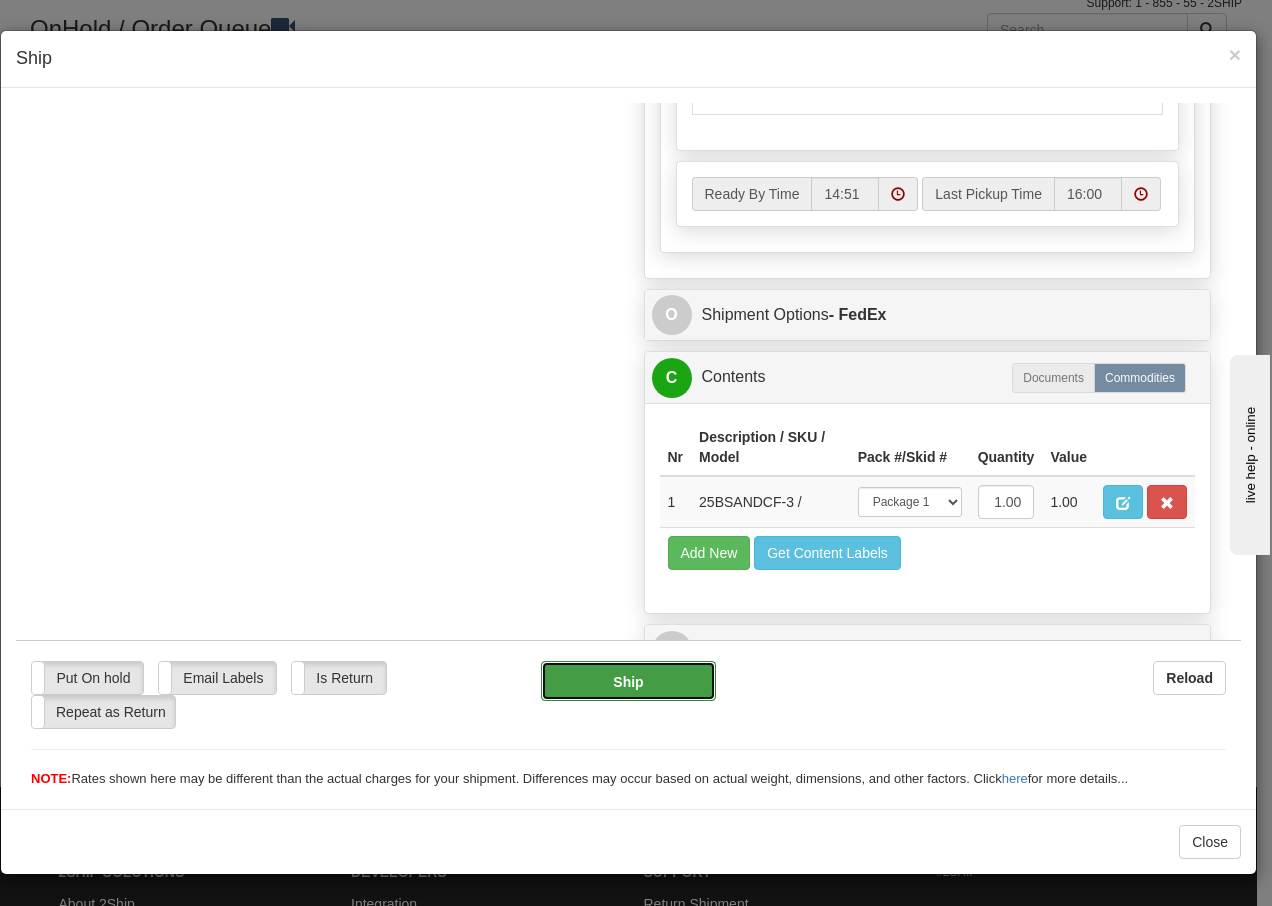 click on "Ship" at bounding box center (628, 680) 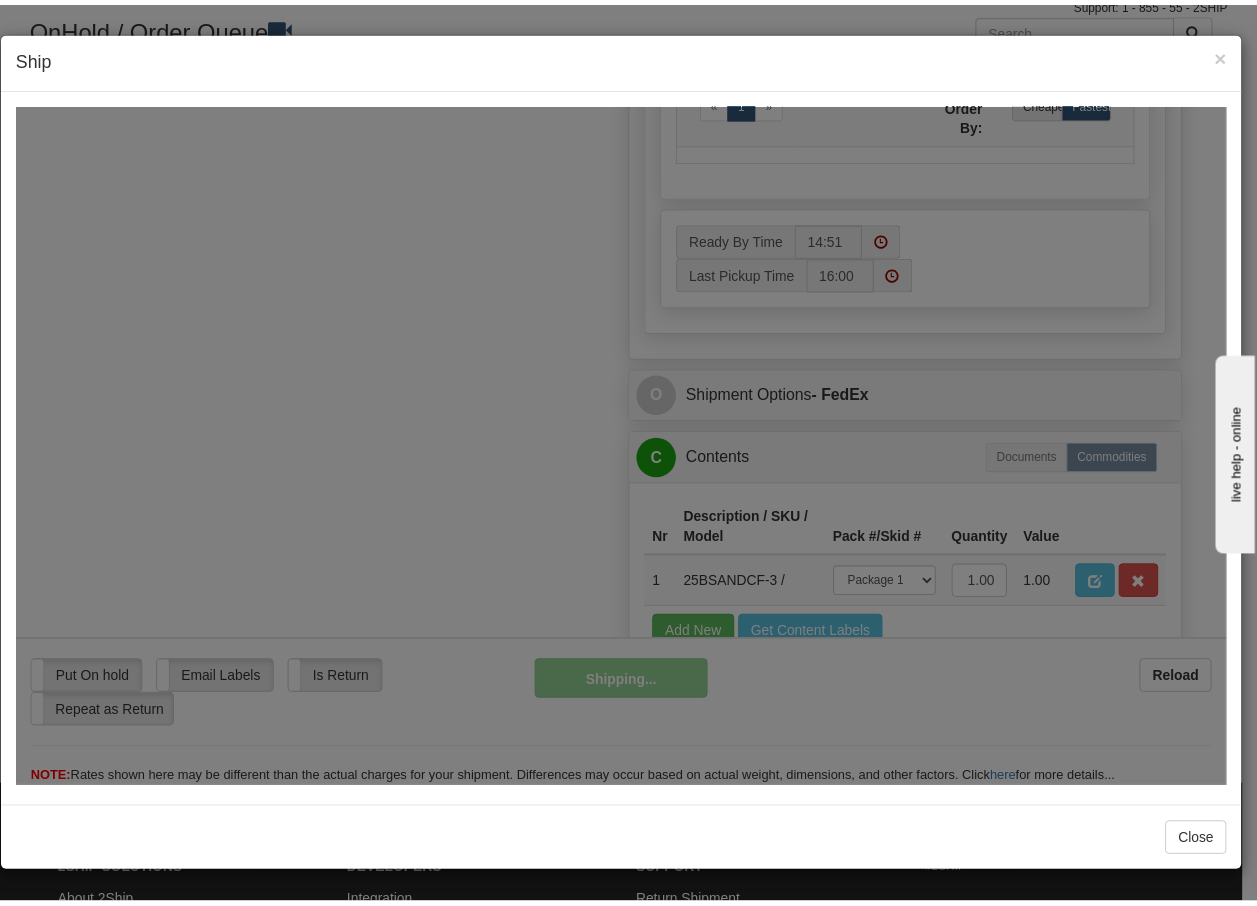 scroll, scrollTop: 1216, scrollLeft: 0, axis: vertical 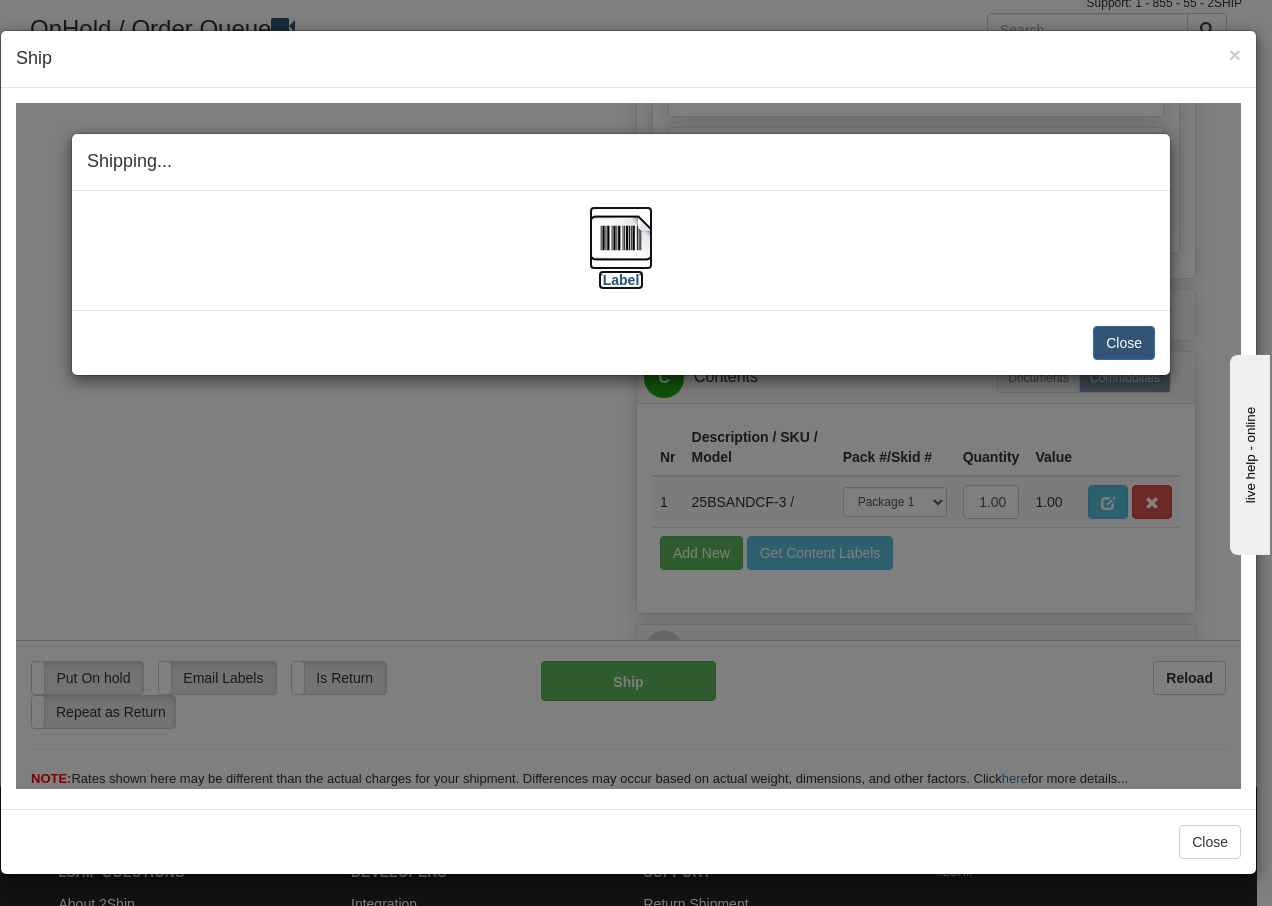 click at bounding box center (621, 237) 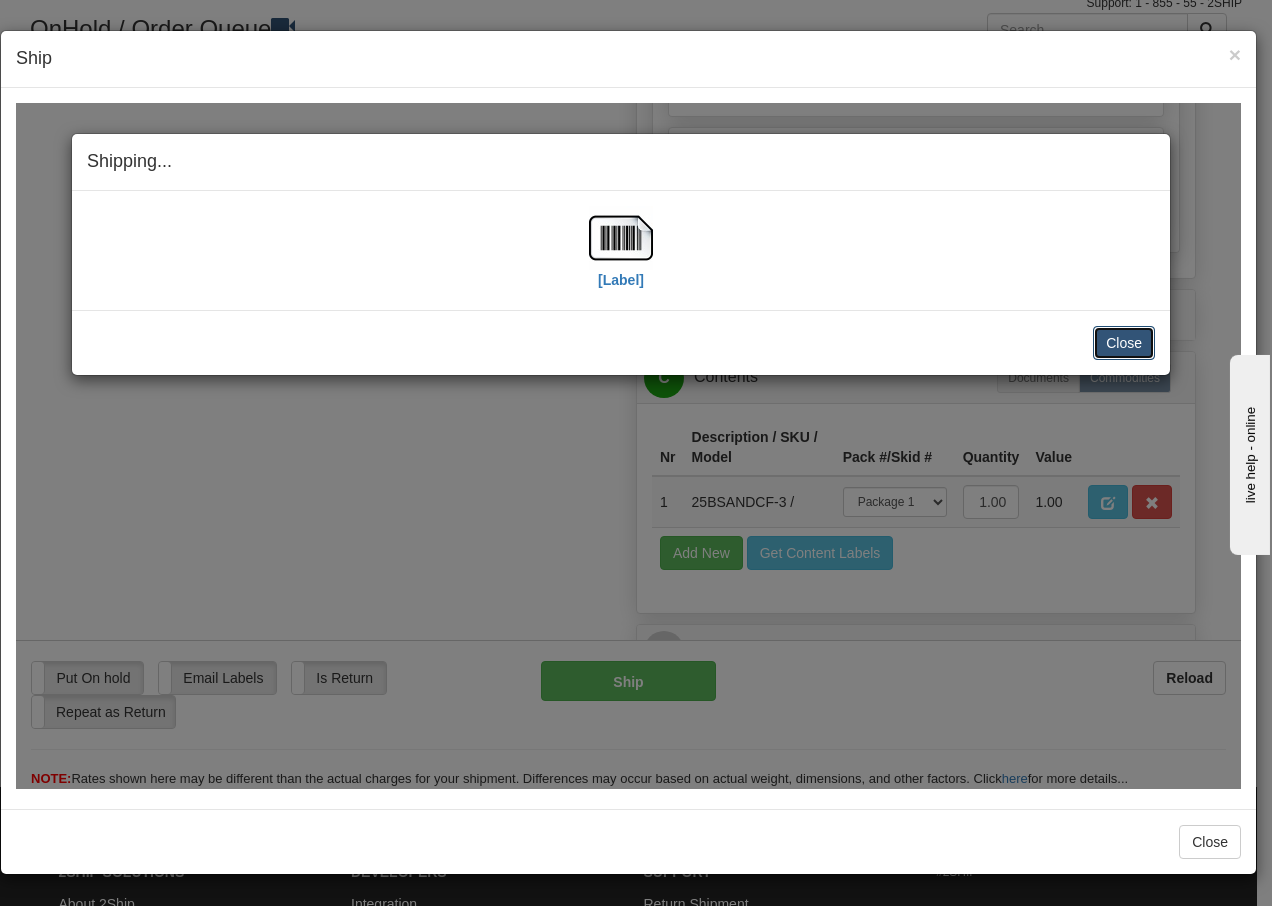 click on "Close" at bounding box center (1124, 342) 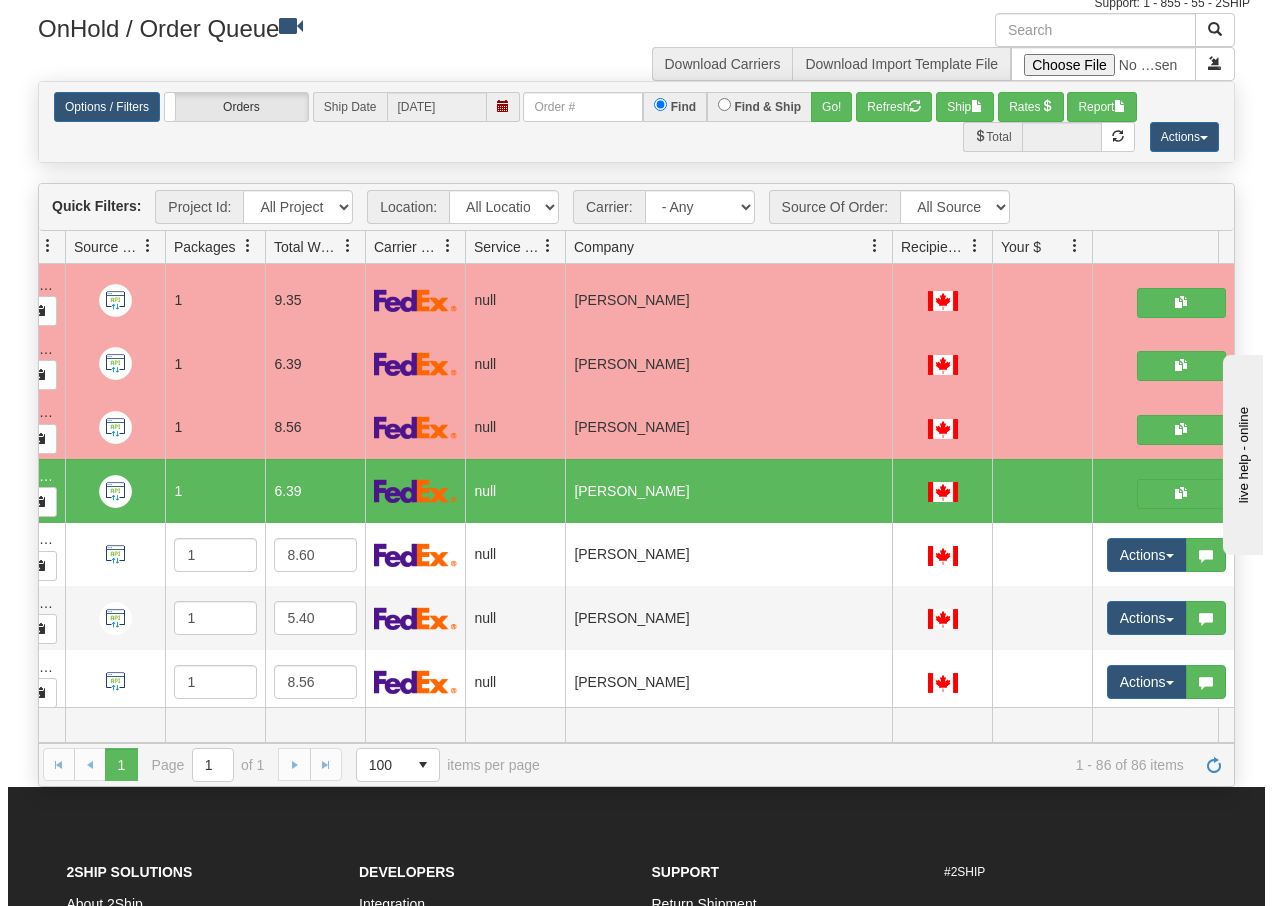 scroll, scrollTop: 0, scrollLeft: 0, axis: both 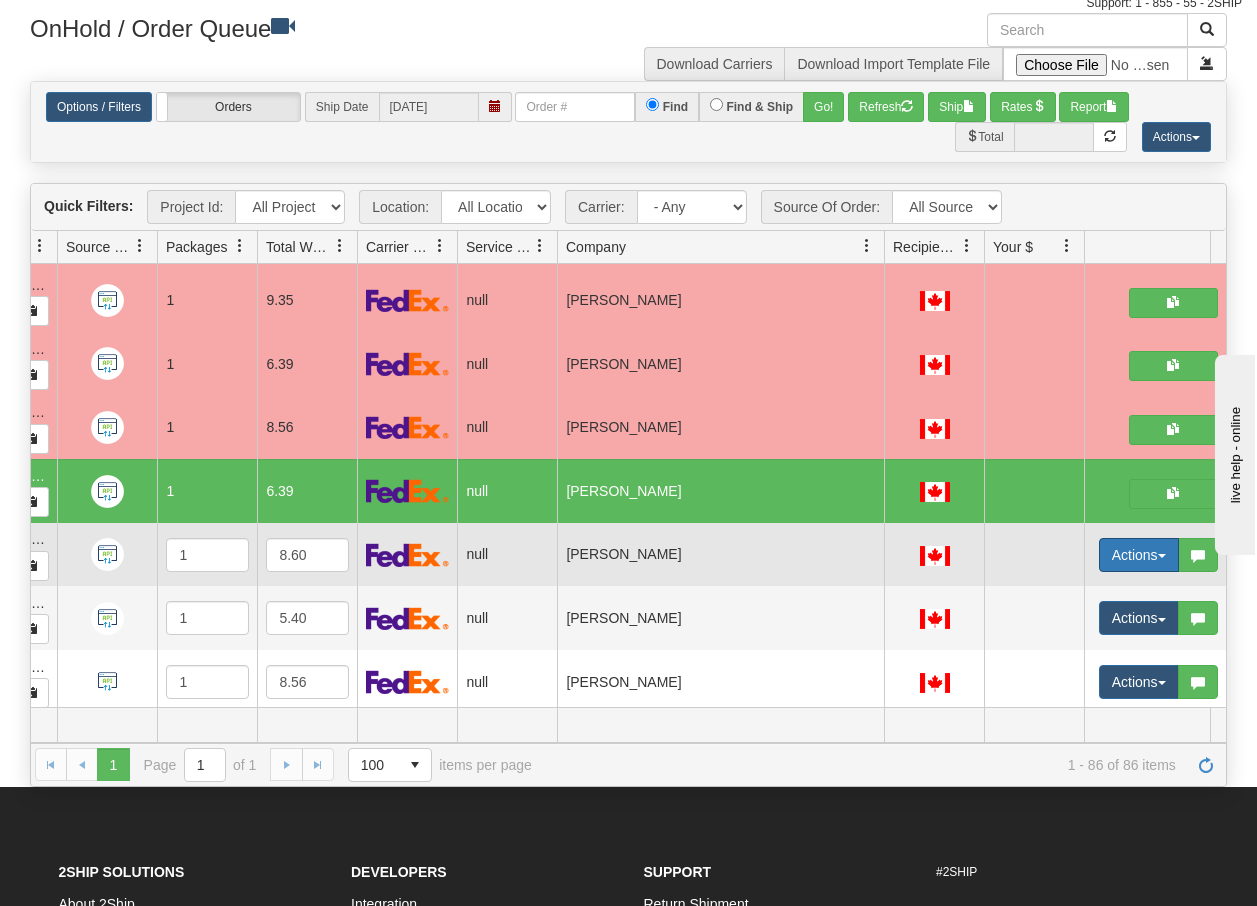click on "Actions" at bounding box center [1139, 555] 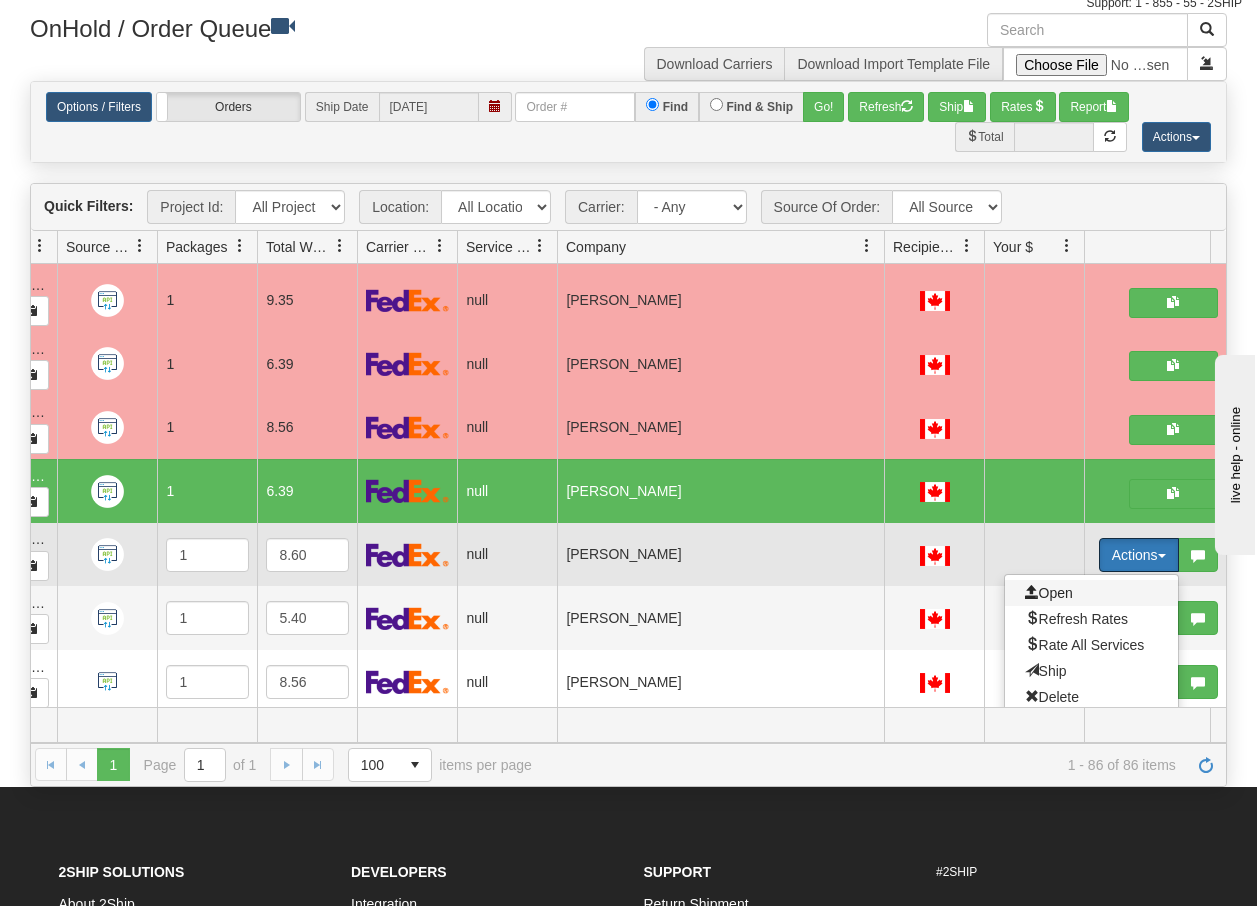 click on "Open" at bounding box center (1049, 593) 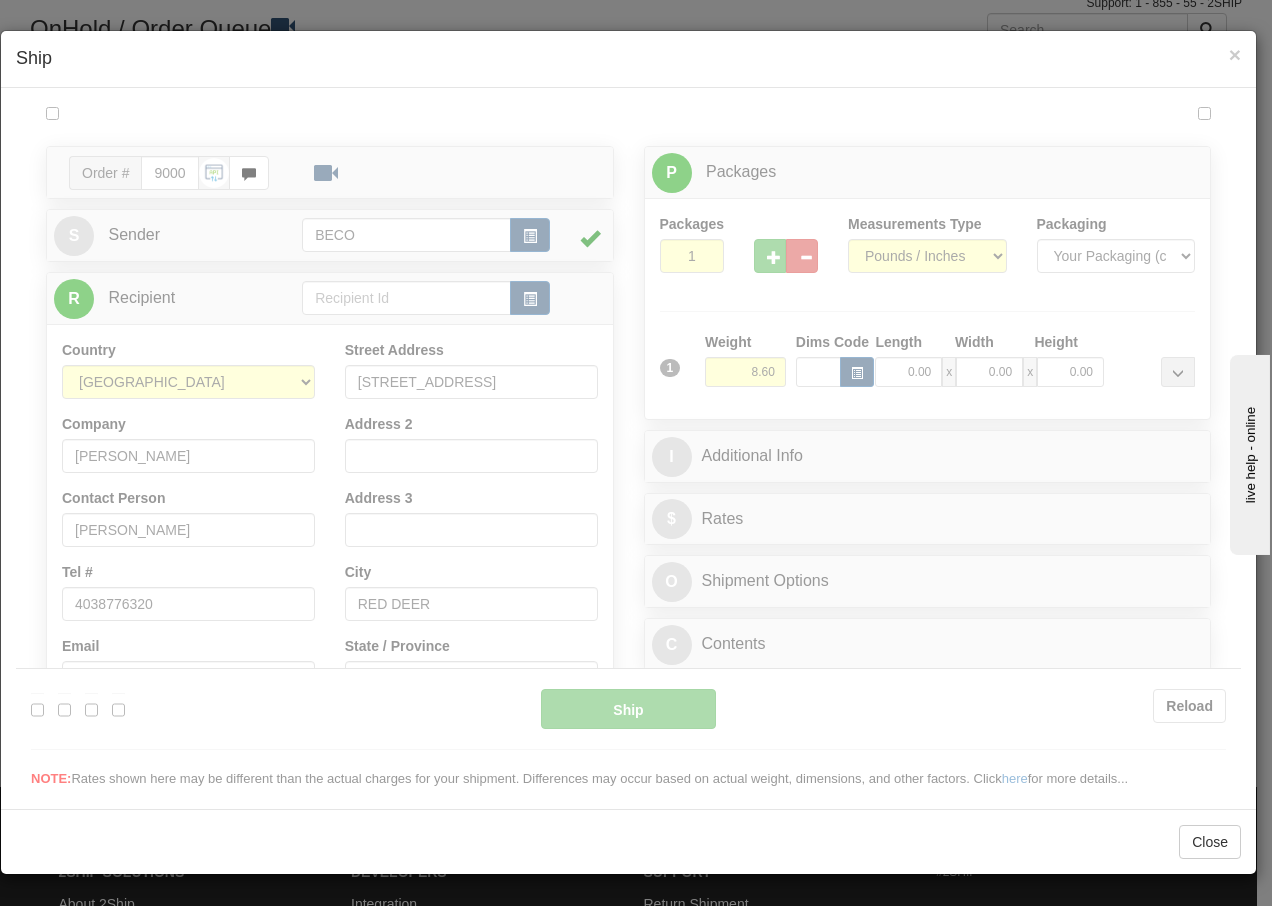 scroll, scrollTop: 0, scrollLeft: 0, axis: both 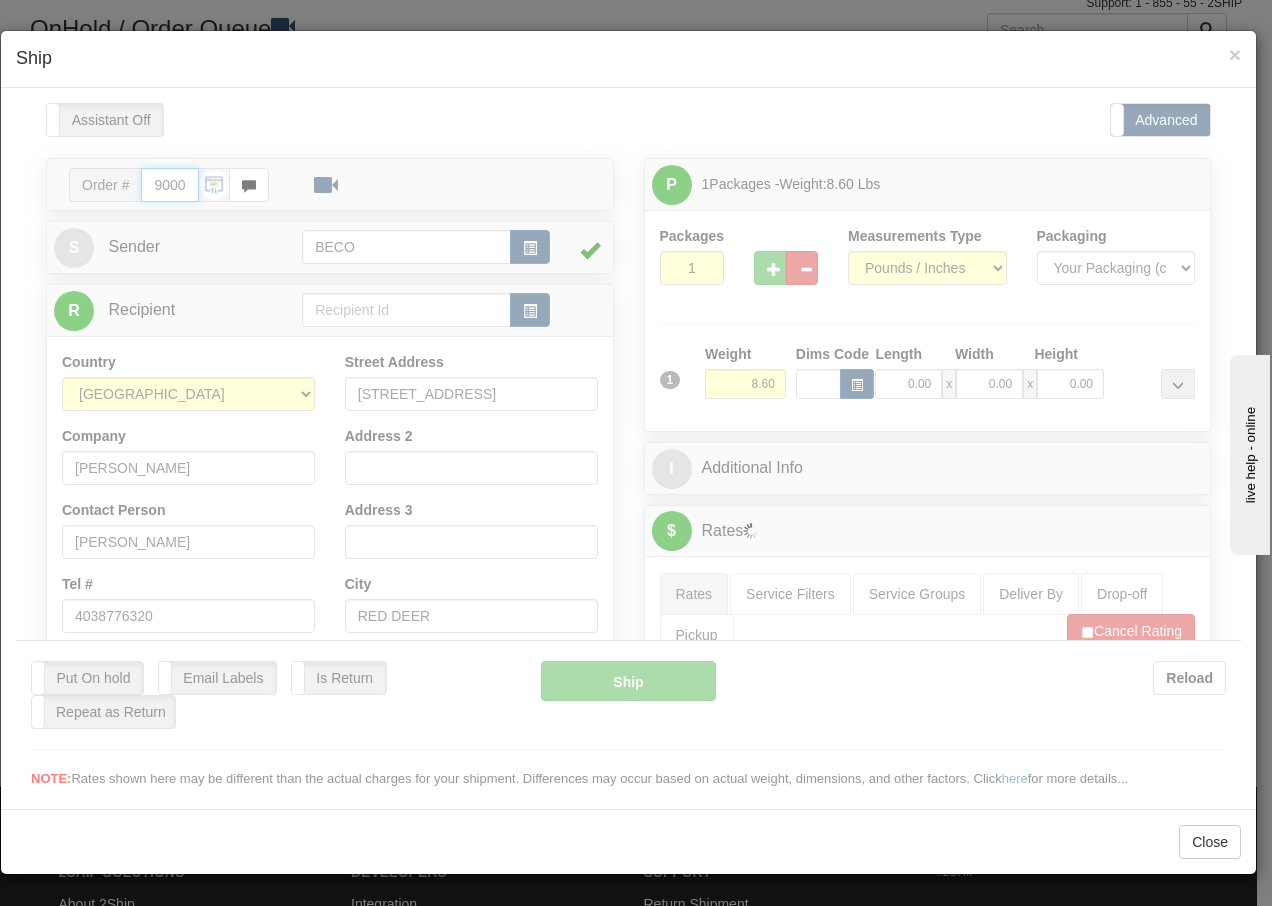 type on "14:52" 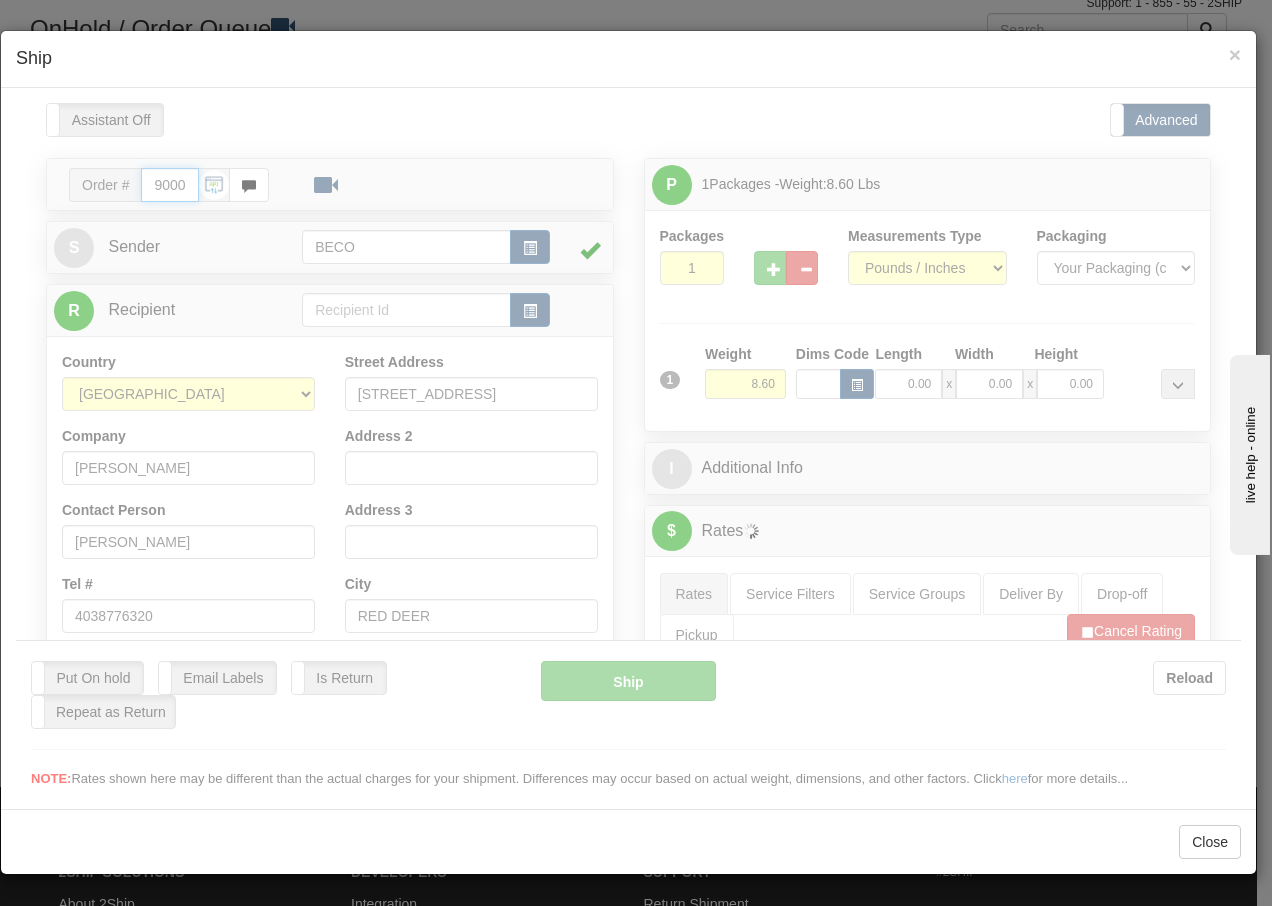 type on "16:00" 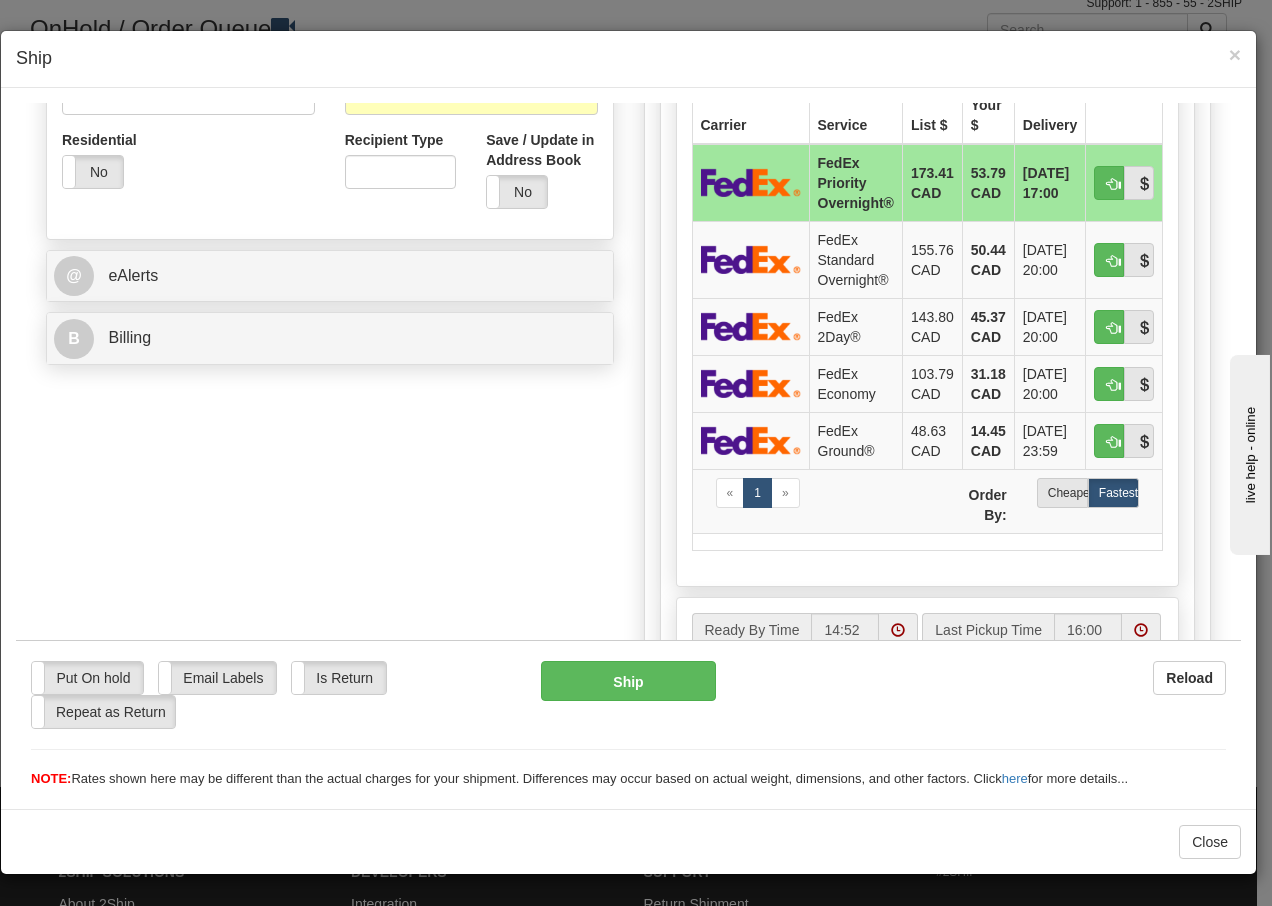 scroll, scrollTop: 706, scrollLeft: 0, axis: vertical 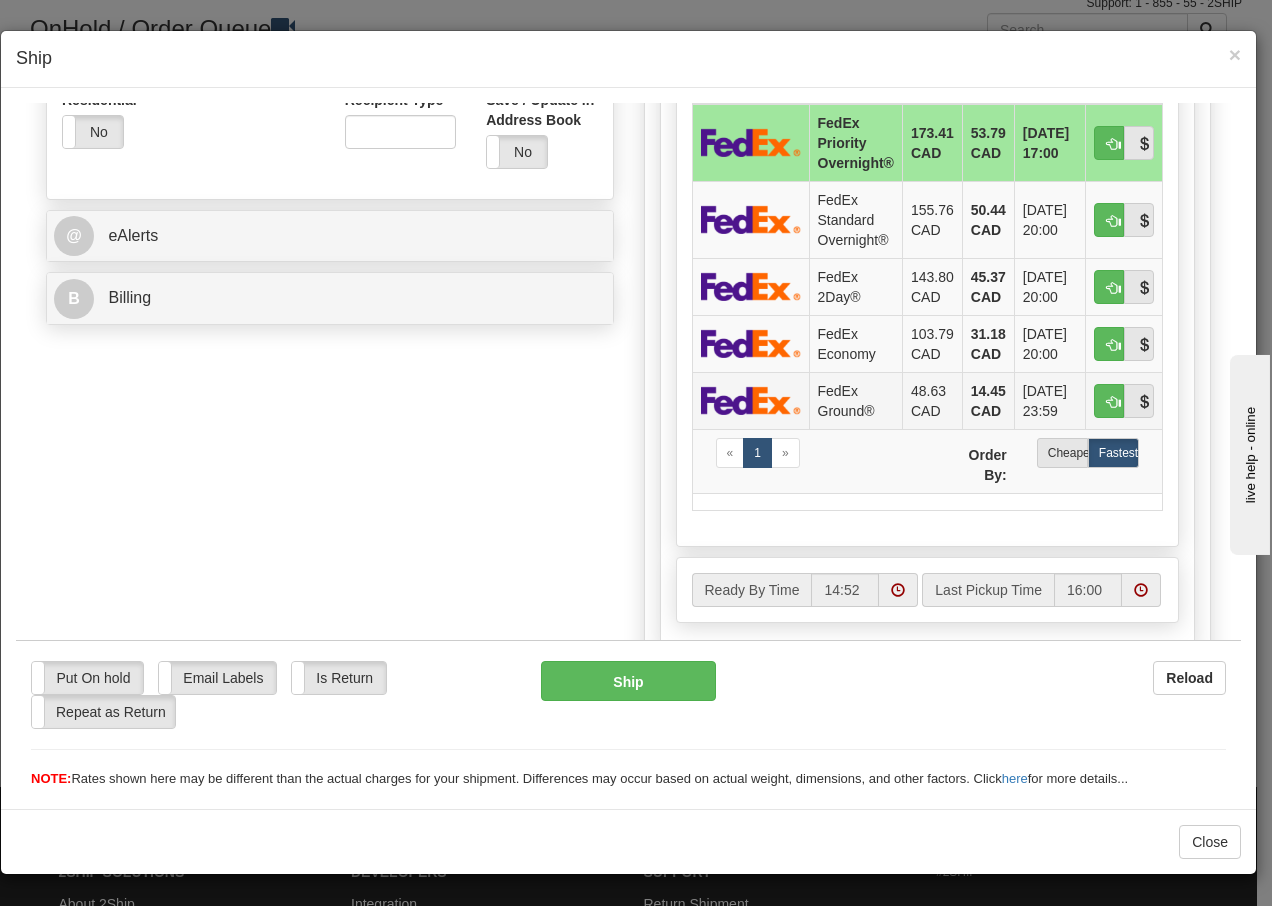 click at bounding box center (751, 399) 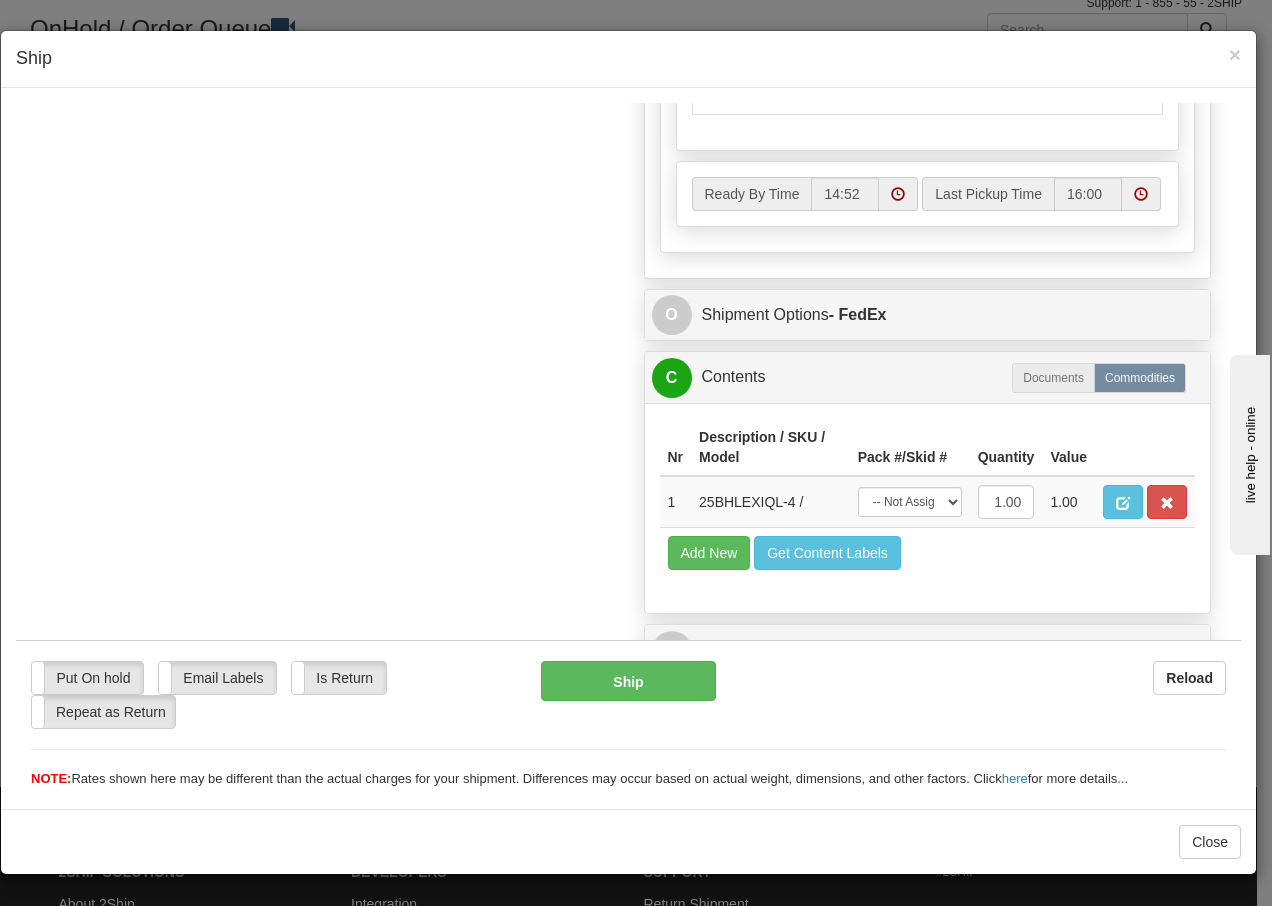 scroll, scrollTop: 1136, scrollLeft: 0, axis: vertical 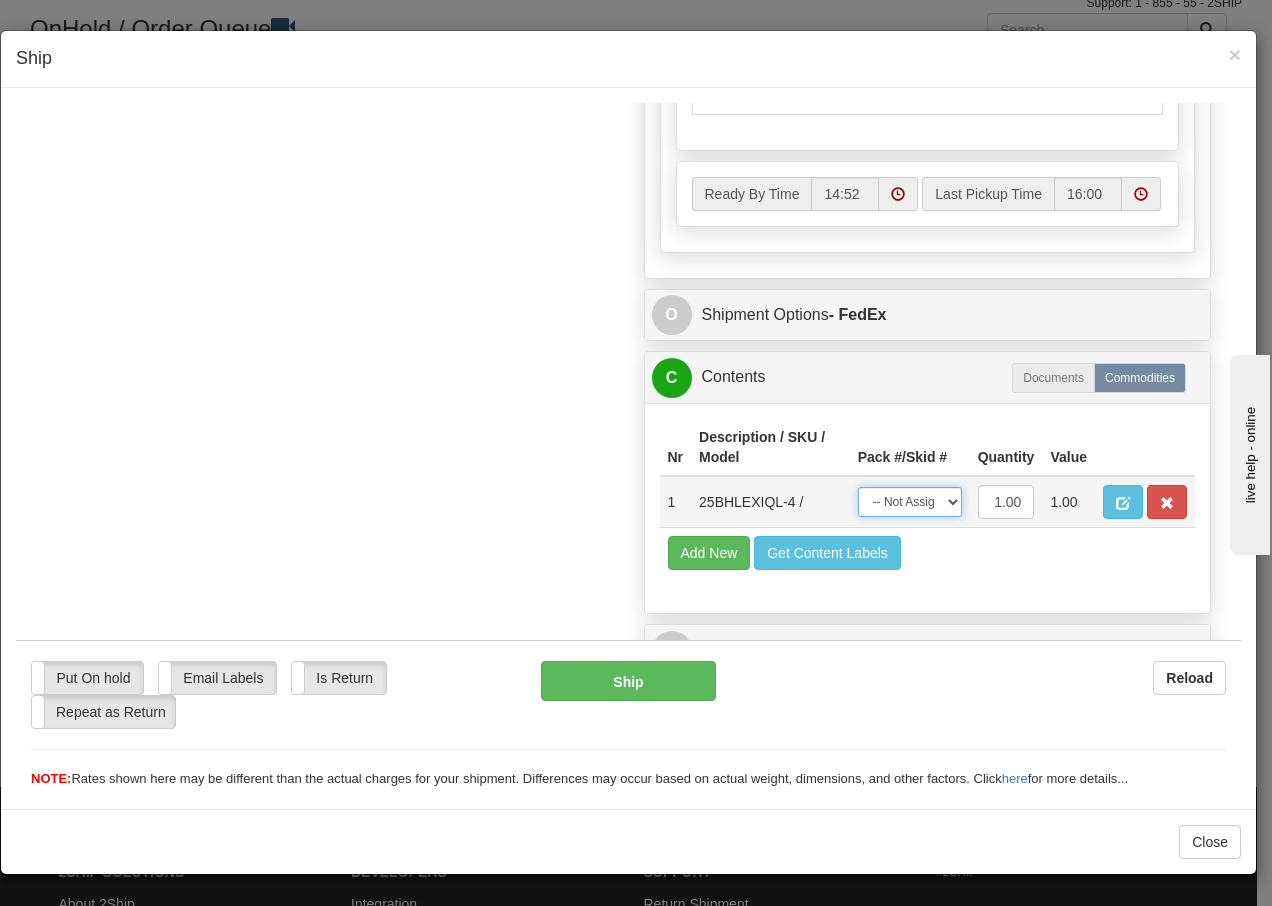 click on "-- Not Assigned --
Package 1" at bounding box center [910, 501] 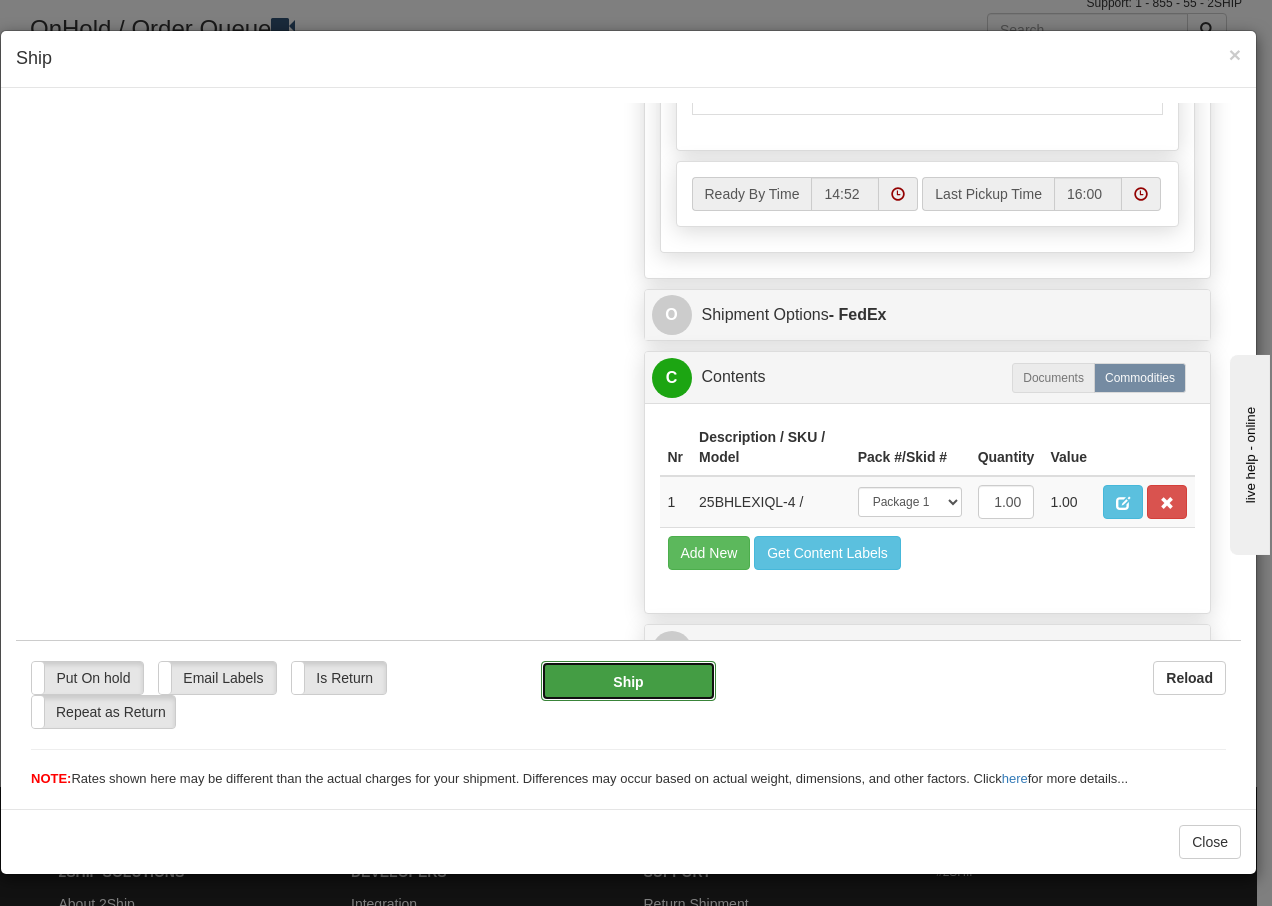 click on "Ship" at bounding box center (628, 680) 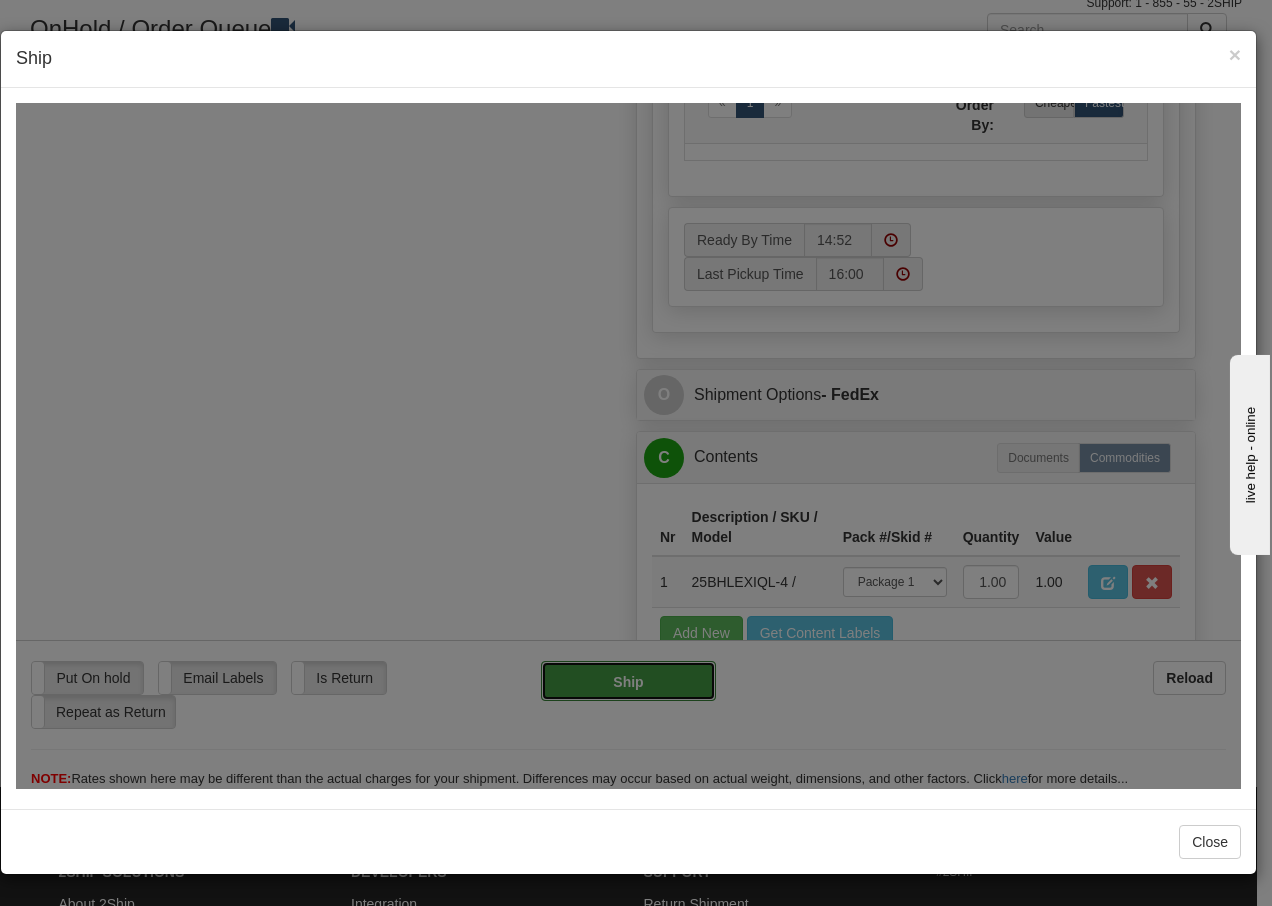 type on "92" 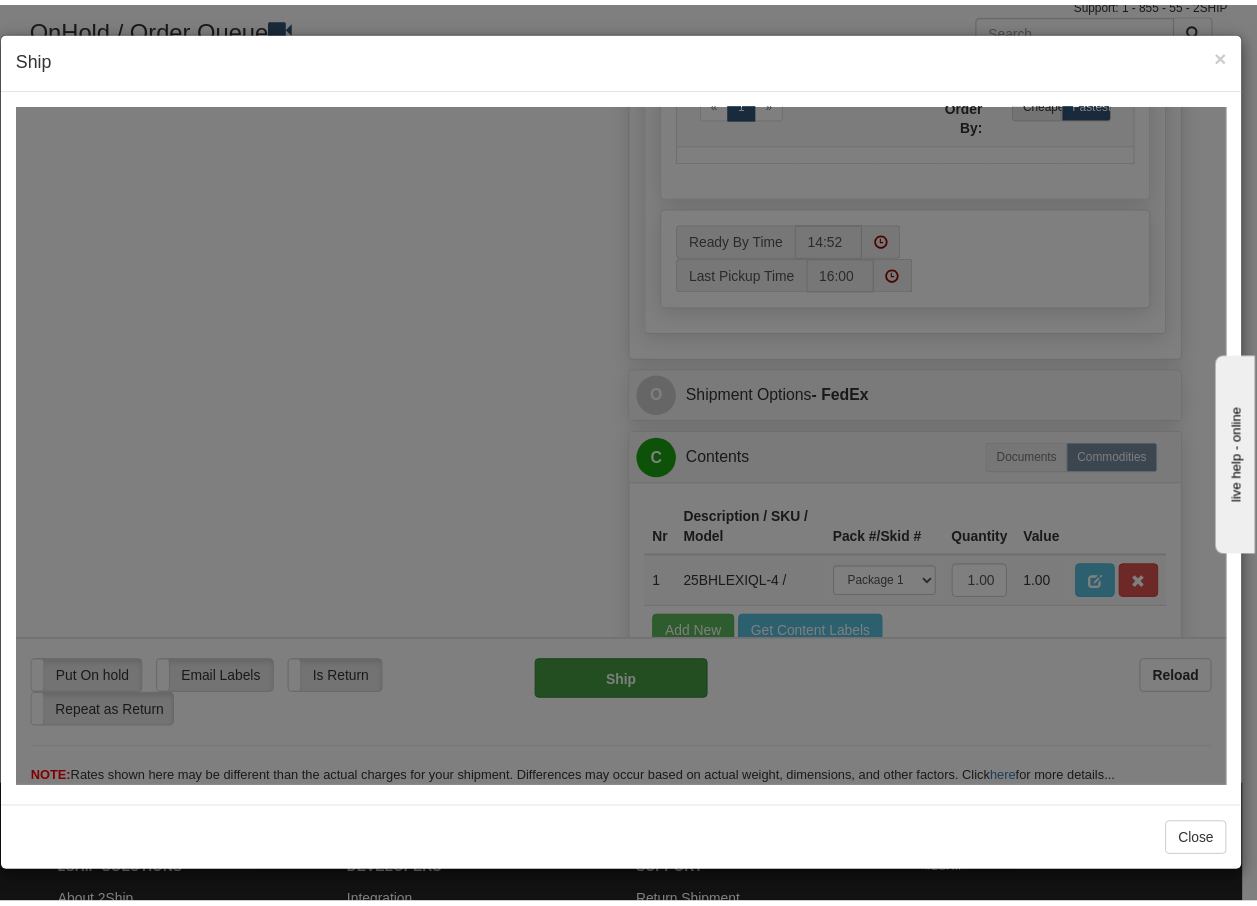 scroll, scrollTop: 1216, scrollLeft: 0, axis: vertical 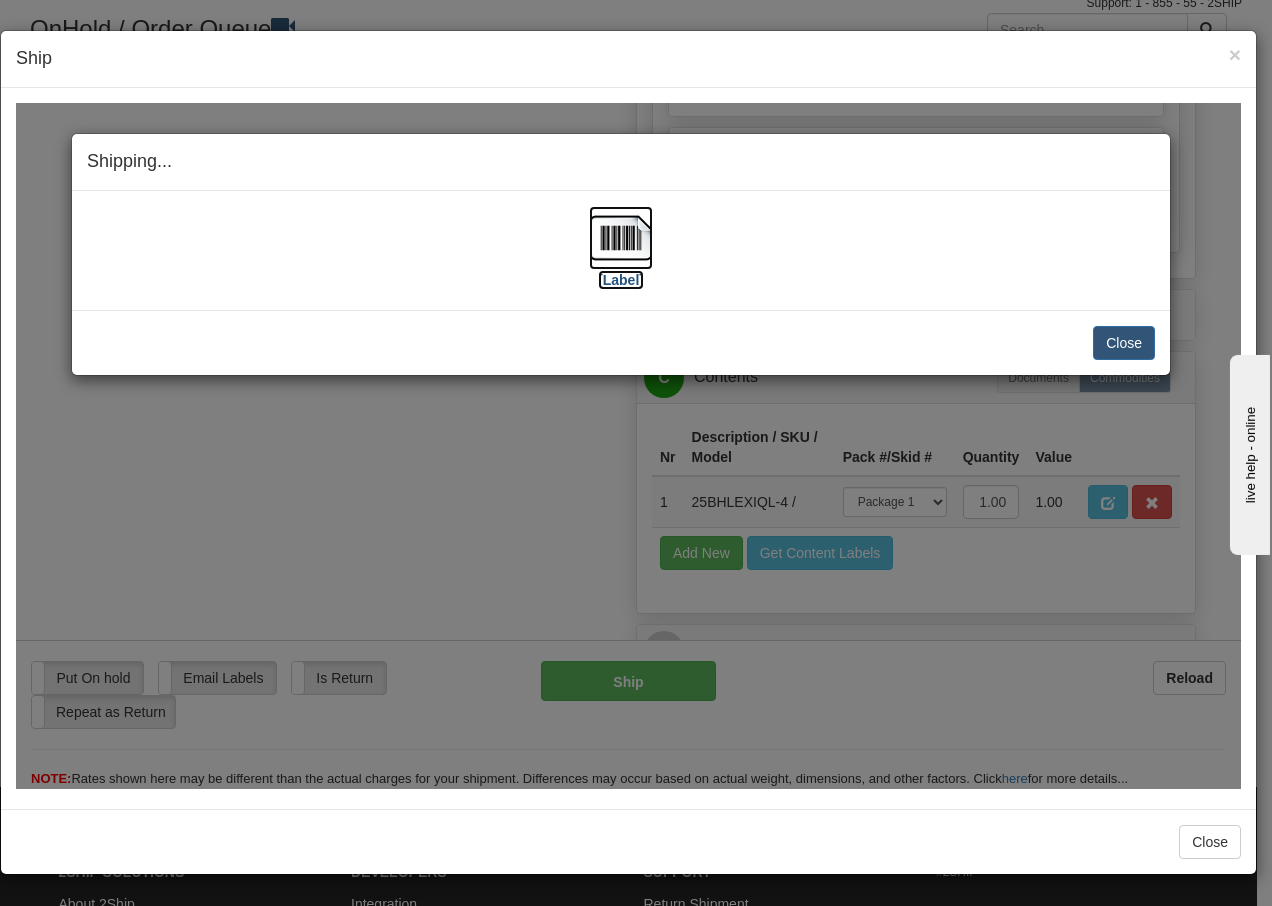 click at bounding box center [621, 237] 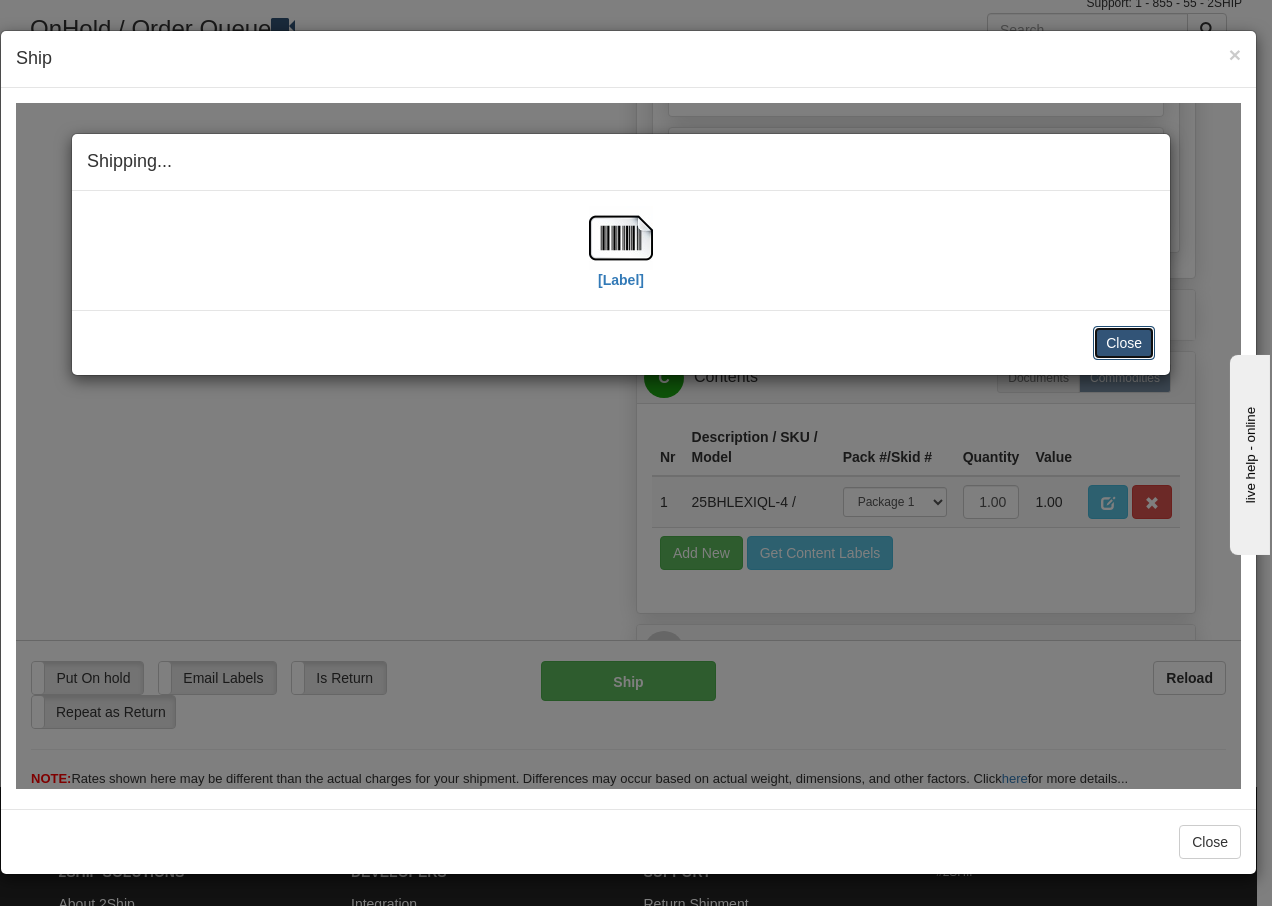 click on "Close" at bounding box center [1124, 342] 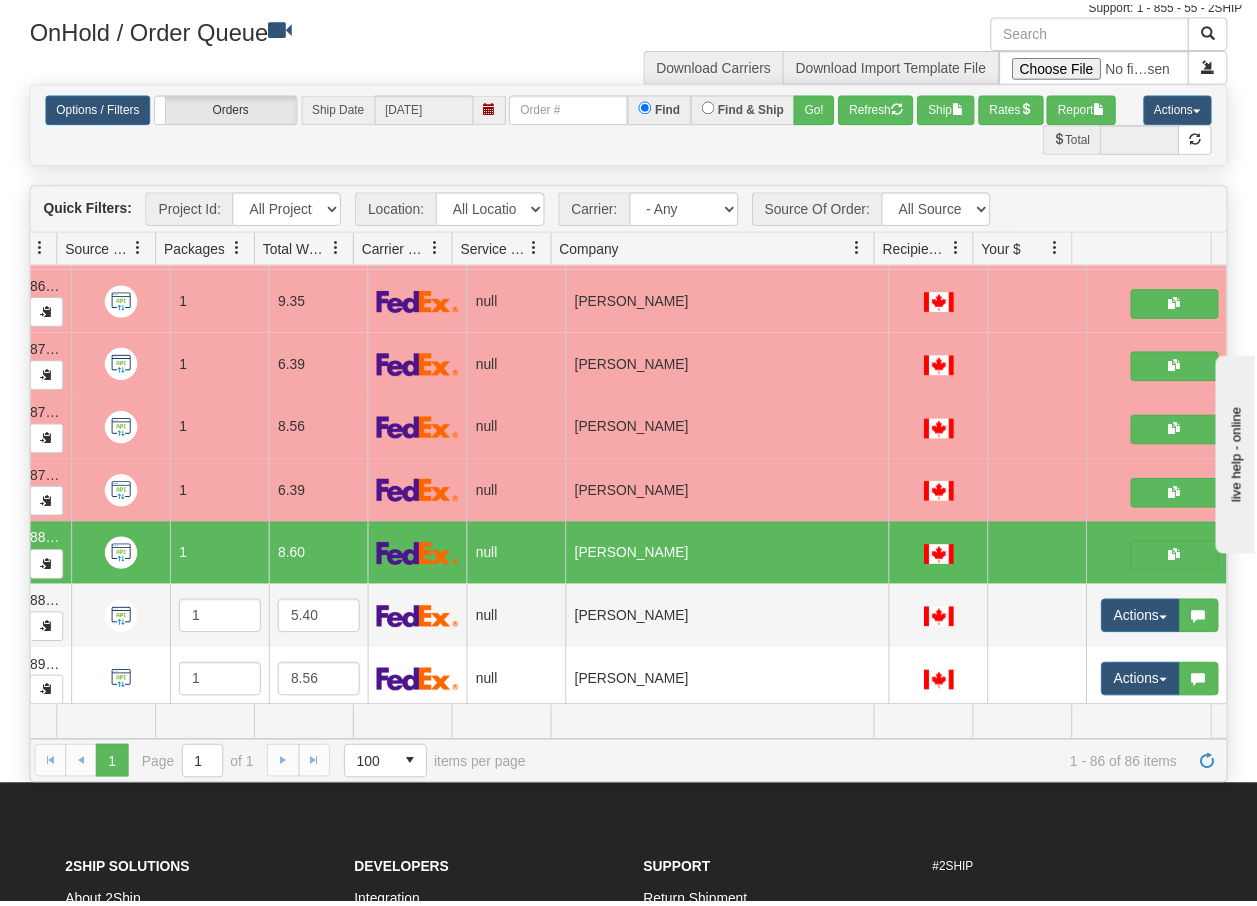 scroll, scrollTop: 0, scrollLeft: 0, axis: both 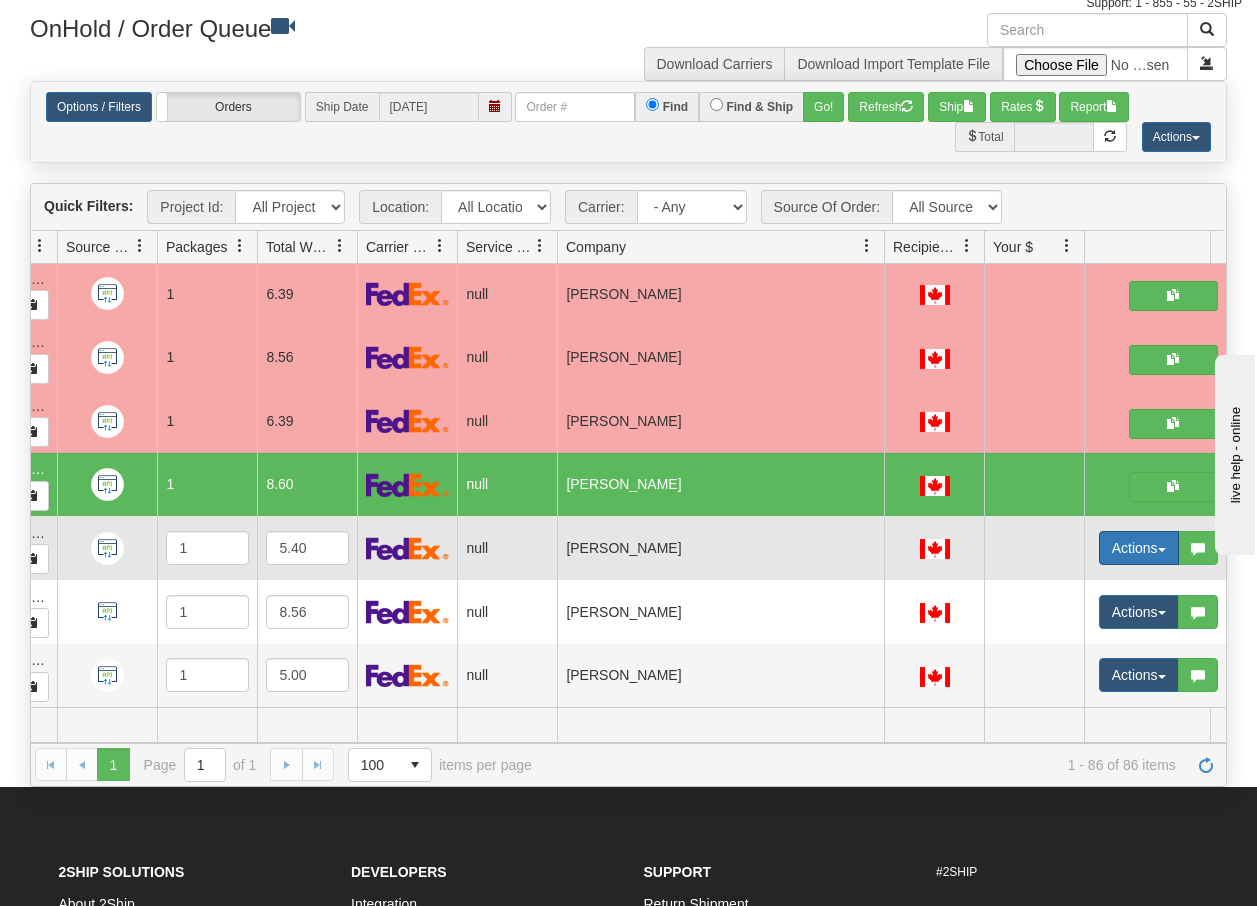 click at bounding box center (1162, 550) 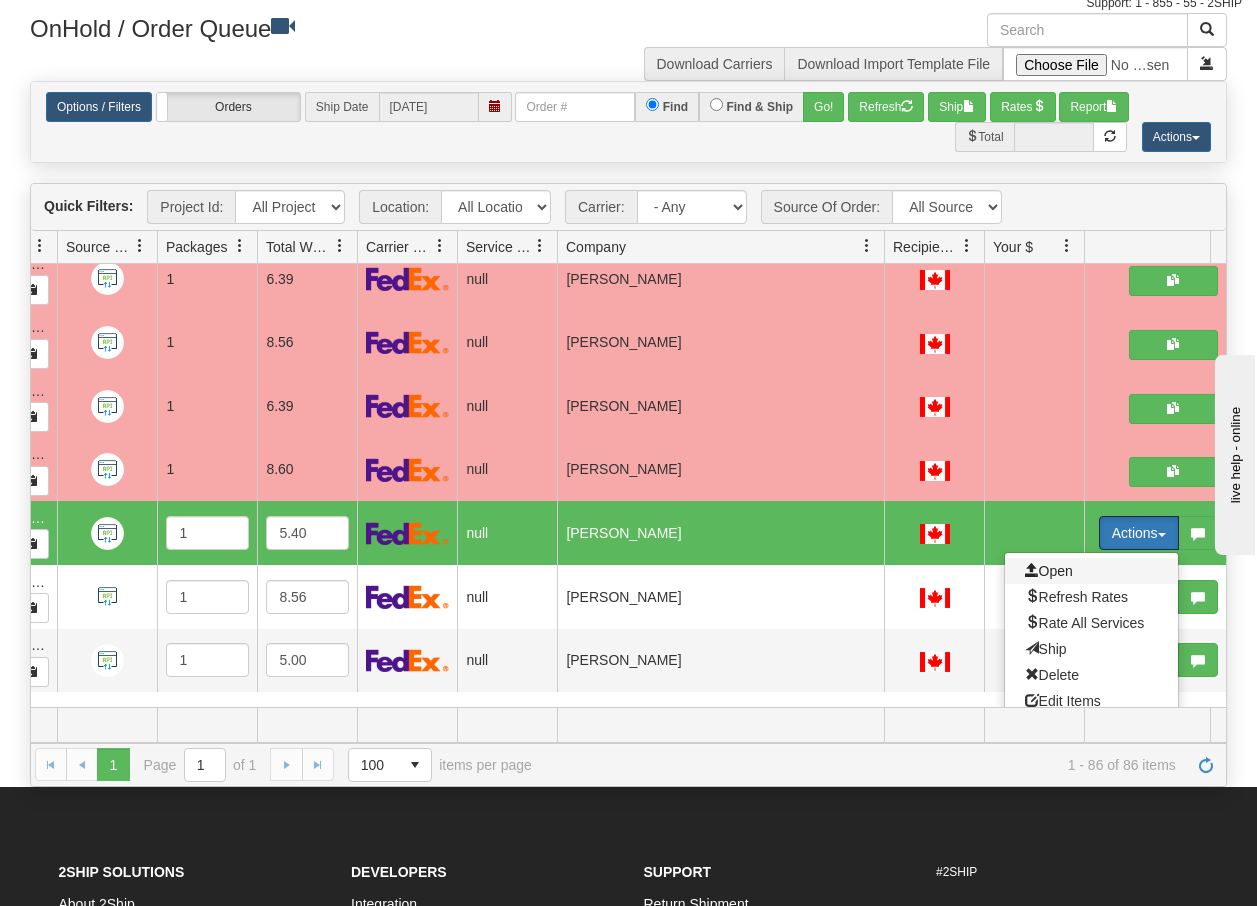 click on "Open" at bounding box center [1049, 571] 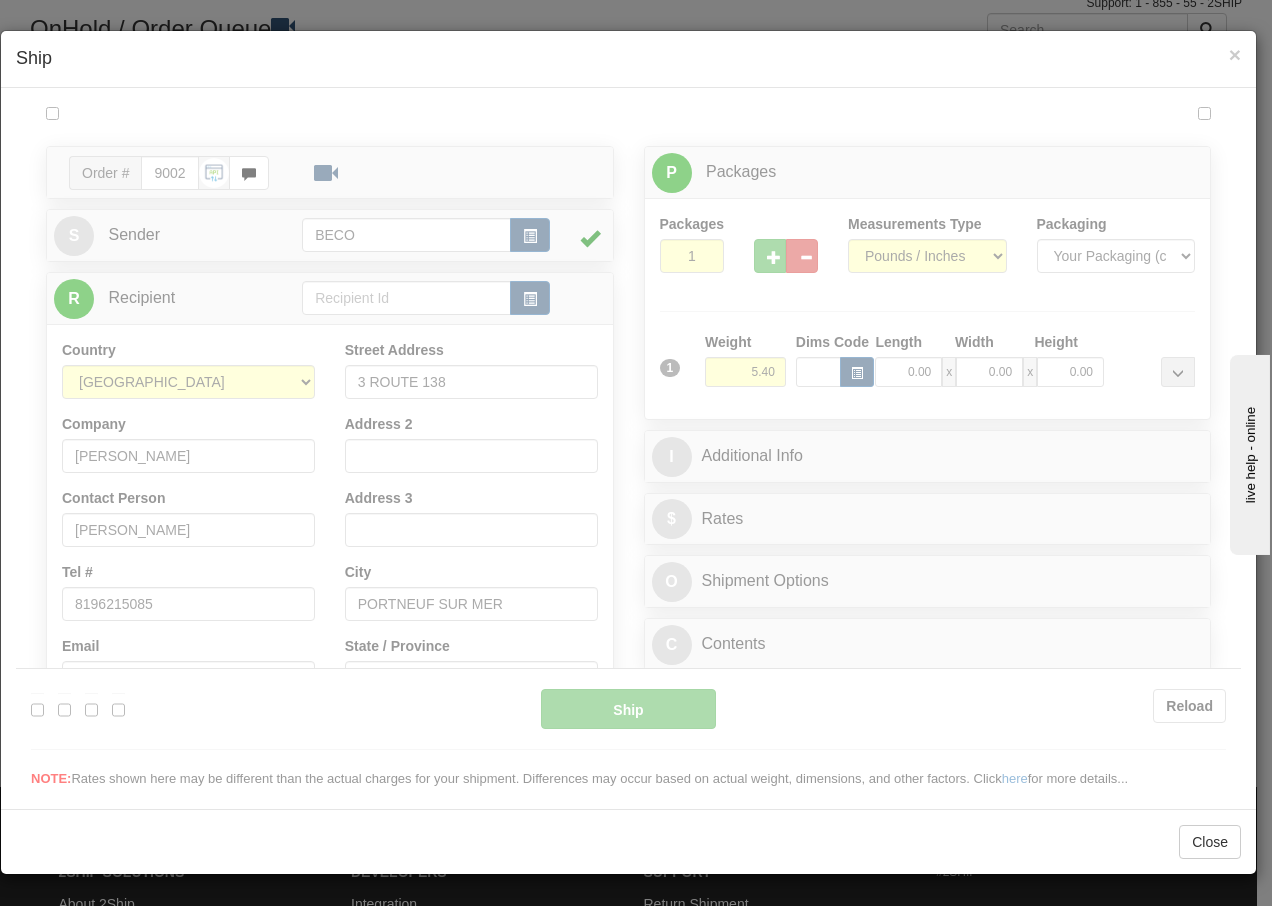 scroll, scrollTop: 0, scrollLeft: 0, axis: both 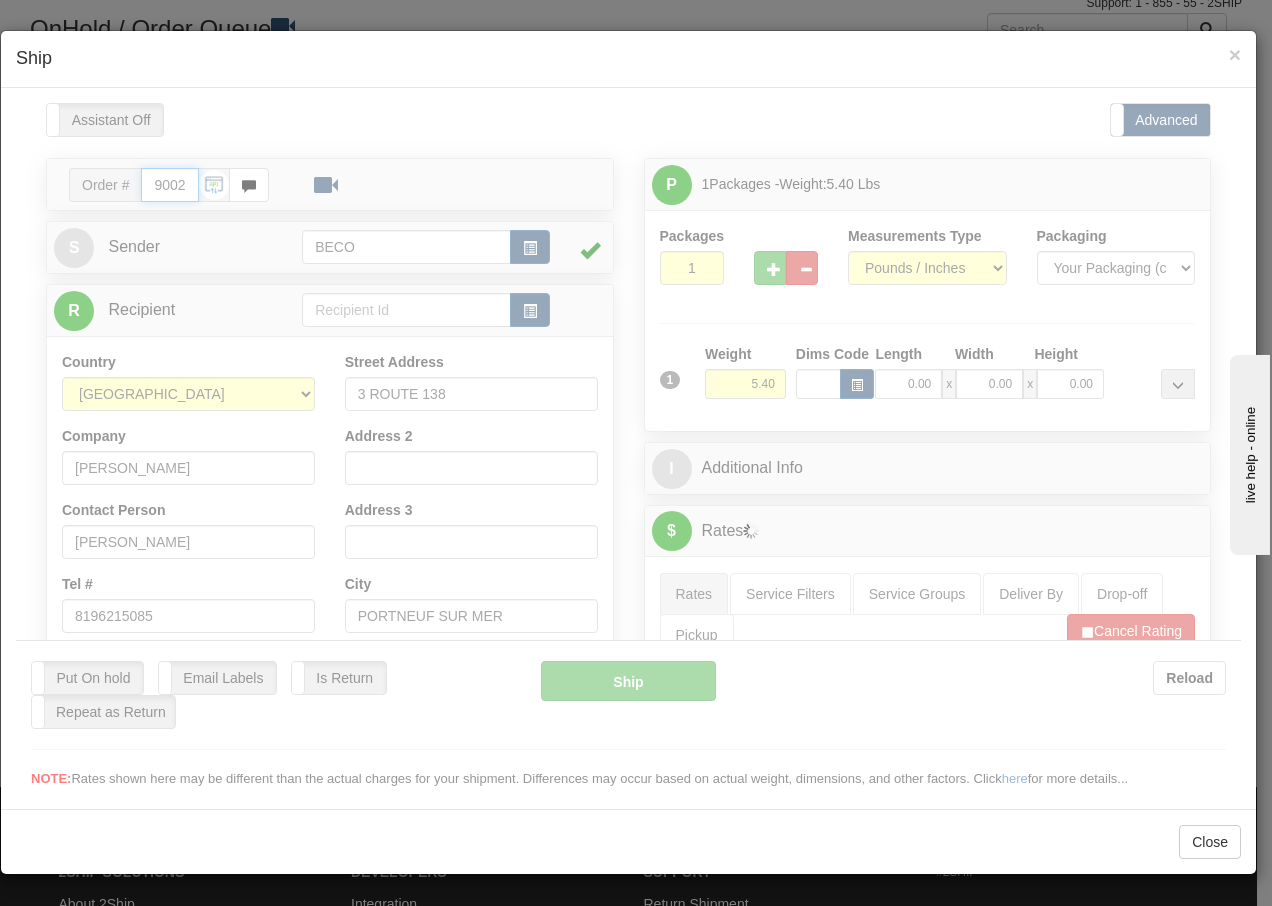 type on "14:52" 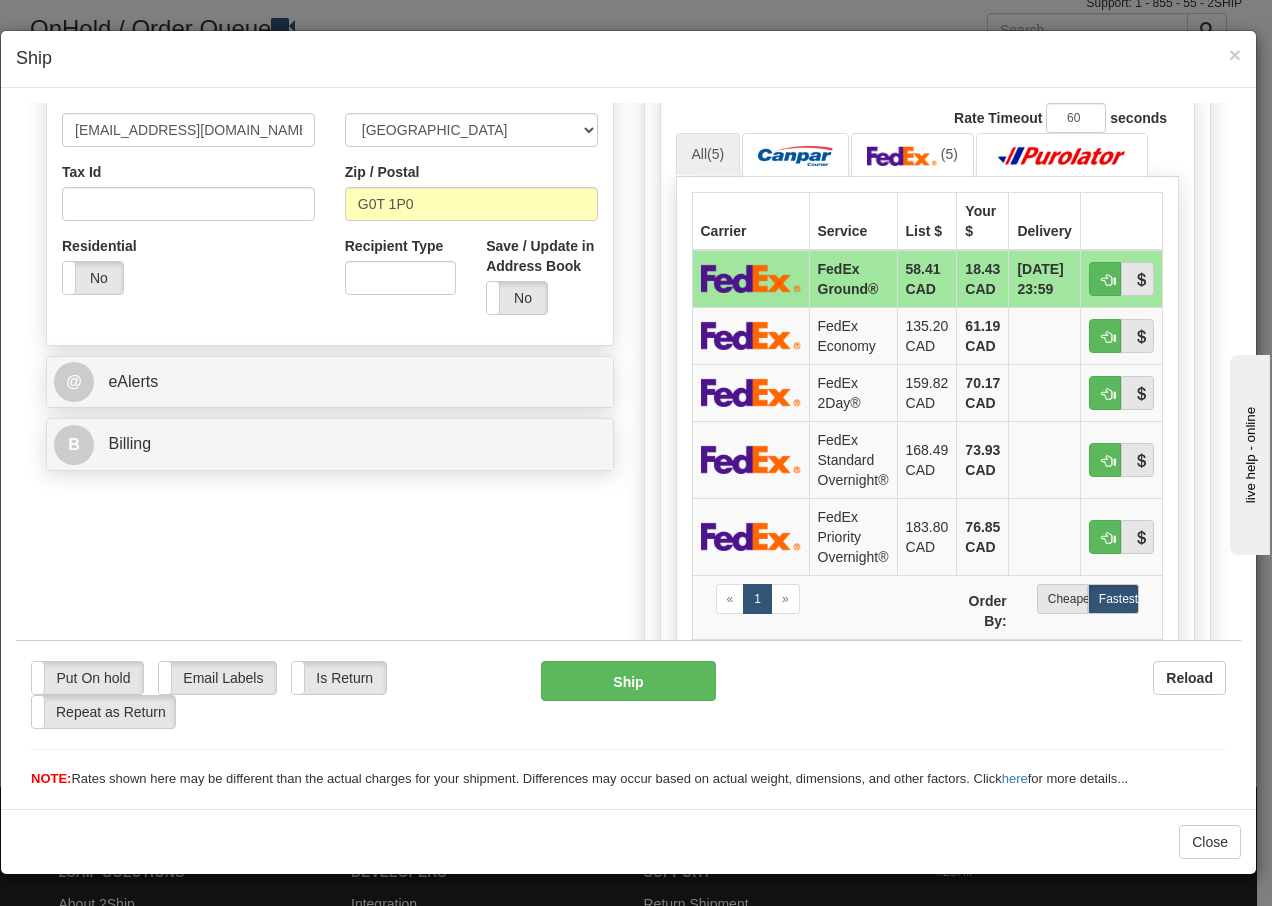 scroll, scrollTop: 653, scrollLeft: 0, axis: vertical 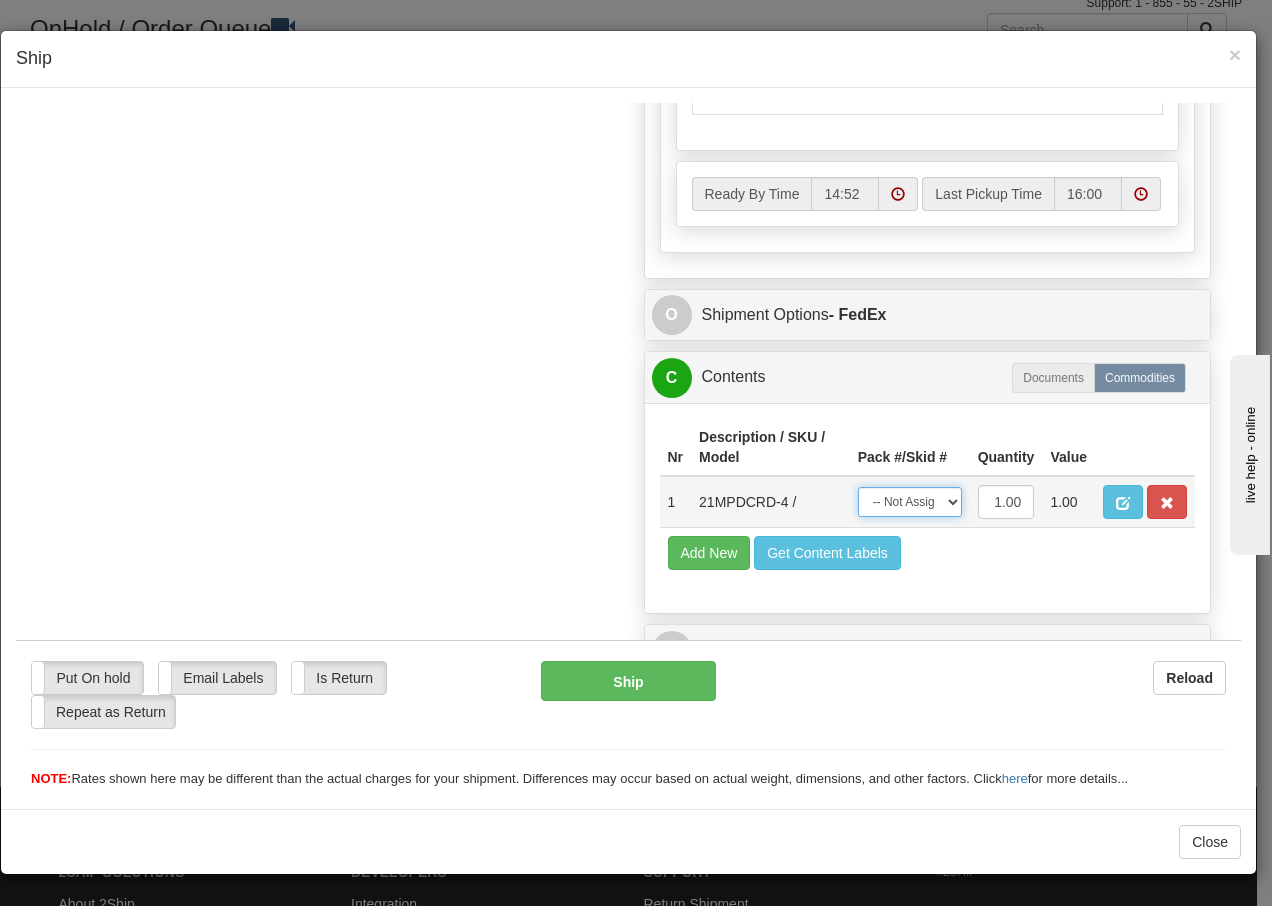 drag, startPoint x: 932, startPoint y: 502, endPoint x: 929, endPoint y: 512, distance: 10.440307 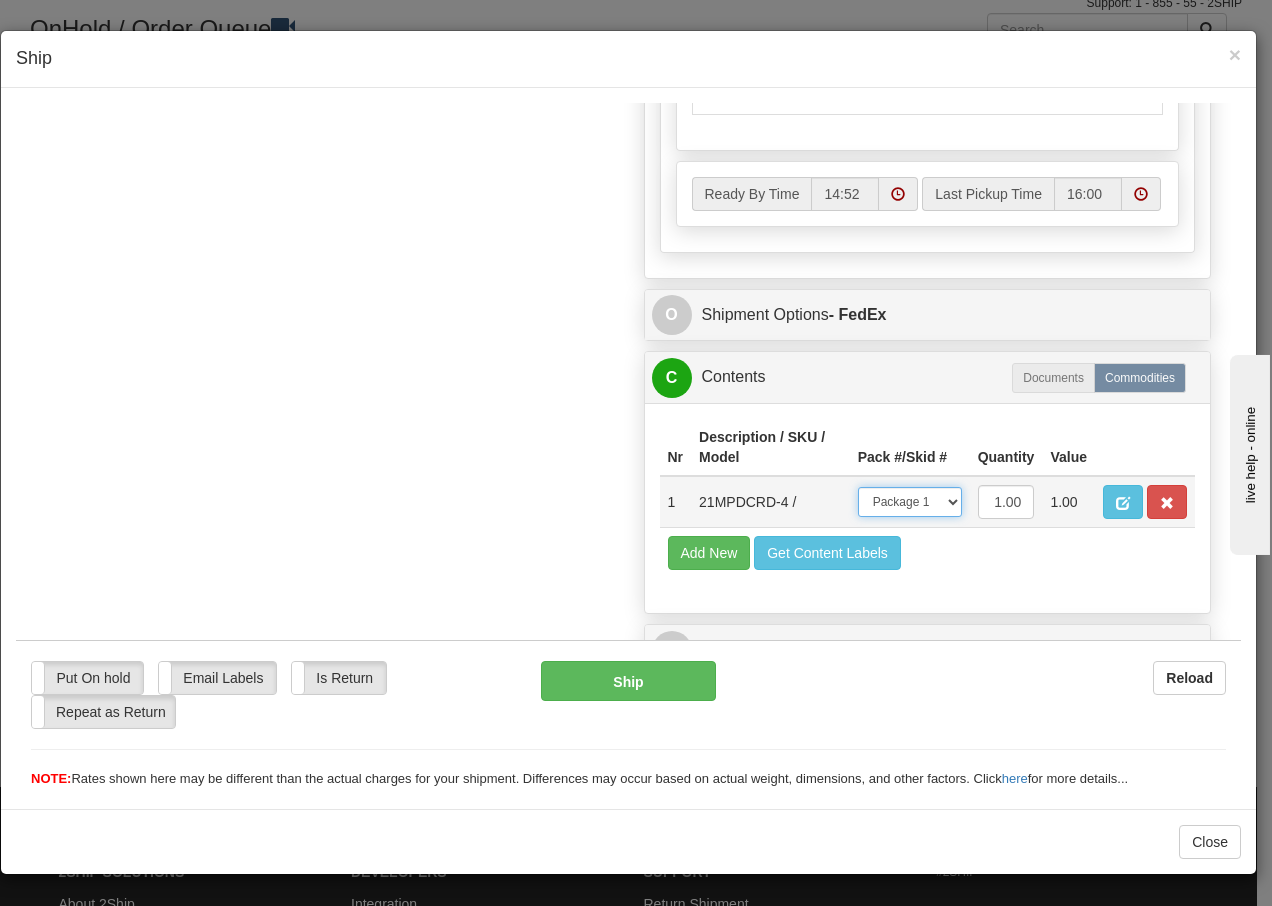click on "-- Not Assigned --
Package 1" at bounding box center (910, 501) 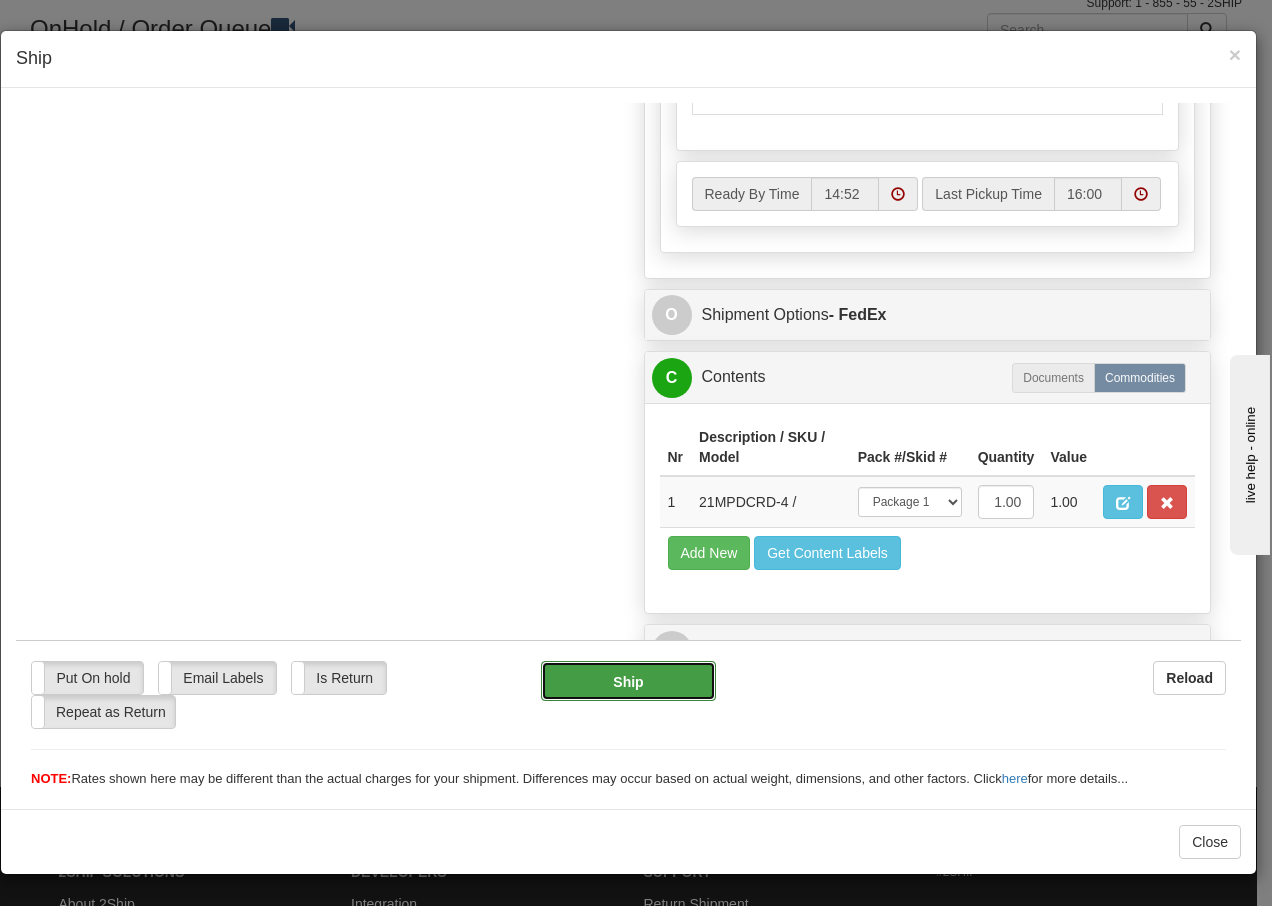 click on "Ship" at bounding box center (628, 680) 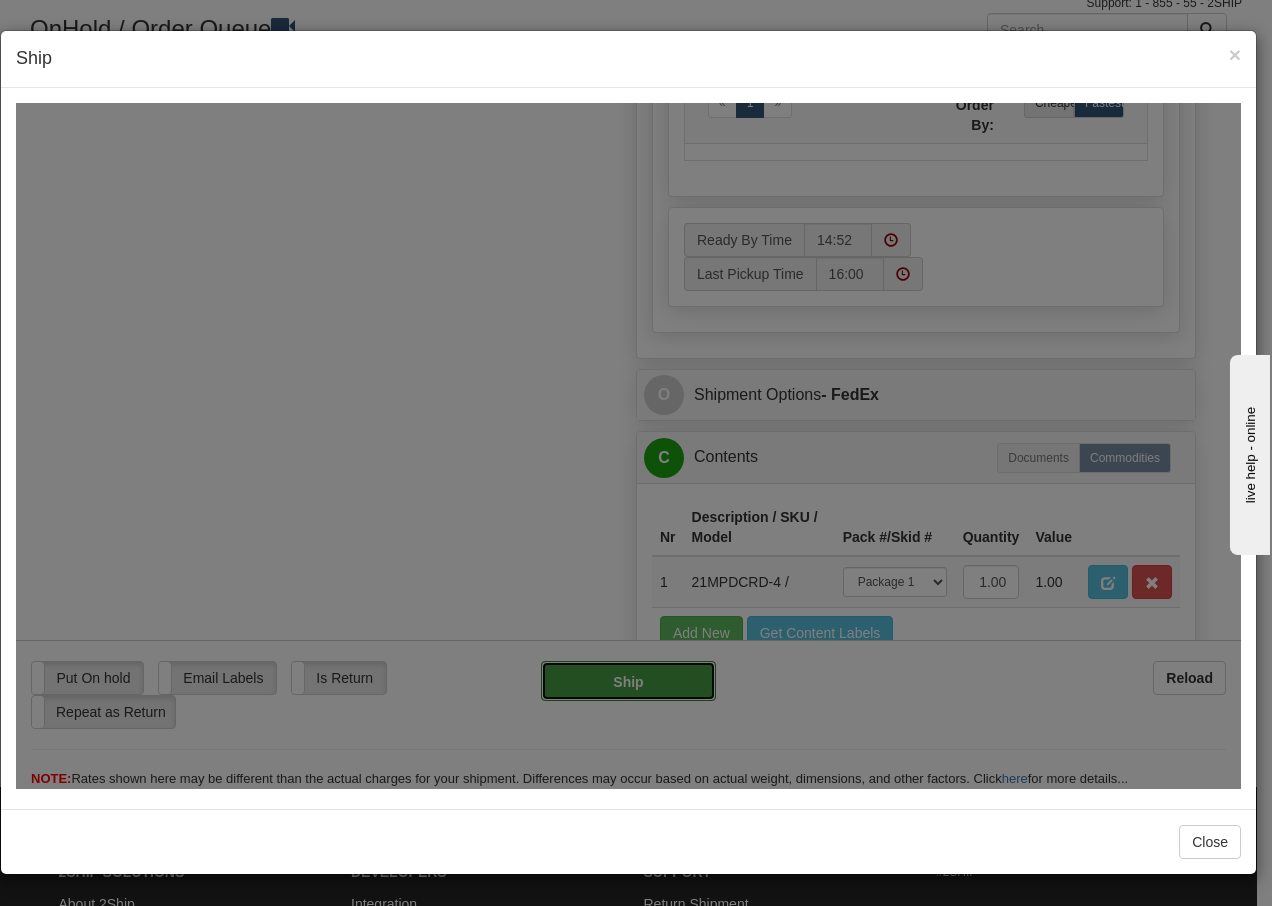 type on "92" 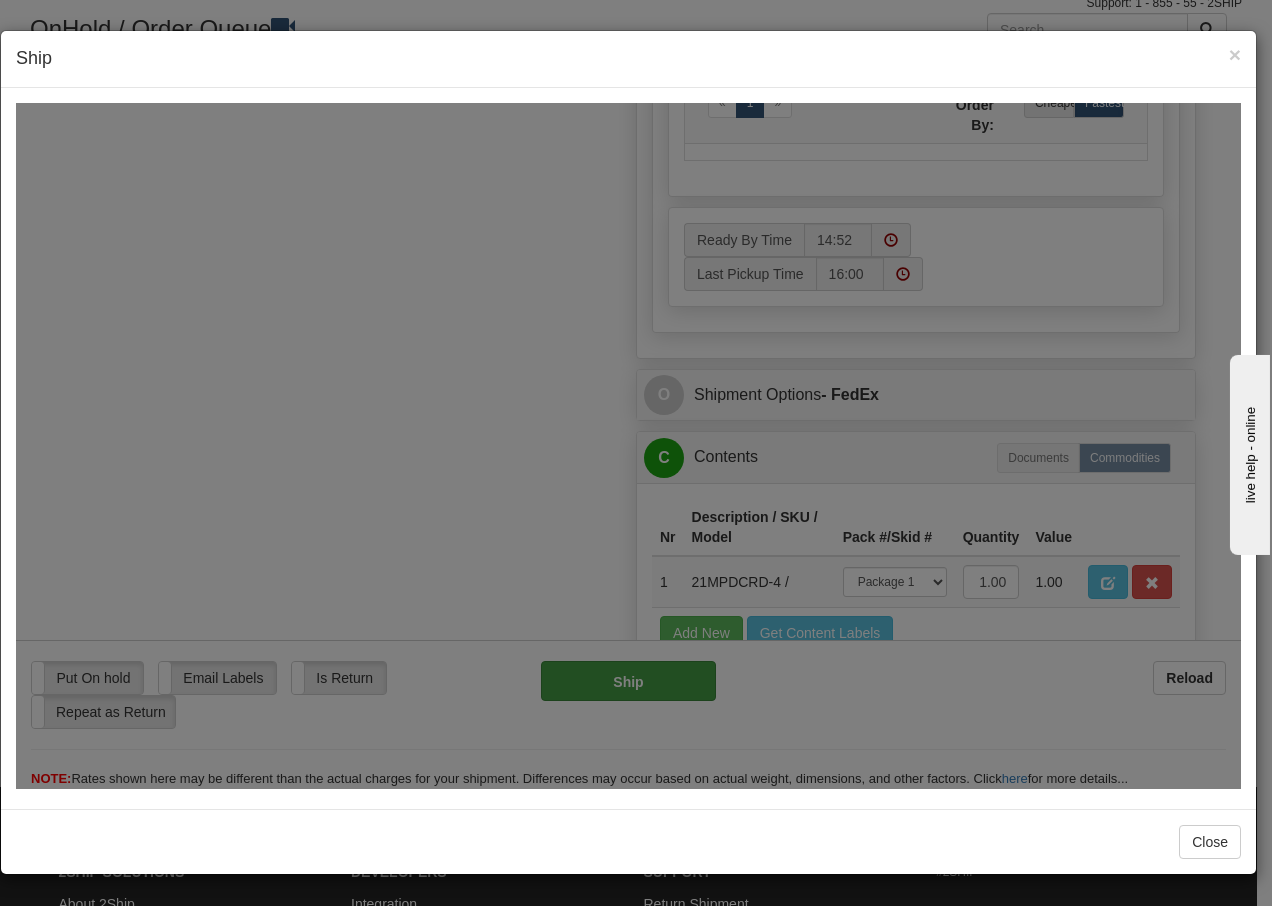 scroll, scrollTop: 1216, scrollLeft: 0, axis: vertical 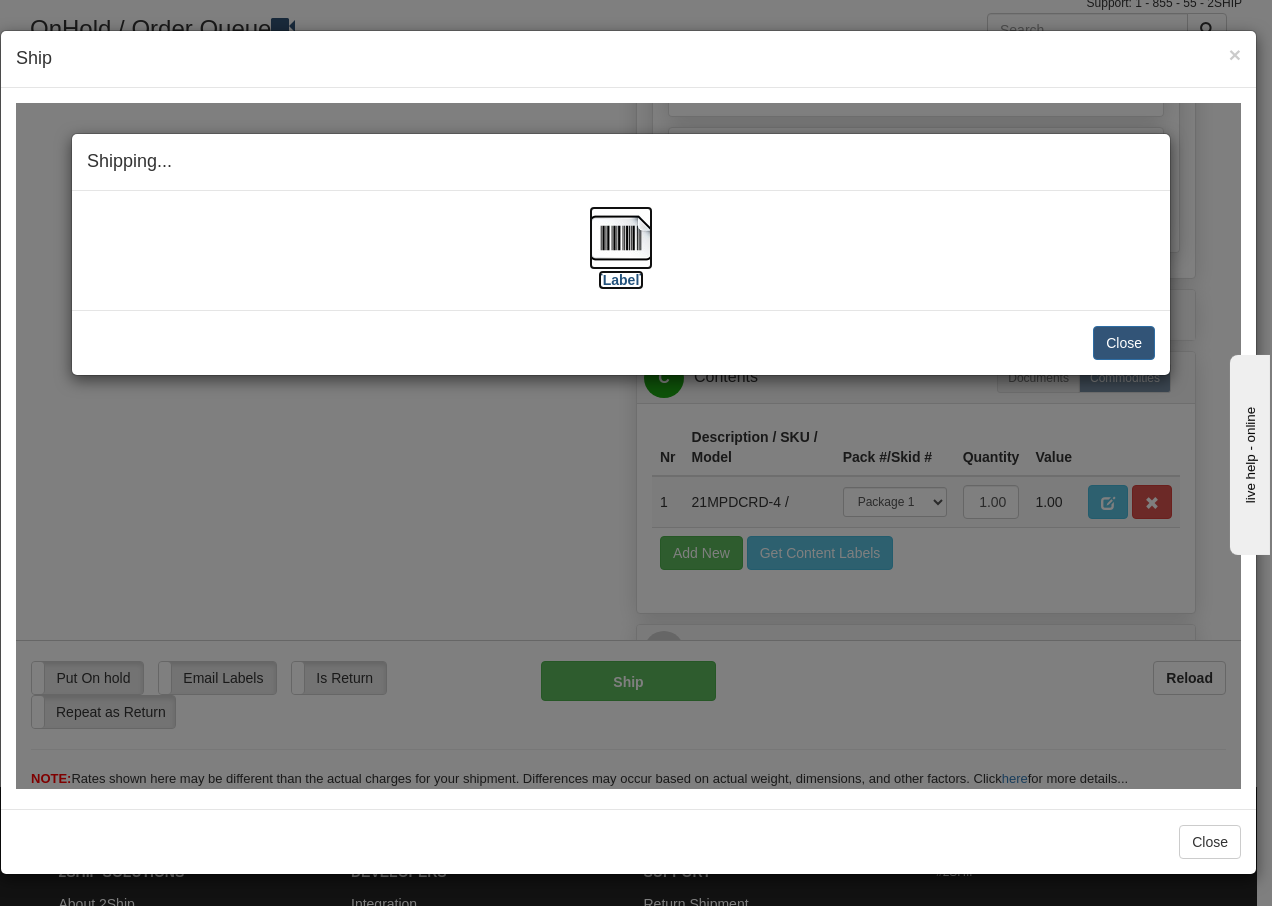 click at bounding box center (621, 237) 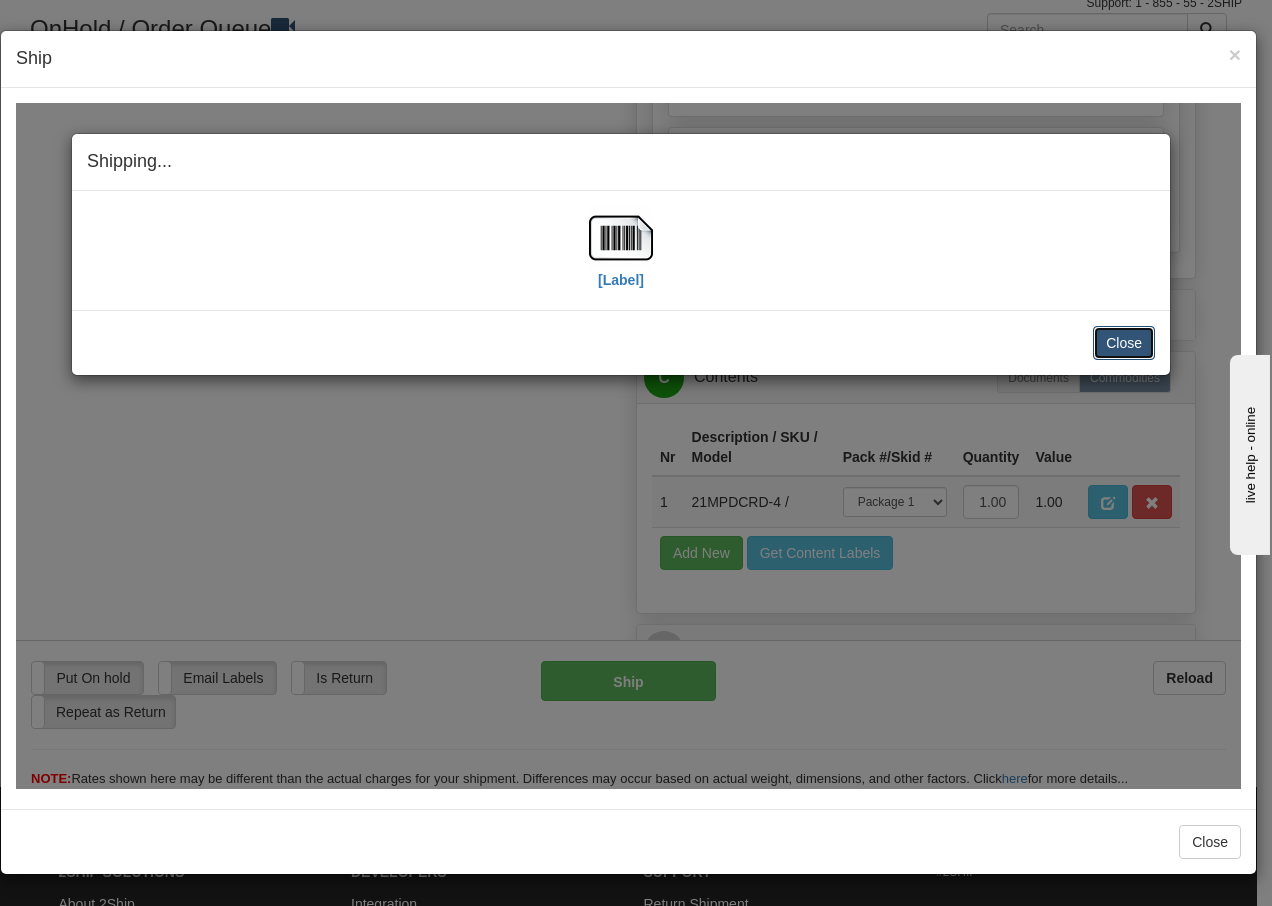click on "Close" at bounding box center (1124, 342) 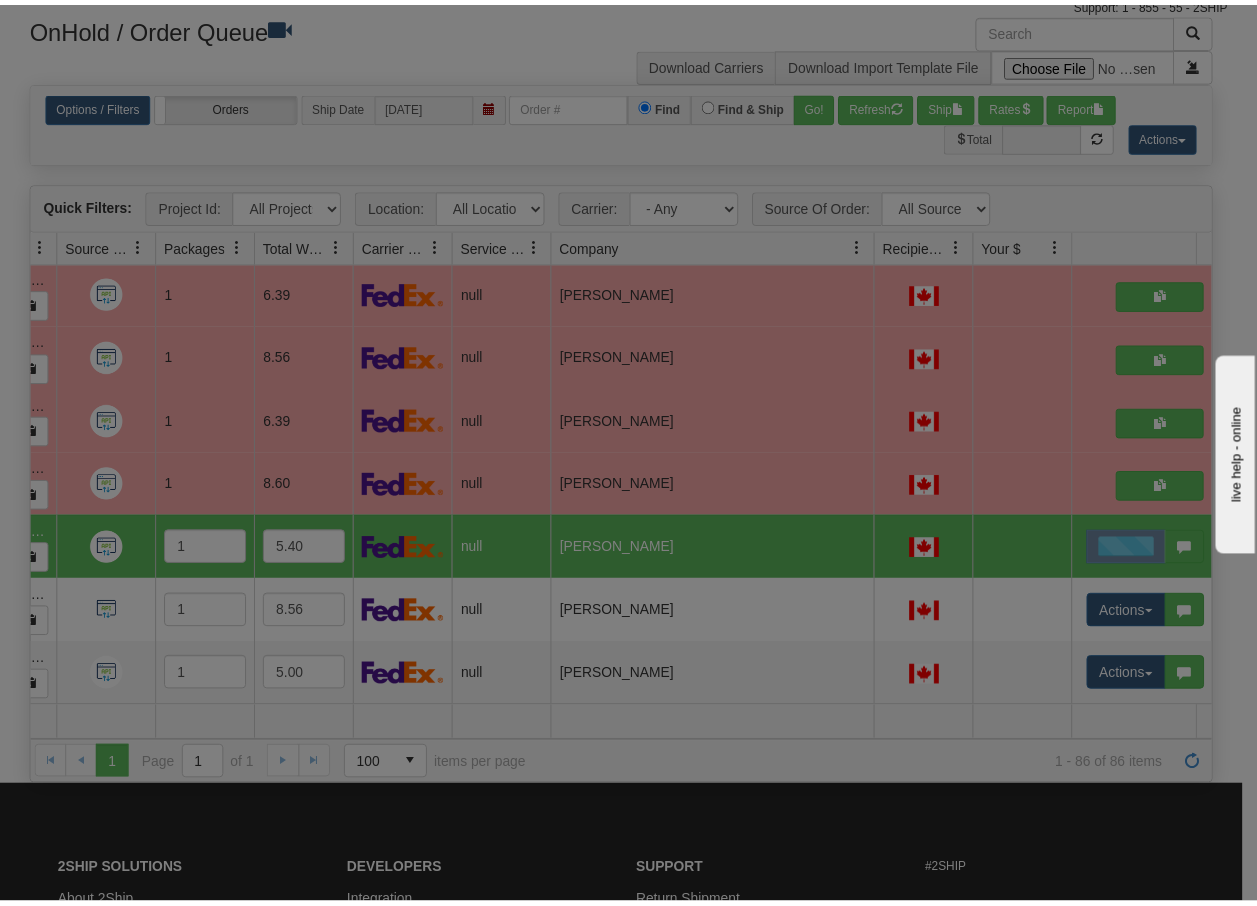 scroll, scrollTop: 0, scrollLeft: 0, axis: both 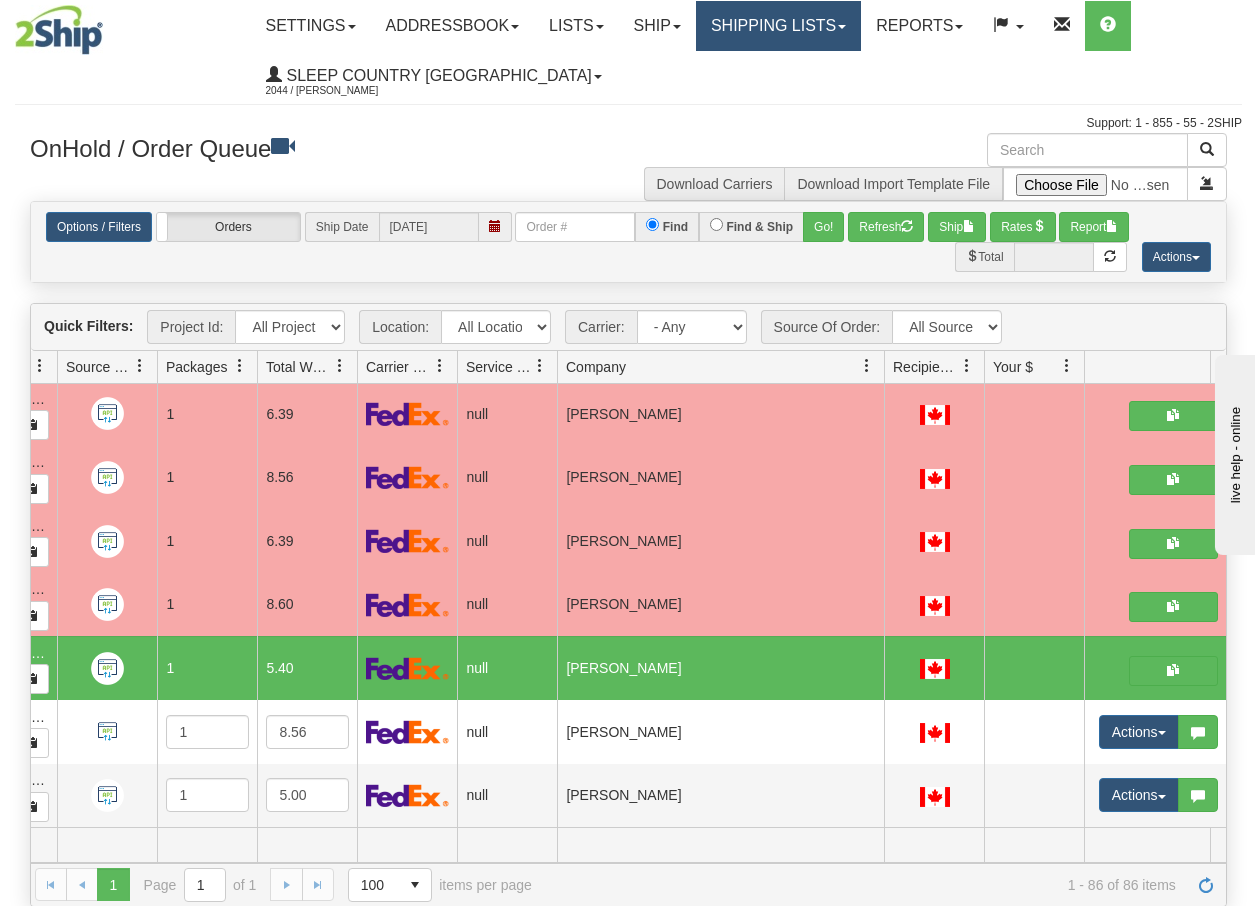 click on "Shipping lists" at bounding box center [778, 26] 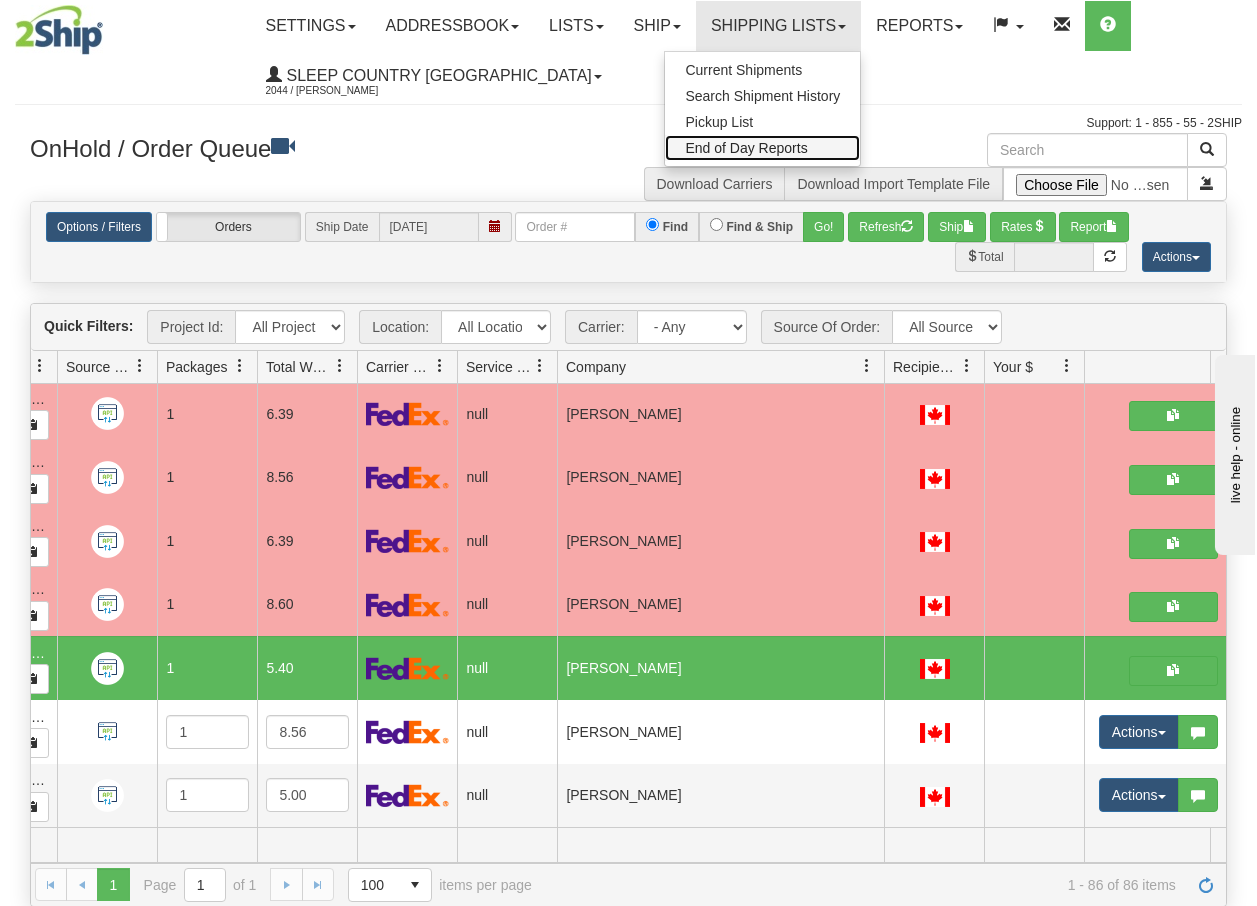 click on "End of Day Reports" at bounding box center [746, 148] 